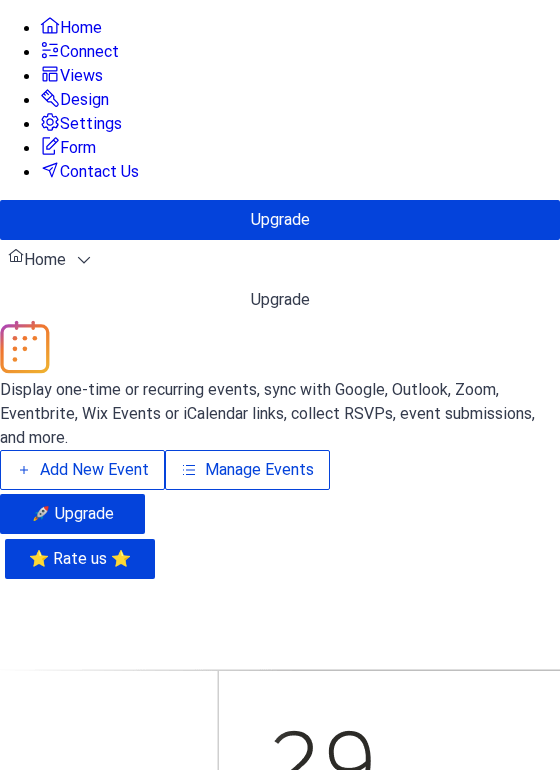 scroll, scrollTop: 0, scrollLeft: 0, axis: both 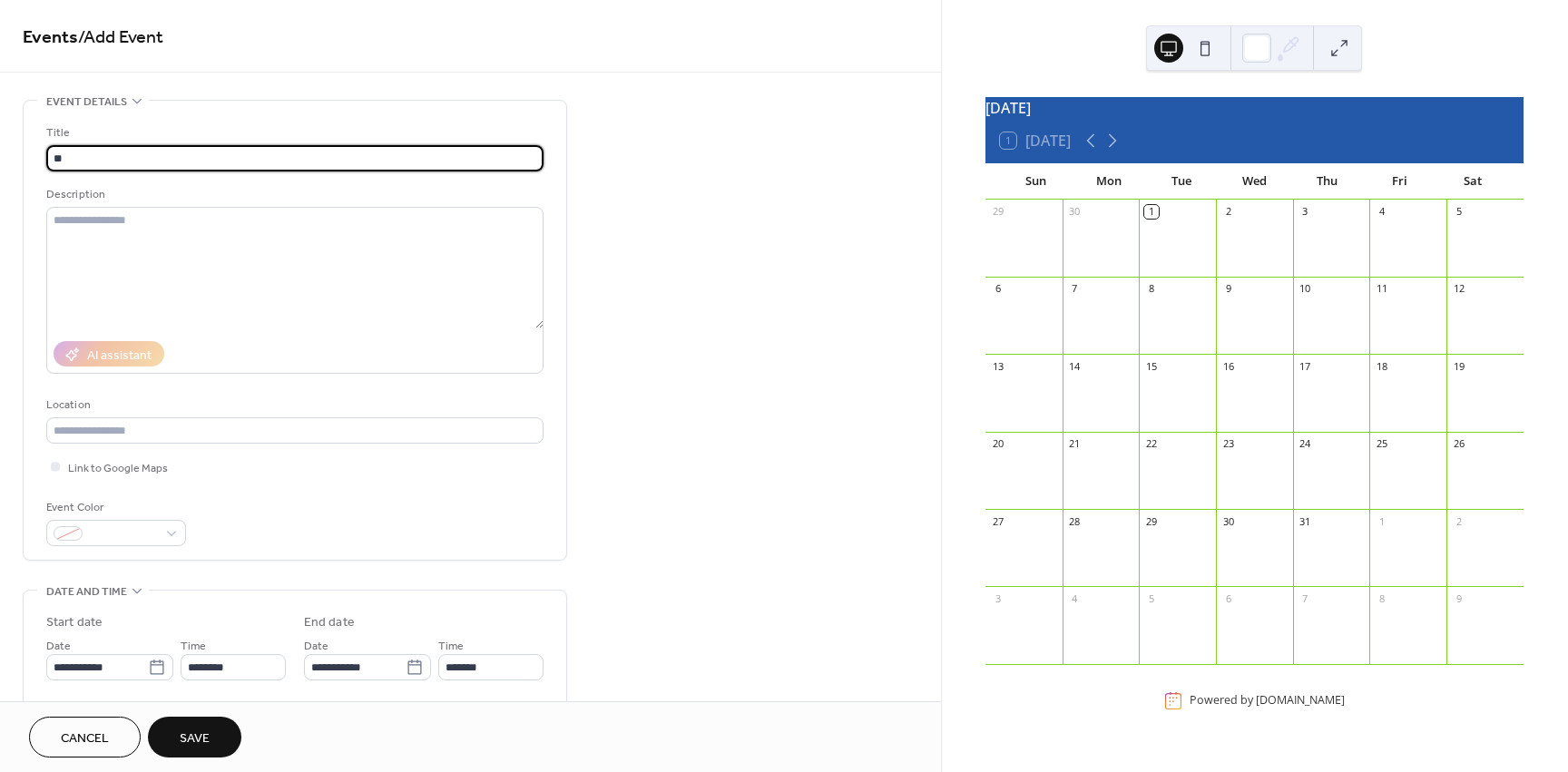 type on "*" 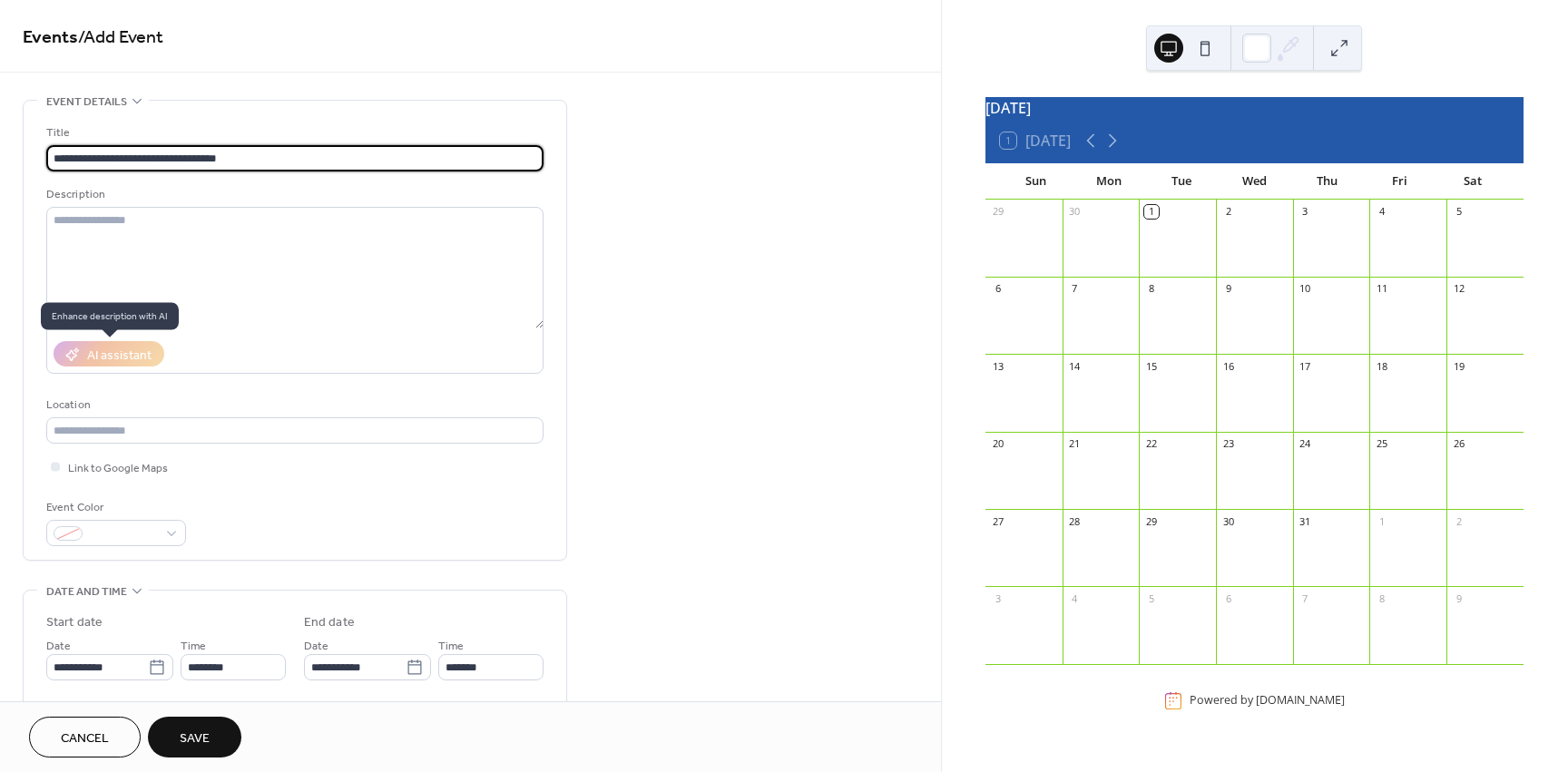 type on "**********" 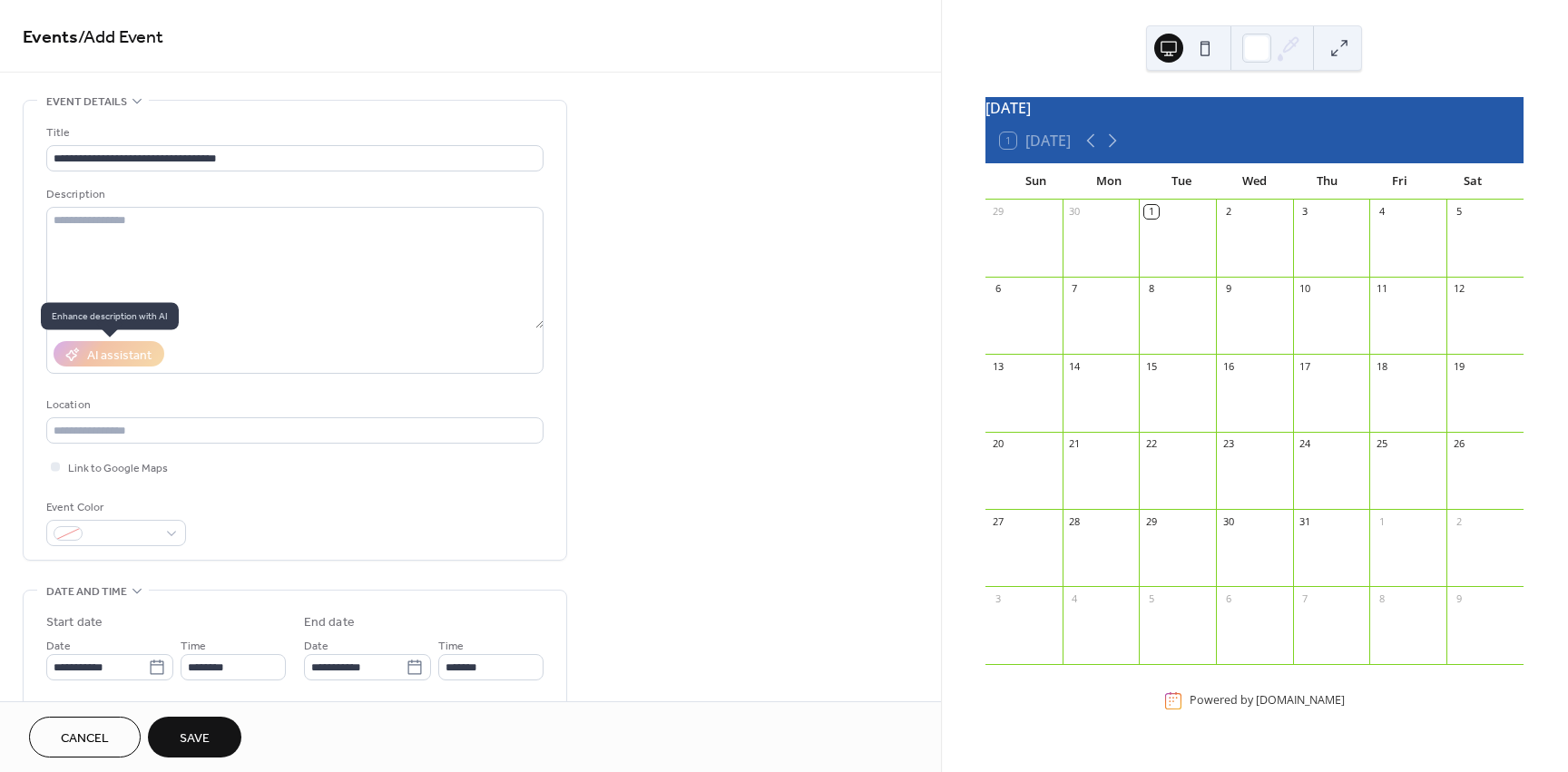 click on "AI assistant" at bounding box center (109, 354) 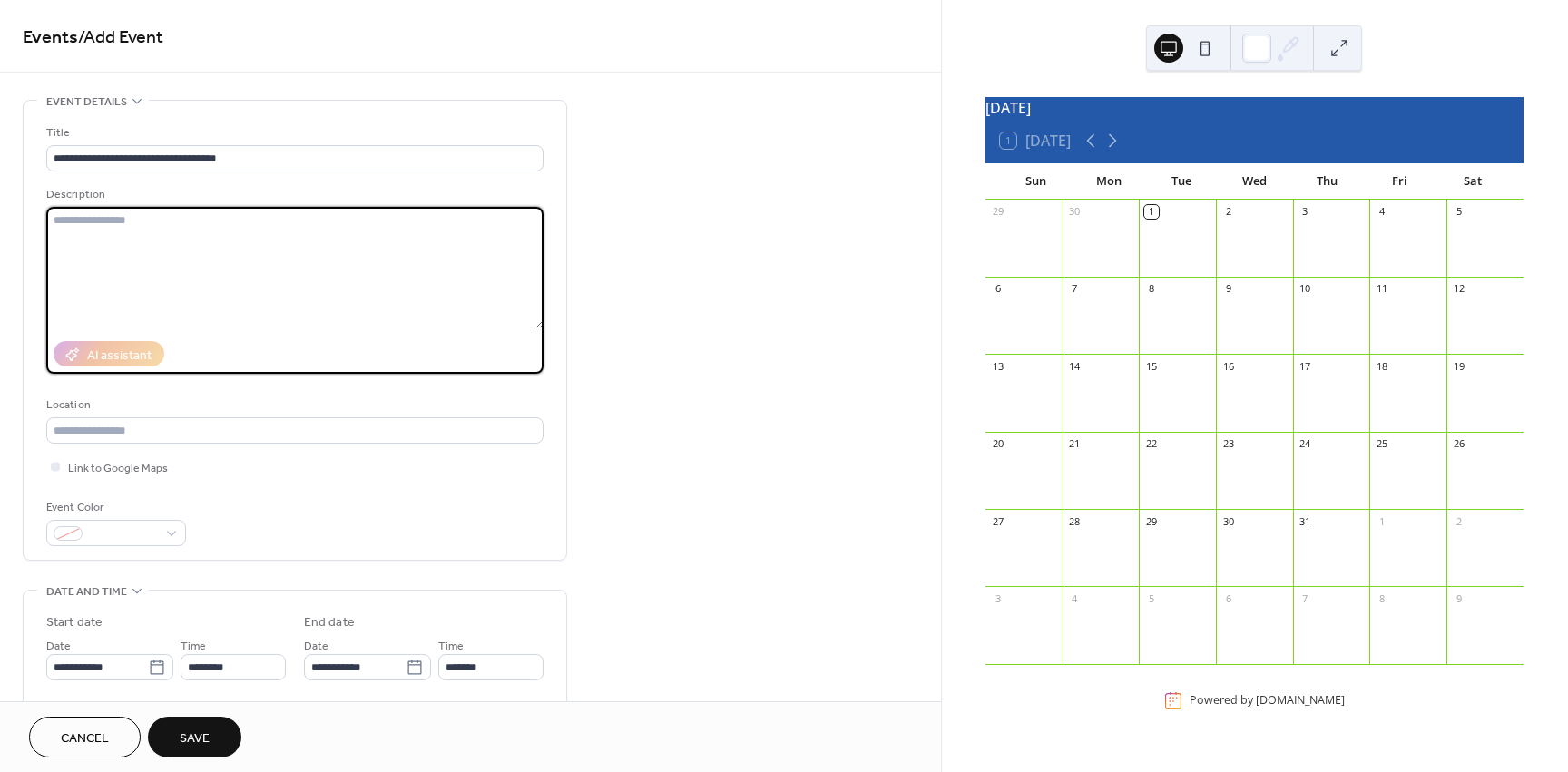 click at bounding box center [295, 268] 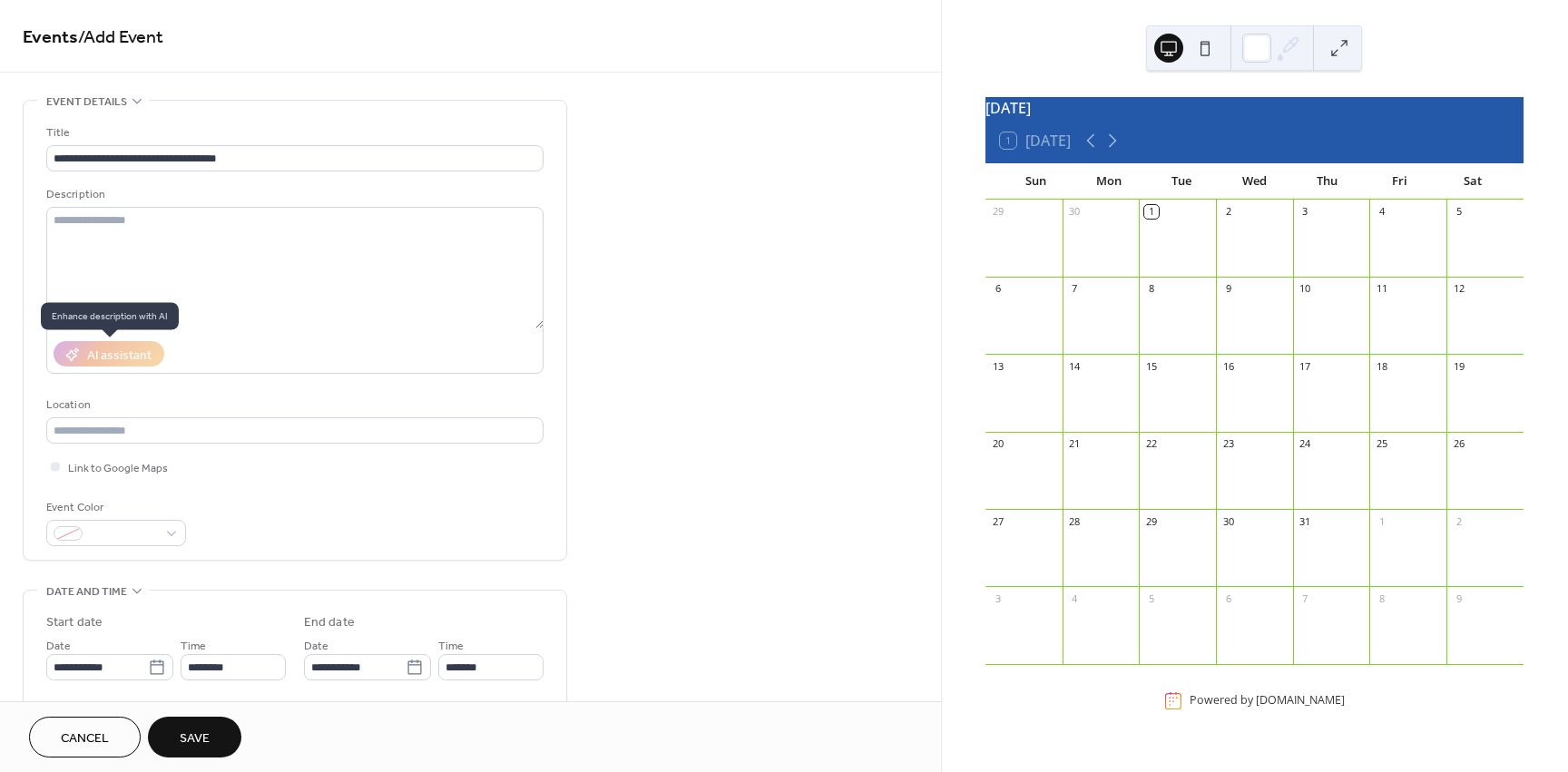 click on "AI assistant" at bounding box center (109, 354) 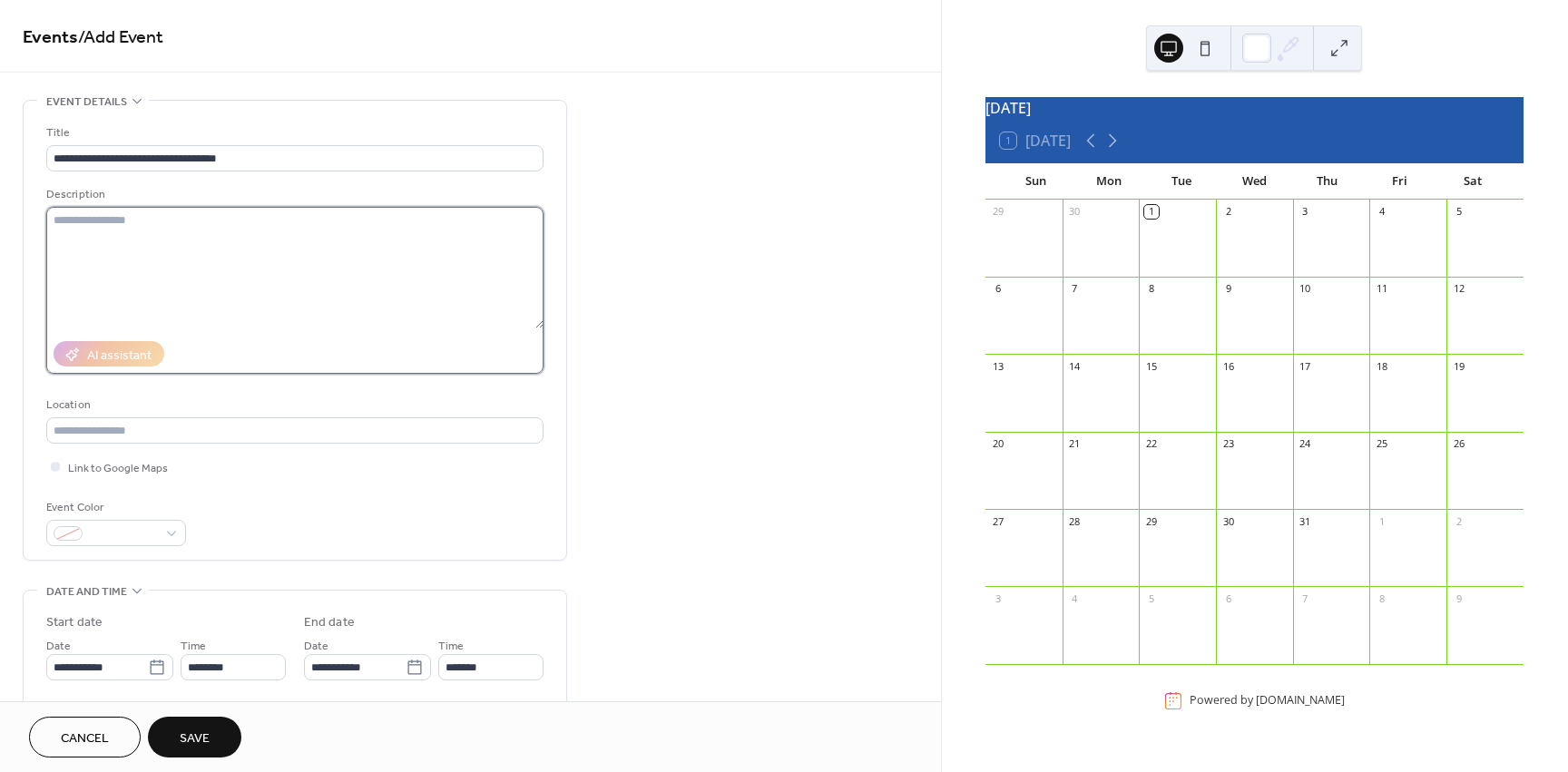 click at bounding box center [295, 268] 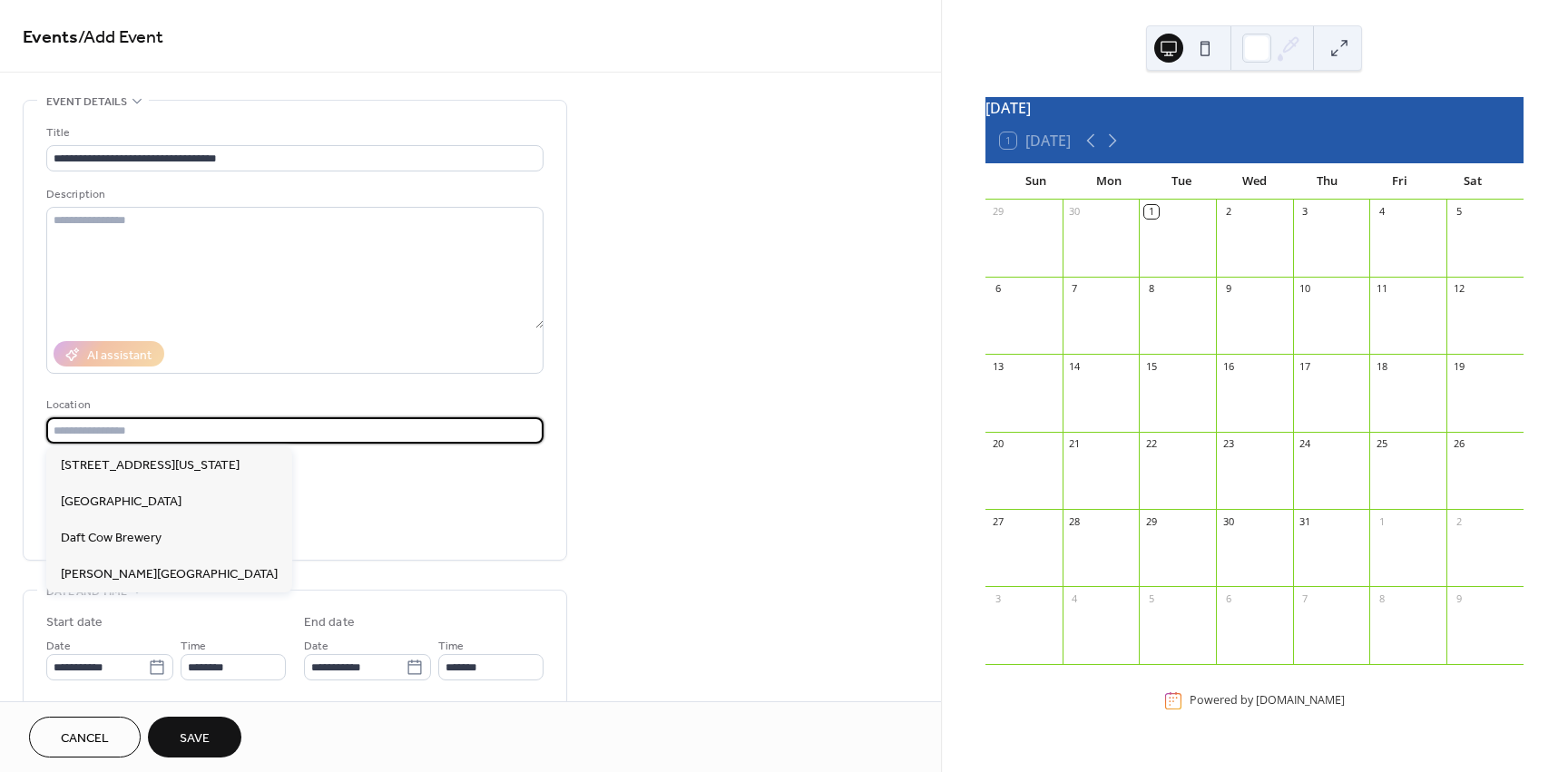 click at bounding box center [295, 430] 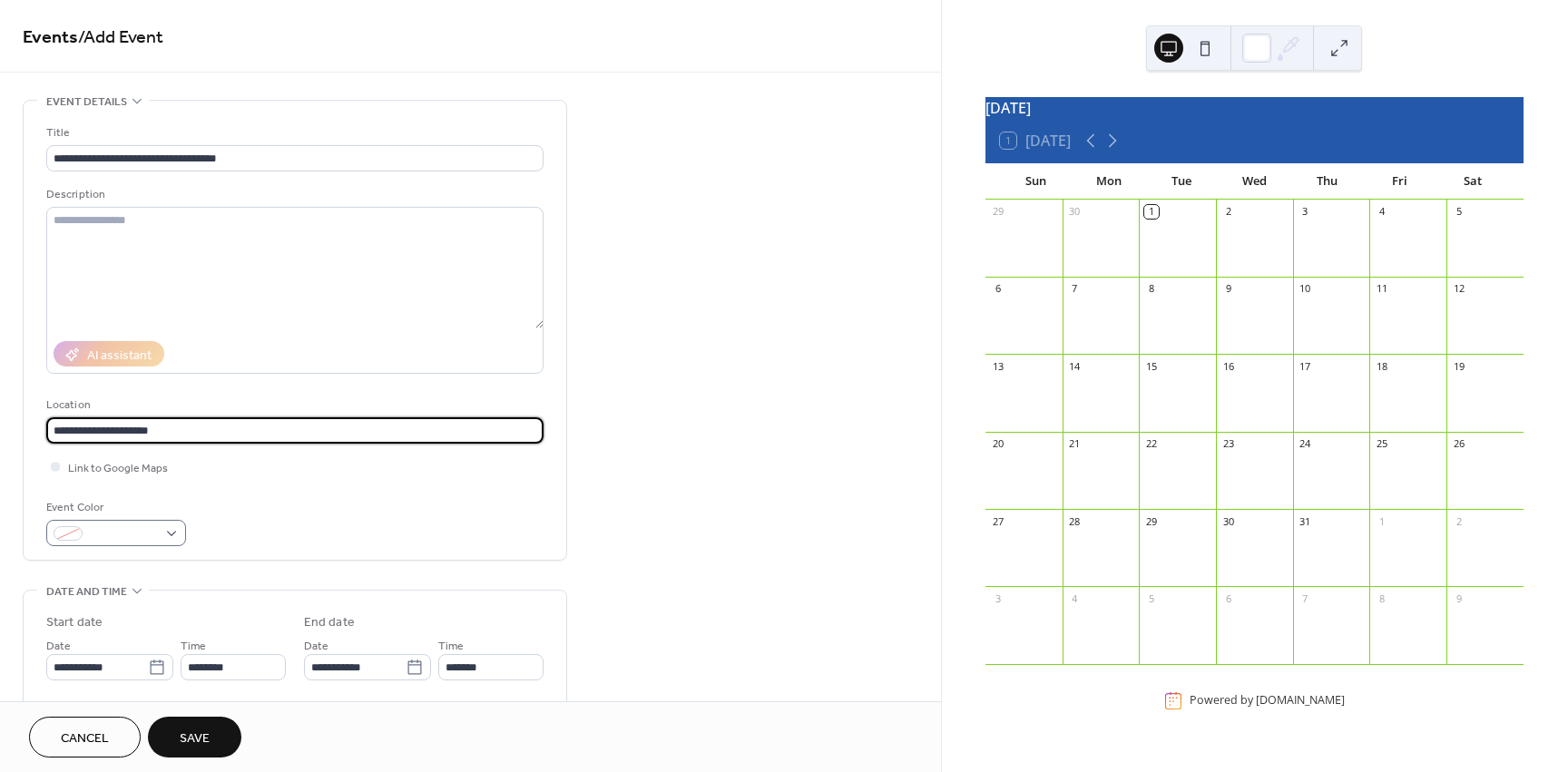 type on "**********" 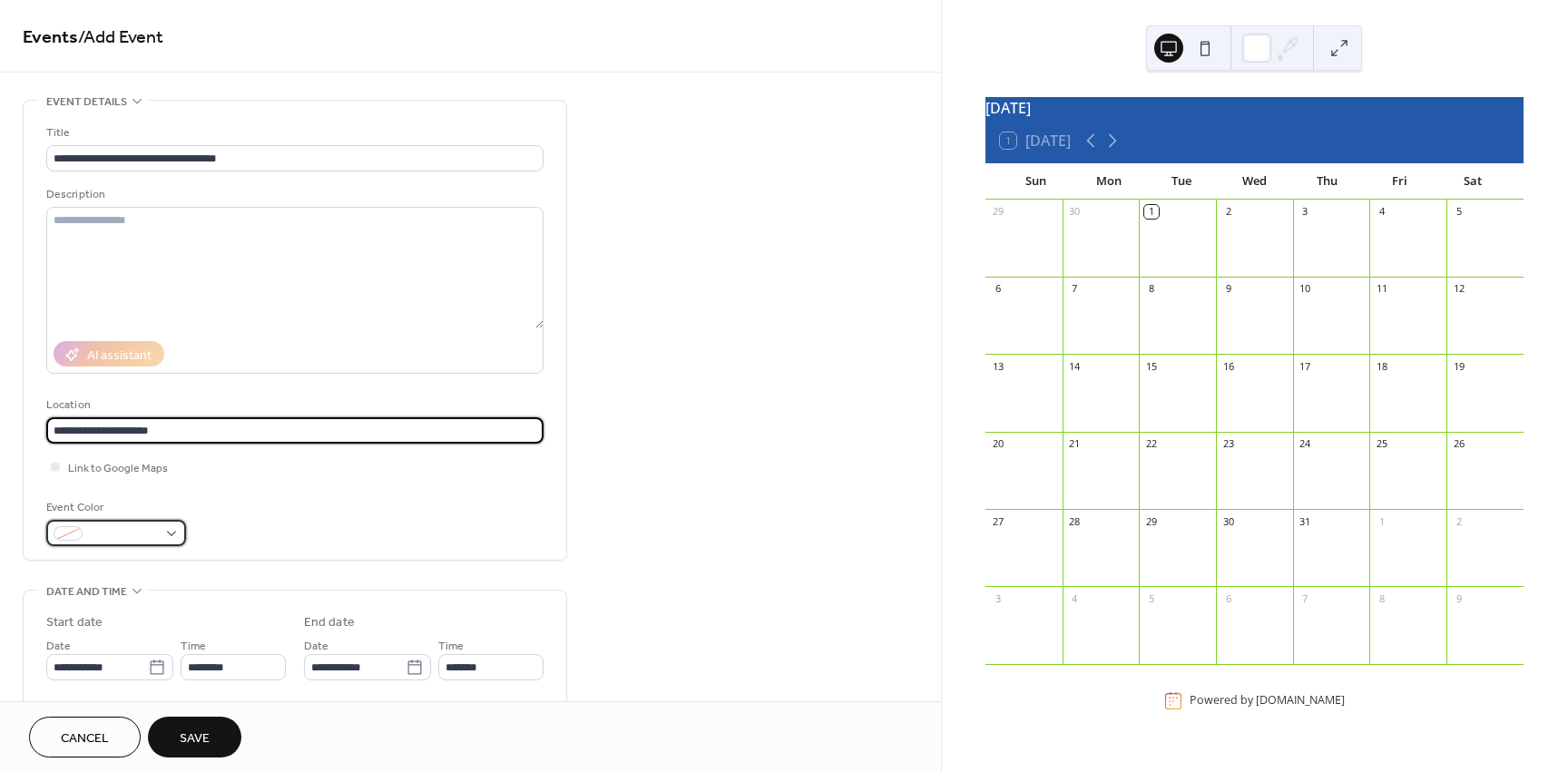click at bounding box center [123, 534] 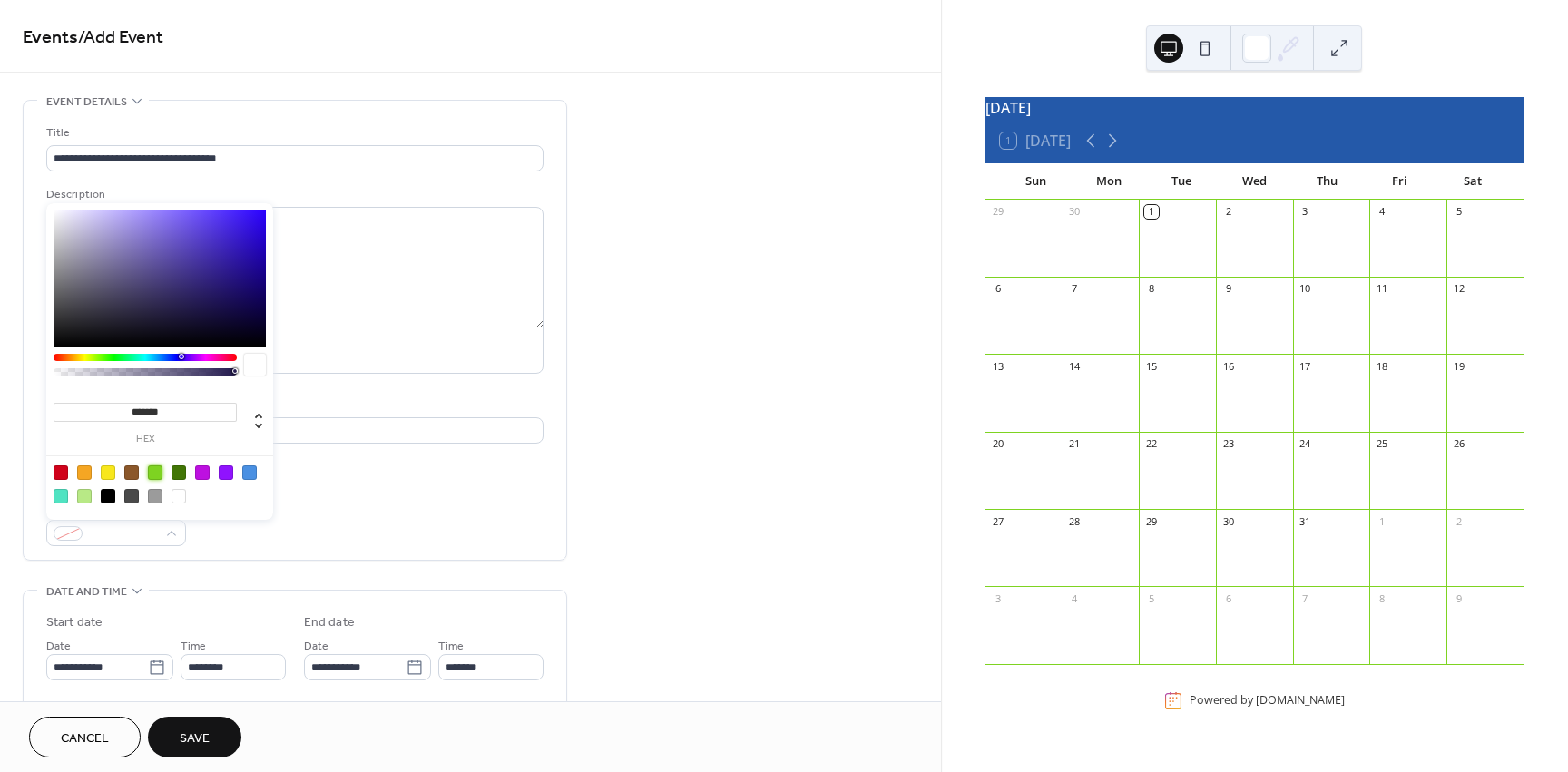 click at bounding box center [155, 473] 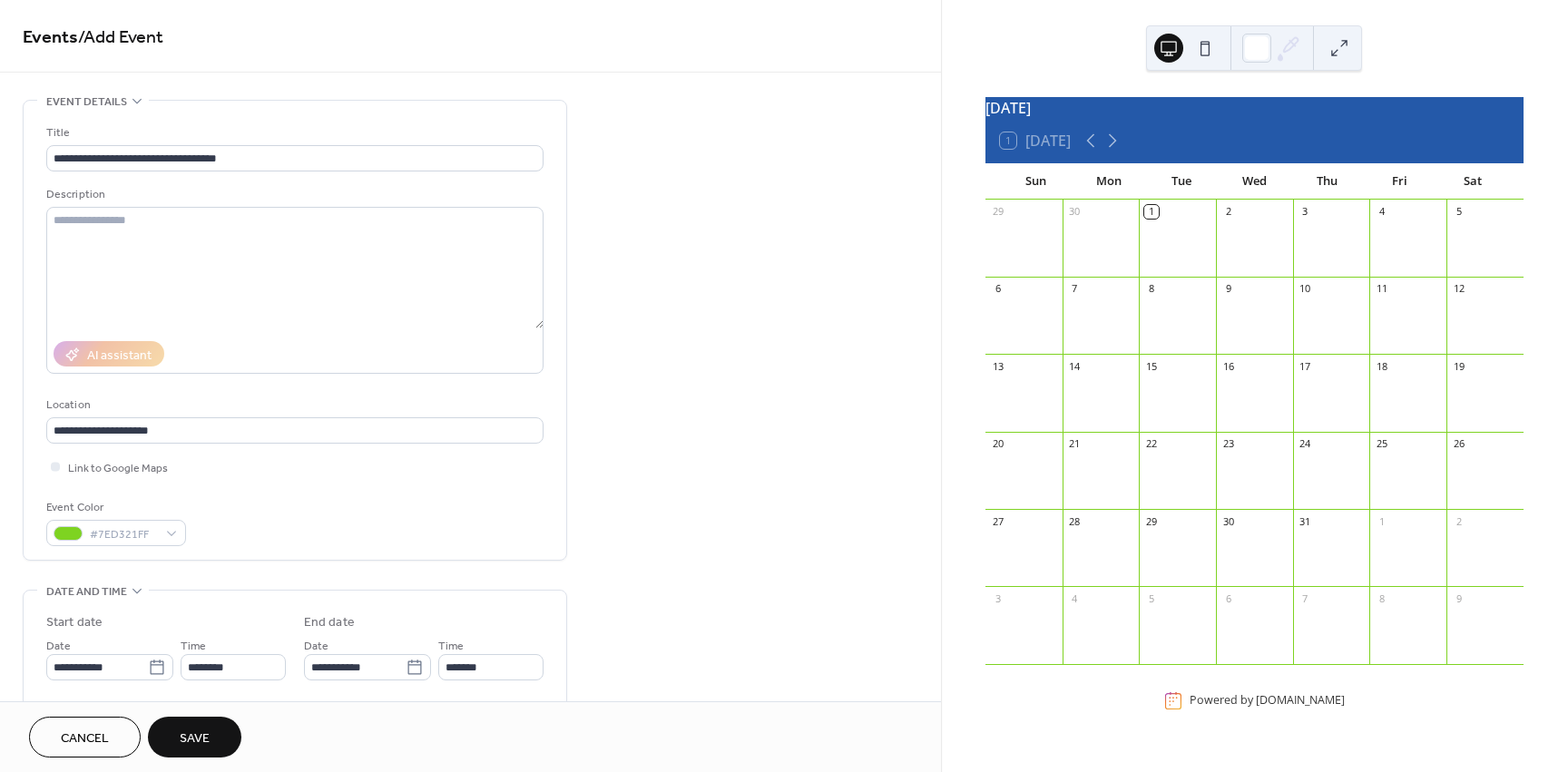 click on "AI assistant" at bounding box center [295, 354] 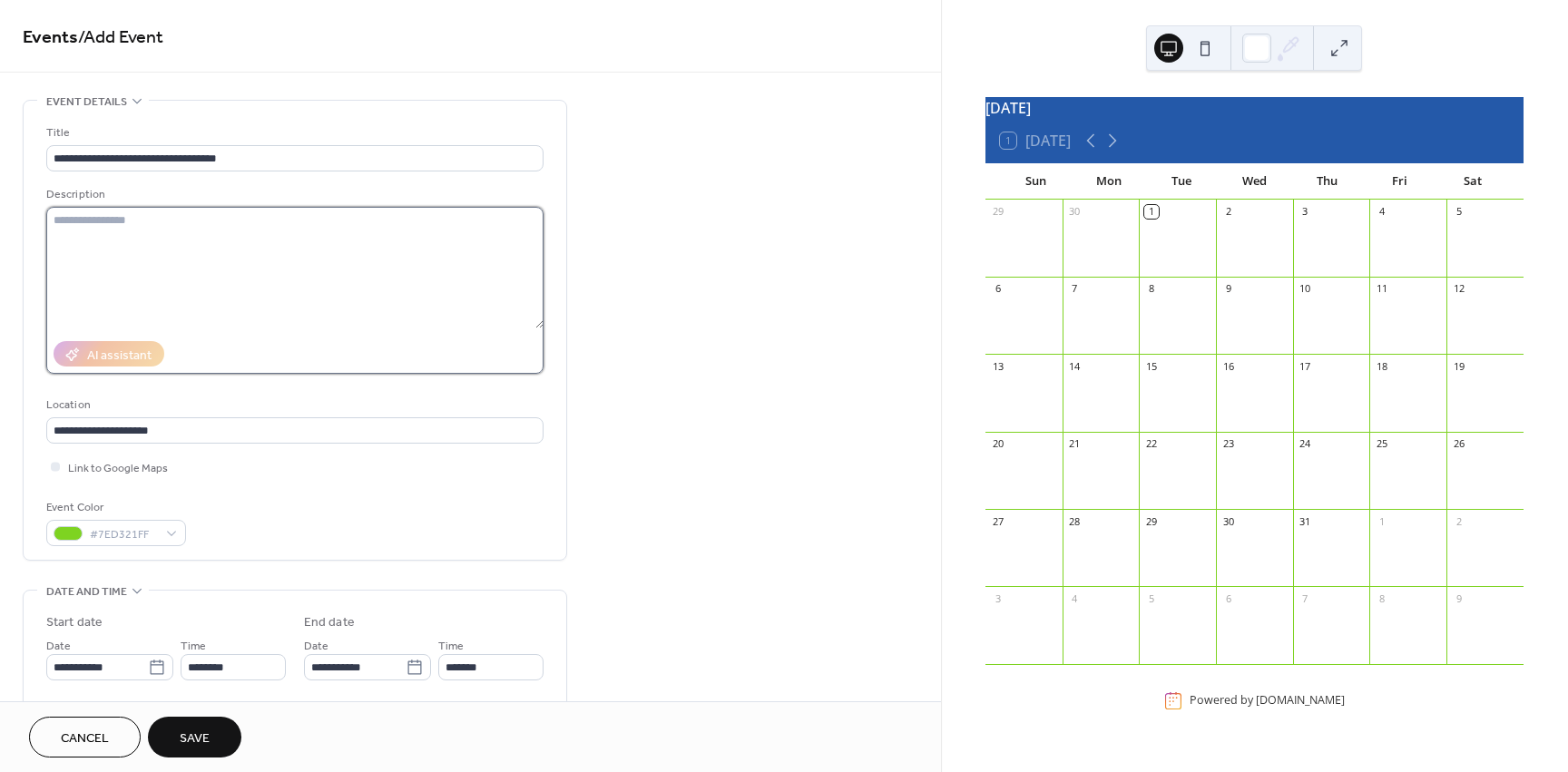 click at bounding box center (295, 268) 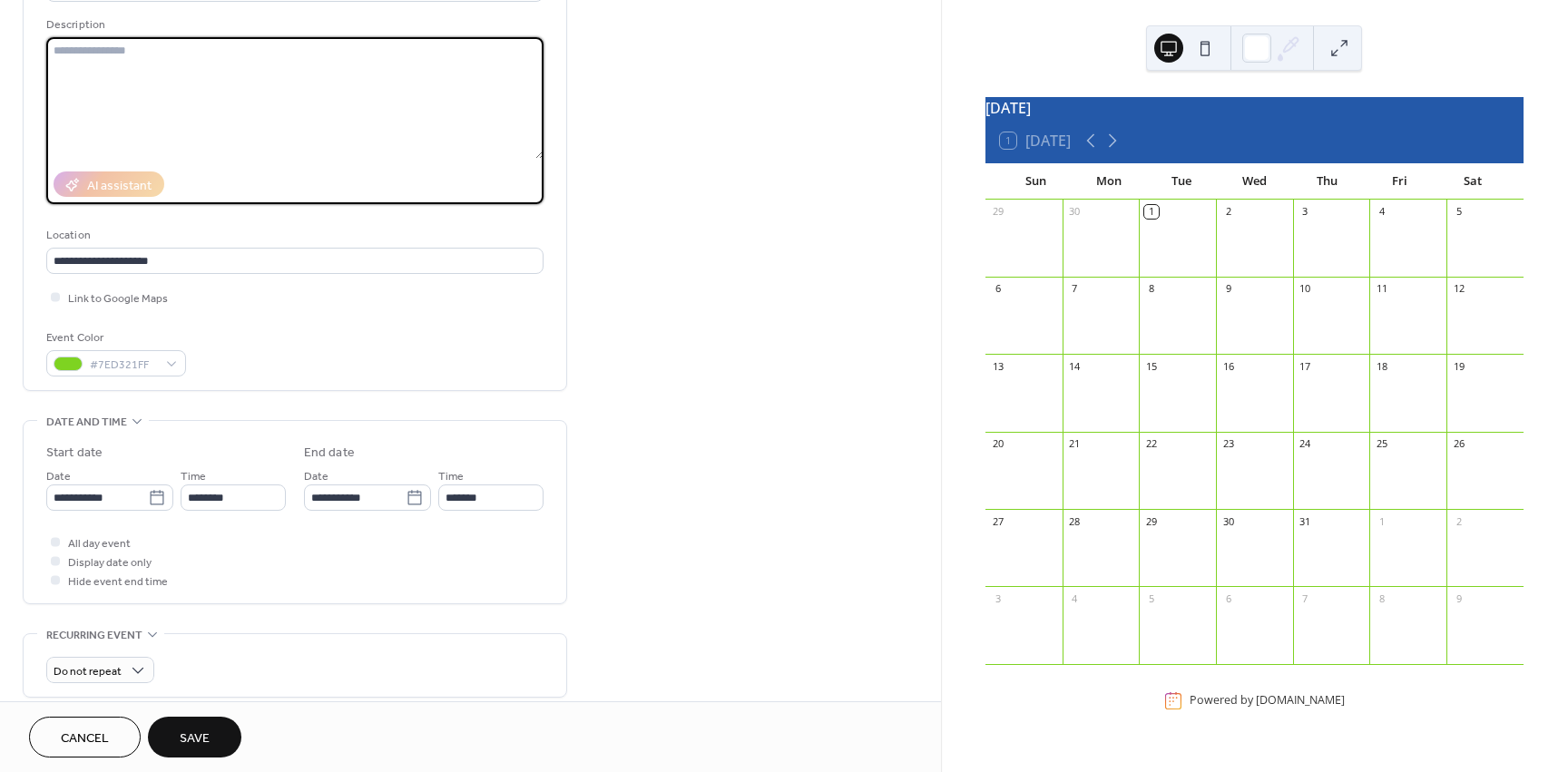 scroll, scrollTop: 363, scrollLeft: 0, axis: vertical 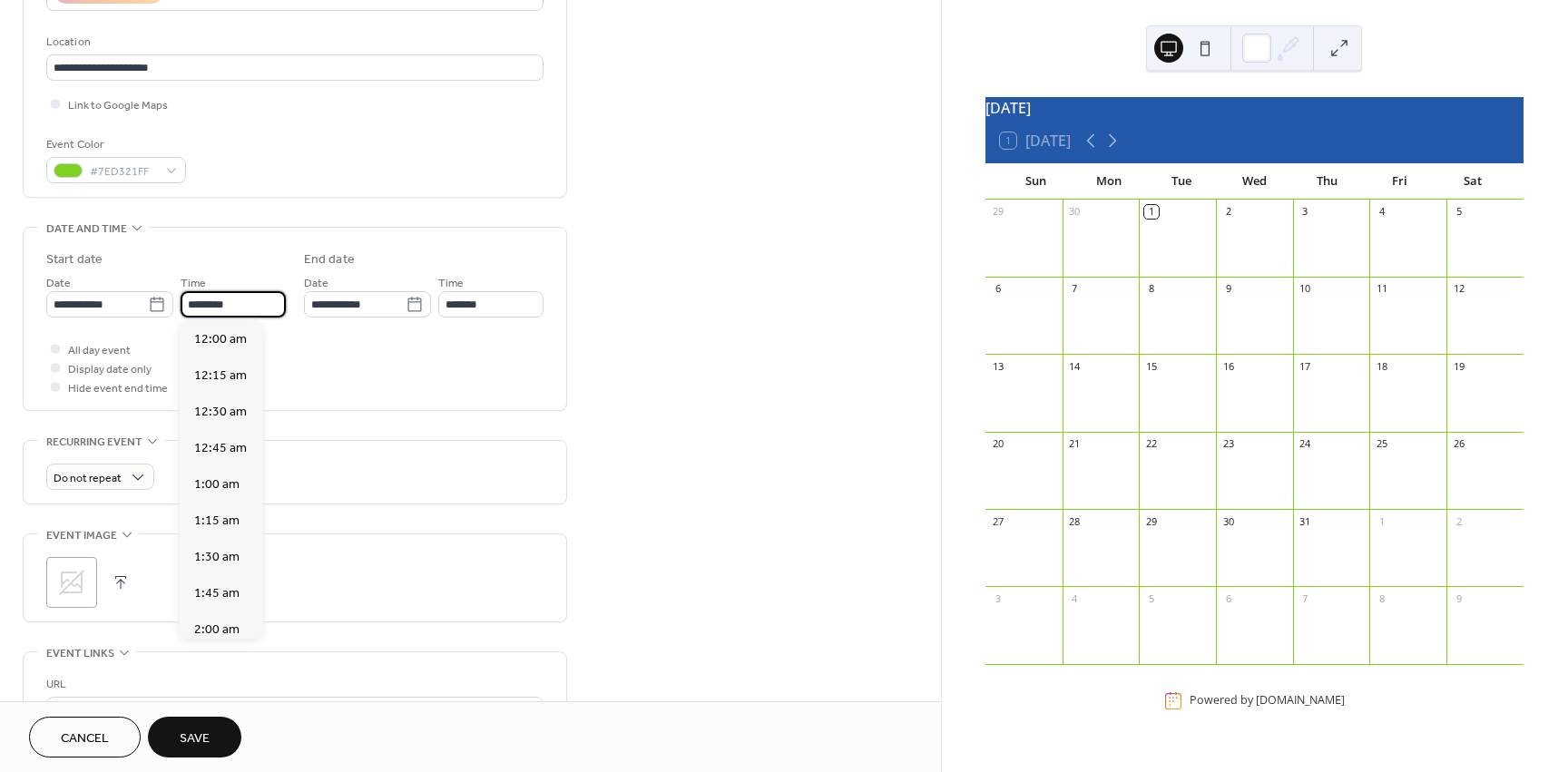 click on "********" at bounding box center (233, 304) 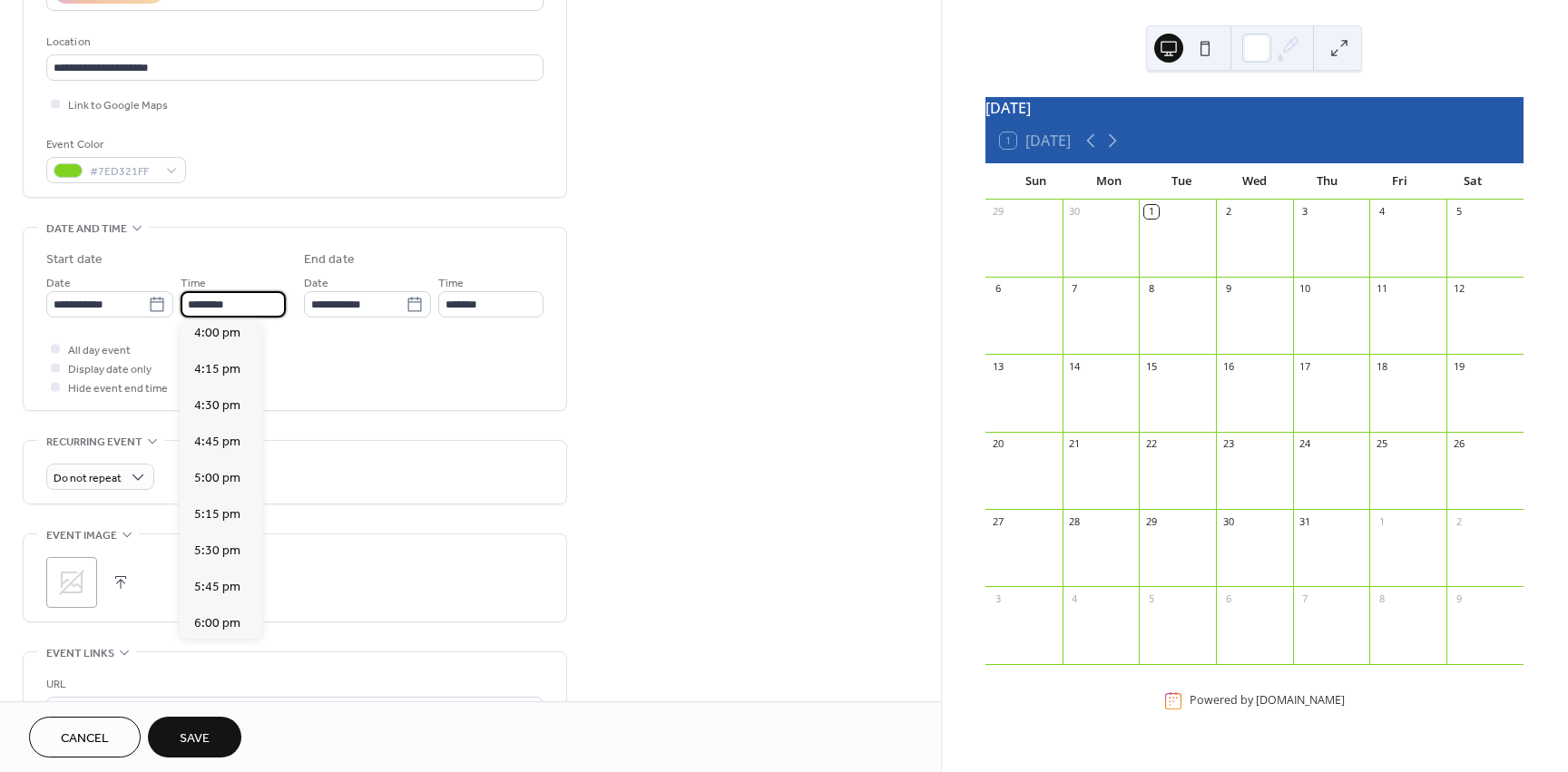 scroll, scrollTop: 2330, scrollLeft: 0, axis: vertical 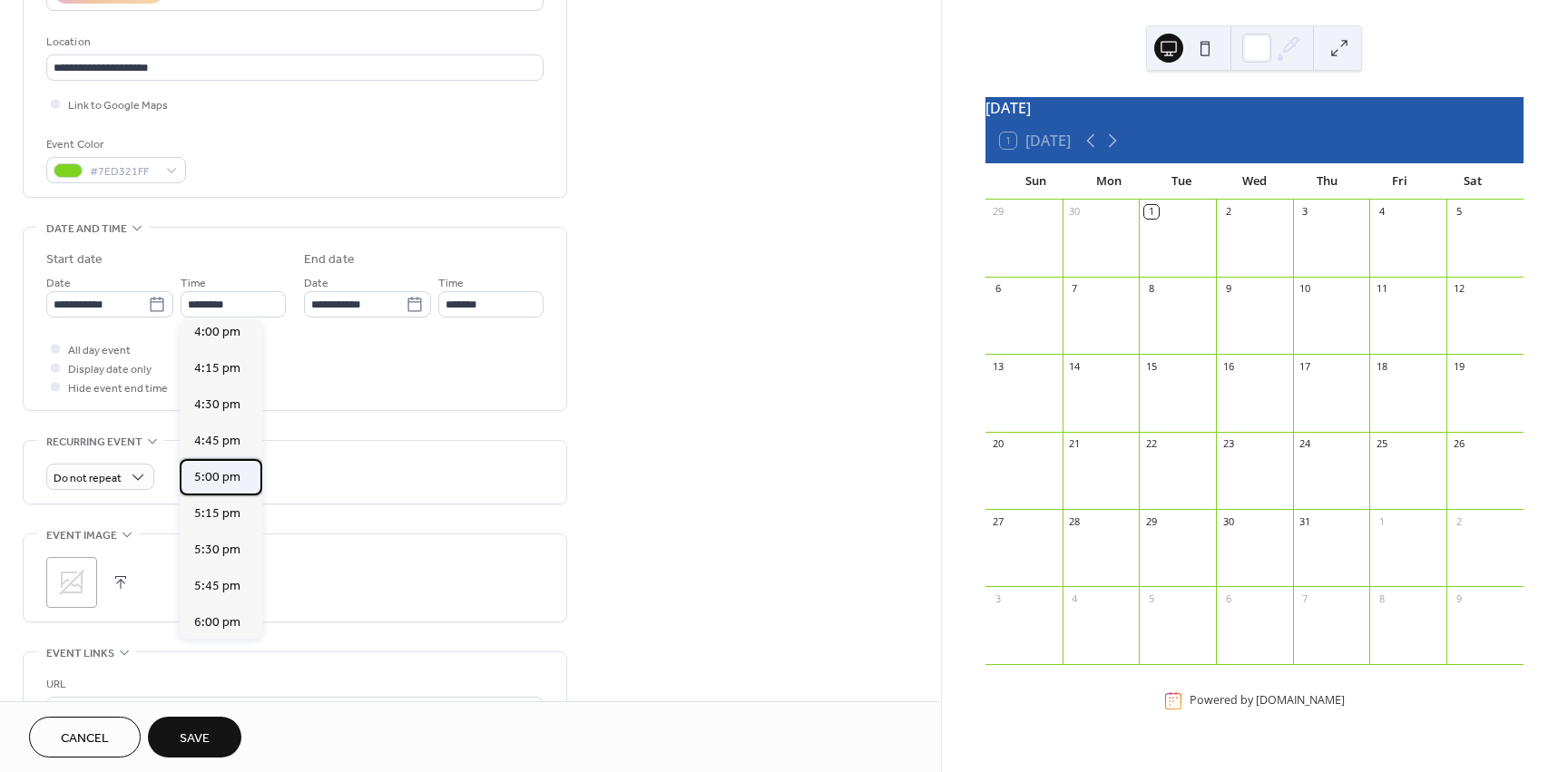 click on "5:00 pm" at bounding box center [217, 477] 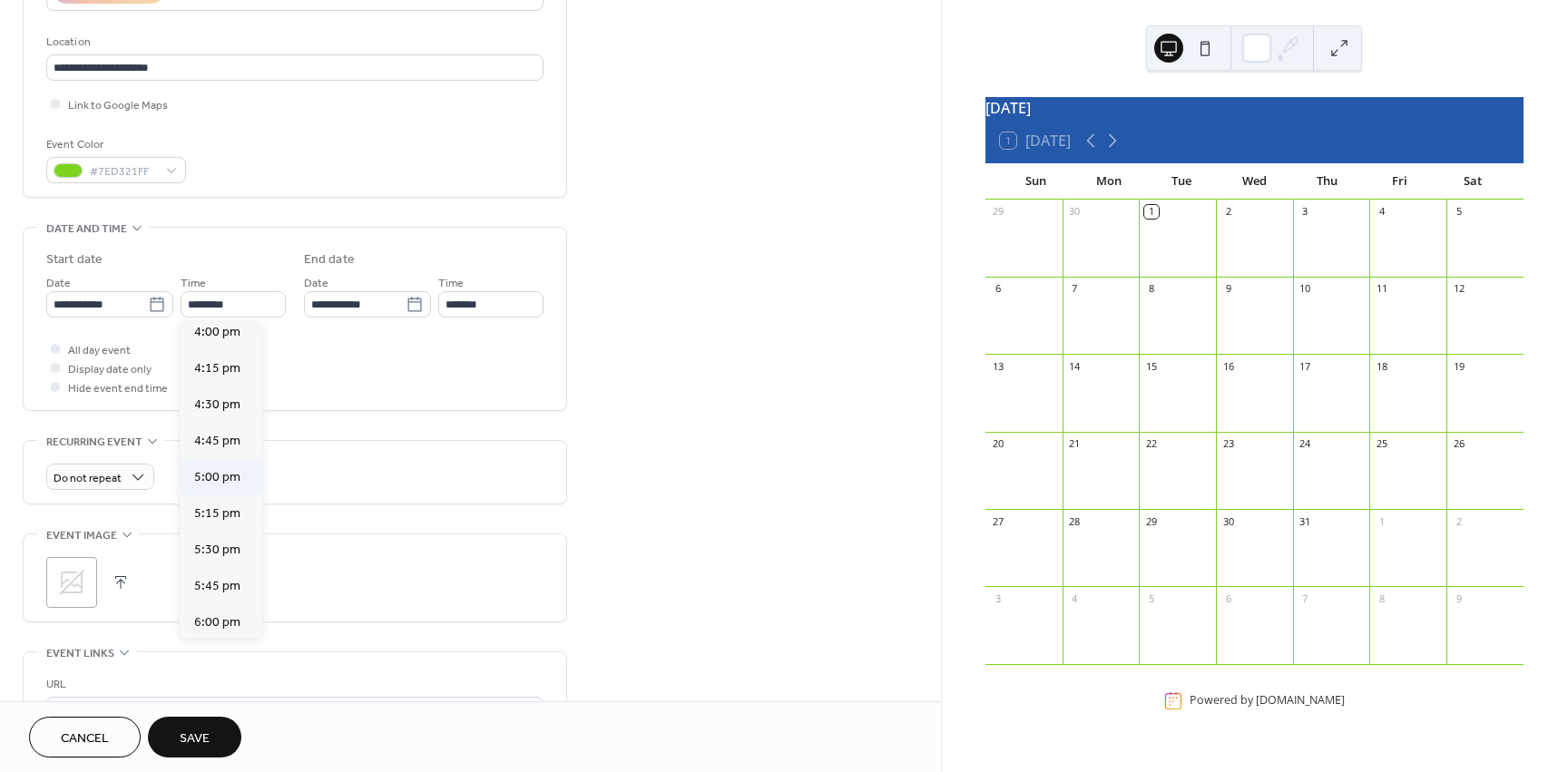 type on "*******" 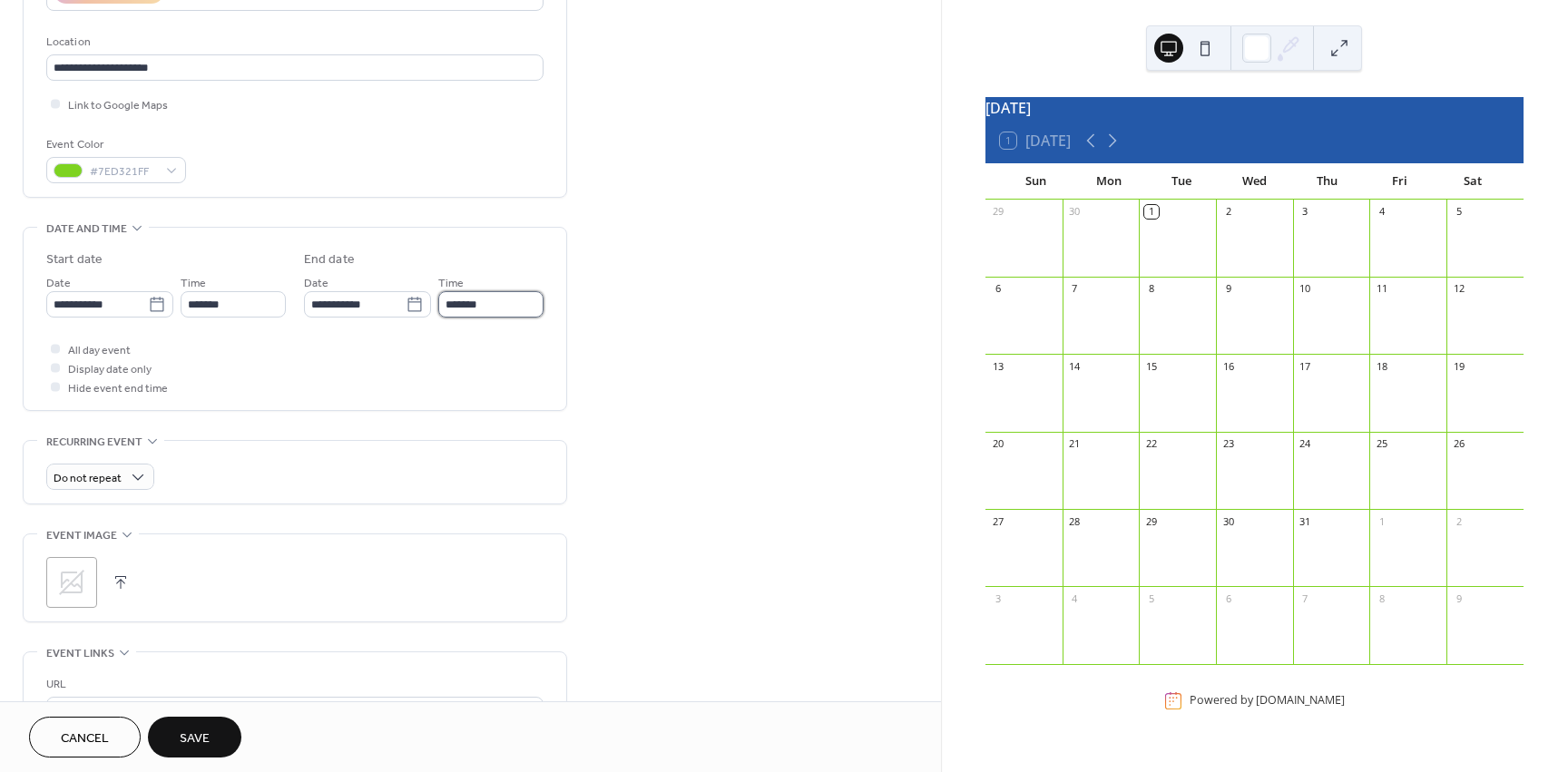 click on "*******" at bounding box center [491, 304] 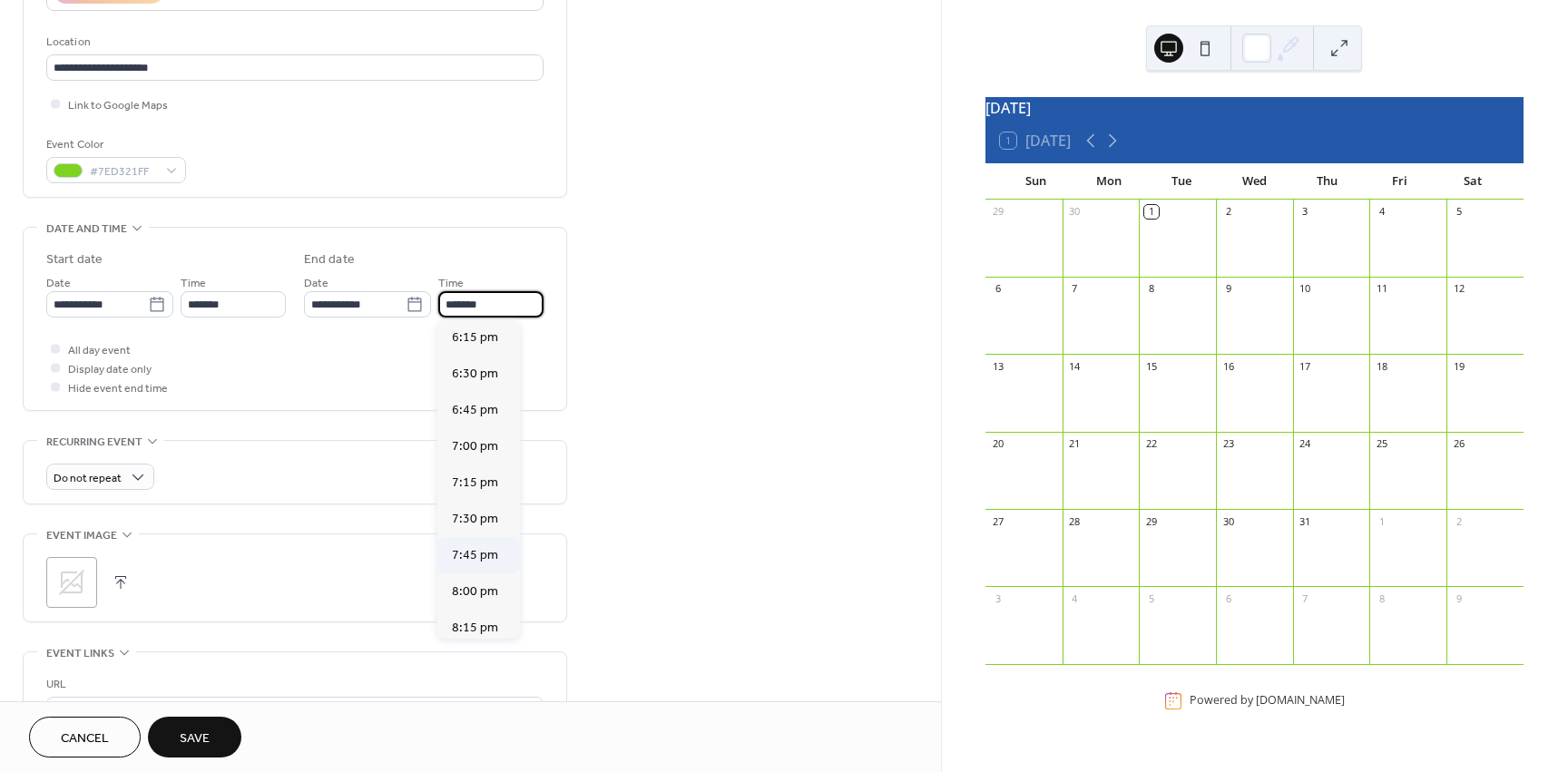 scroll, scrollTop: 181, scrollLeft: 0, axis: vertical 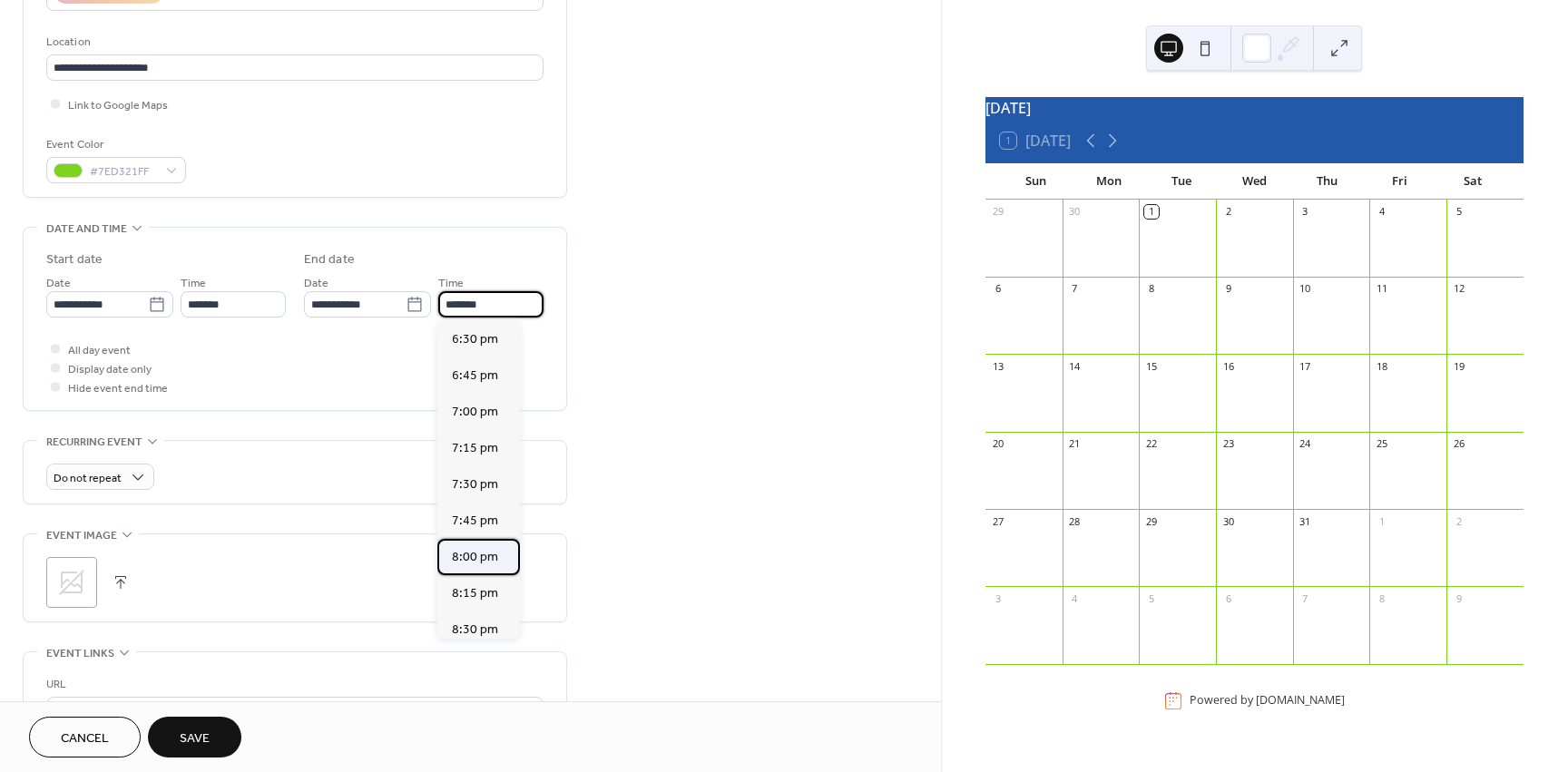 click on "8:00 pm" at bounding box center (475, 557) 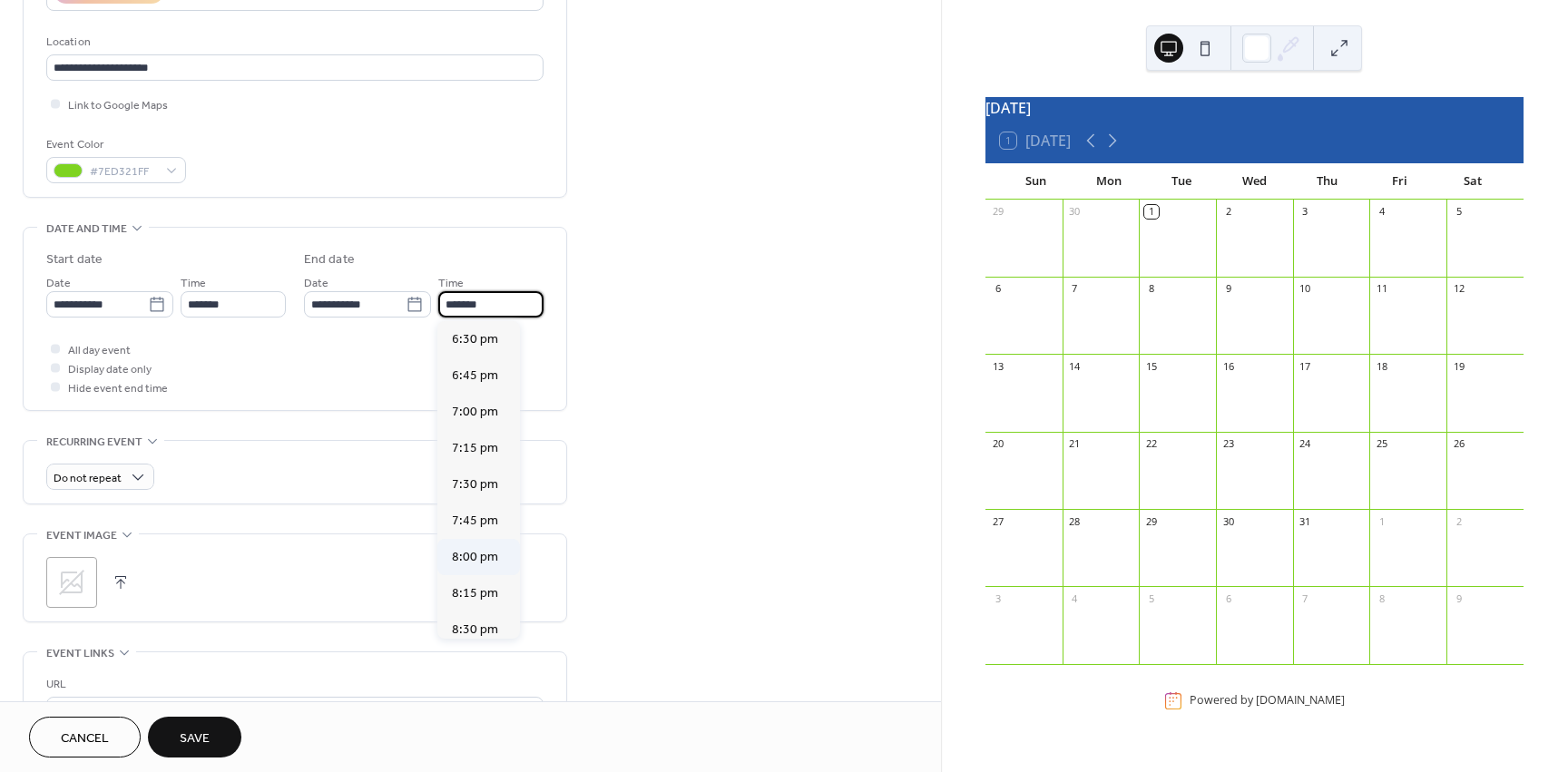 type on "*******" 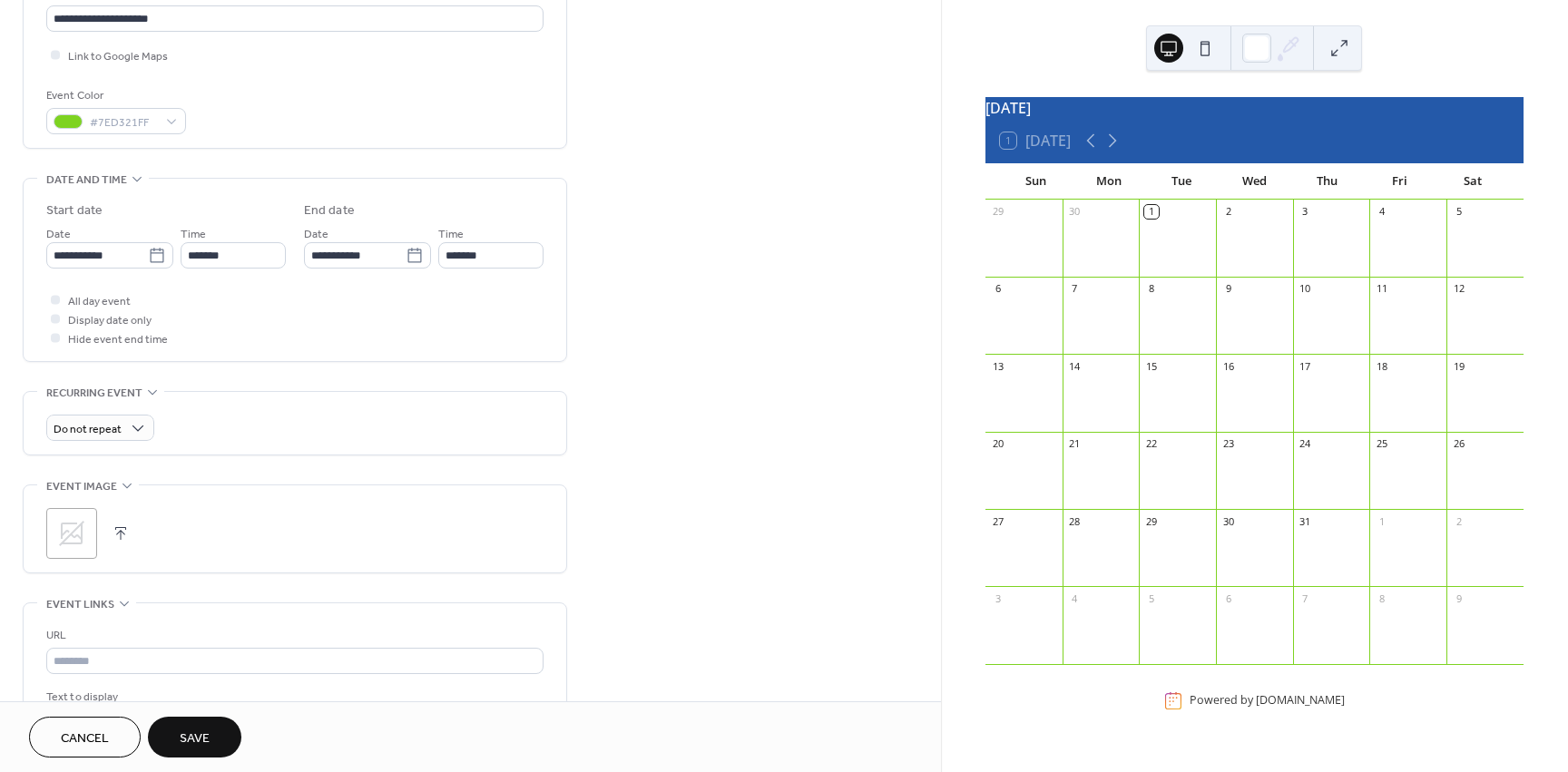 scroll, scrollTop: 454, scrollLeft: 0, axis: vertical 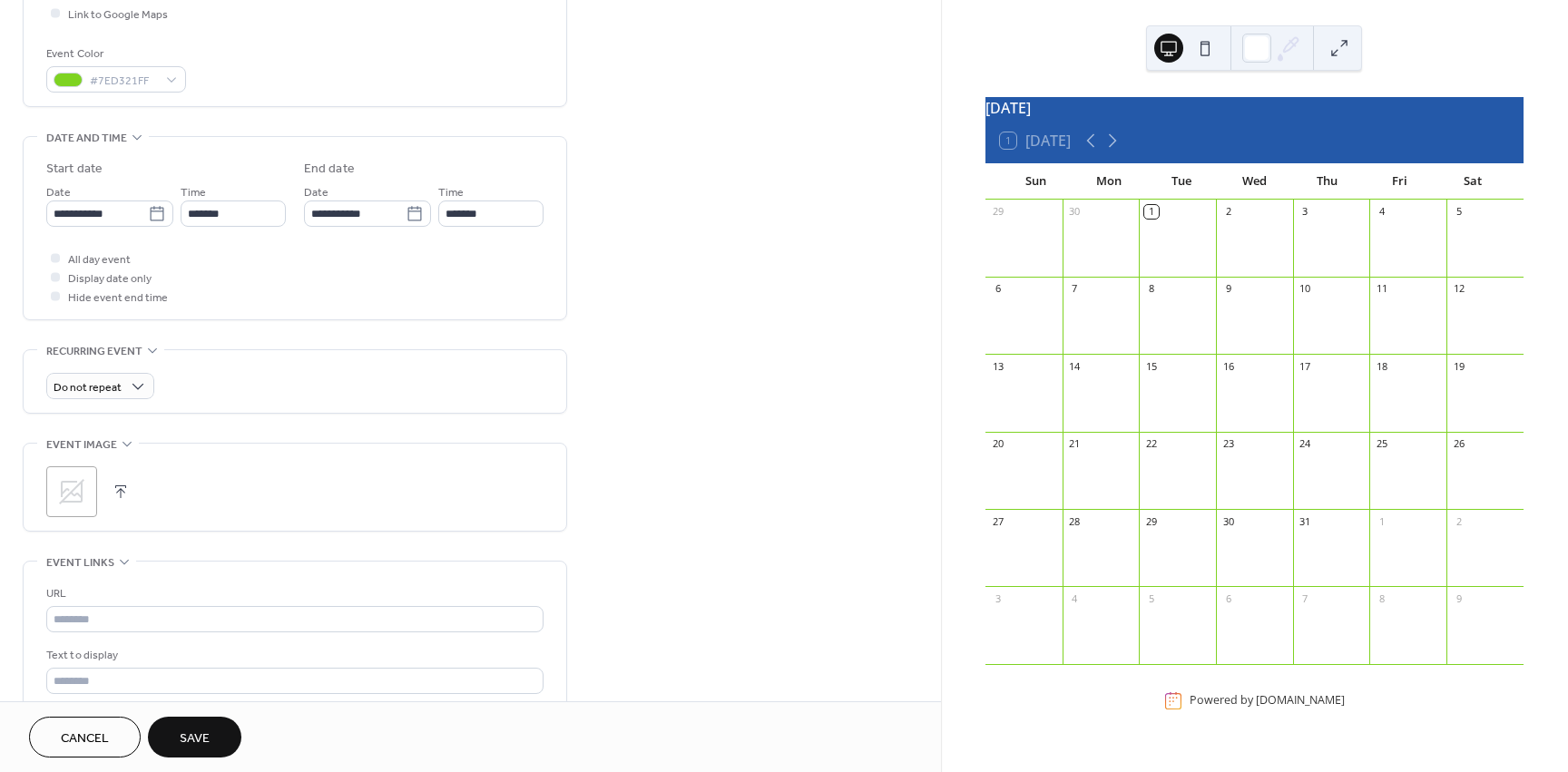 click at bounding box center [121, 492] 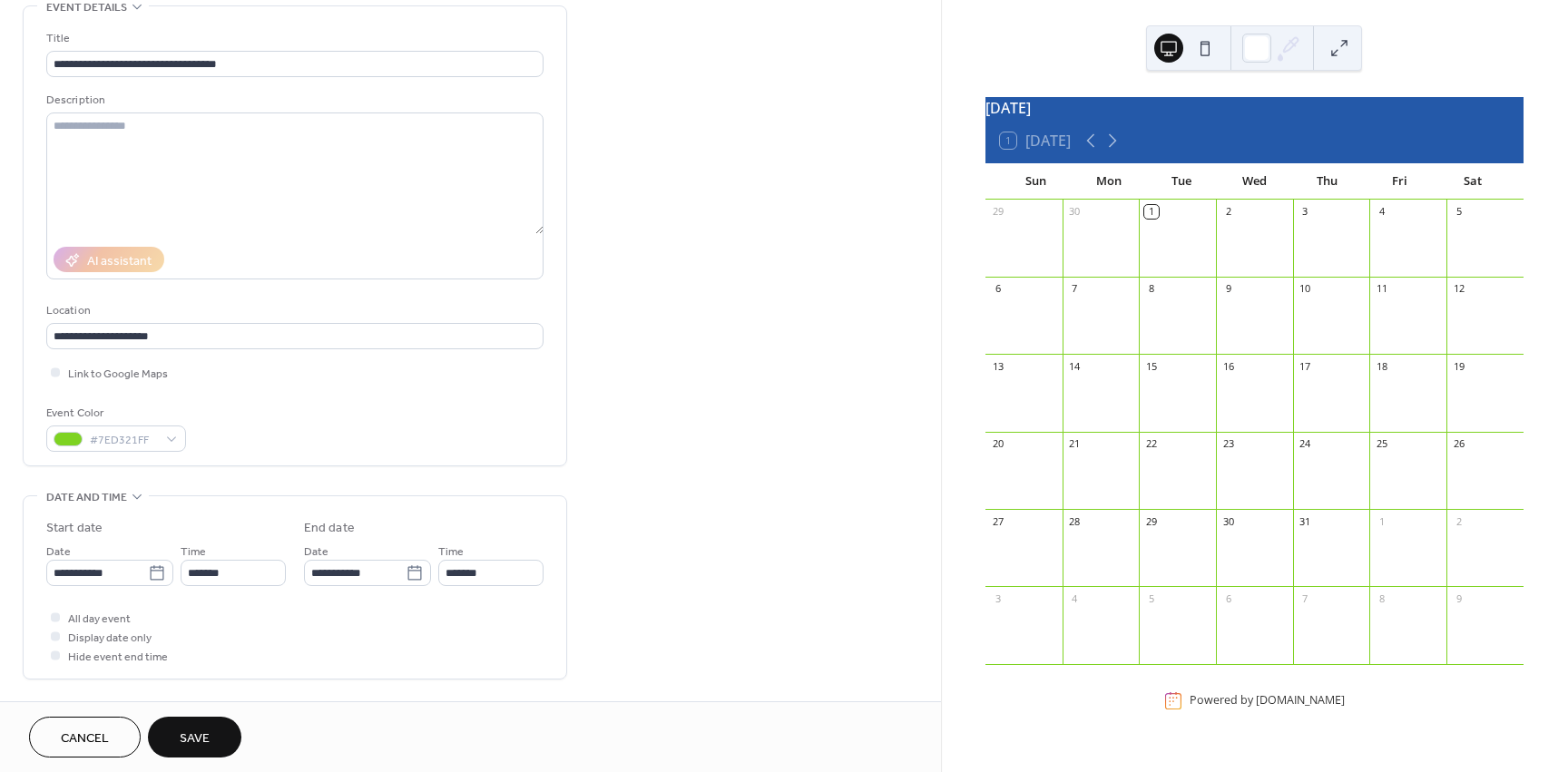 scroll, scrollTop: 0, scrollLeft: 0, axis: both 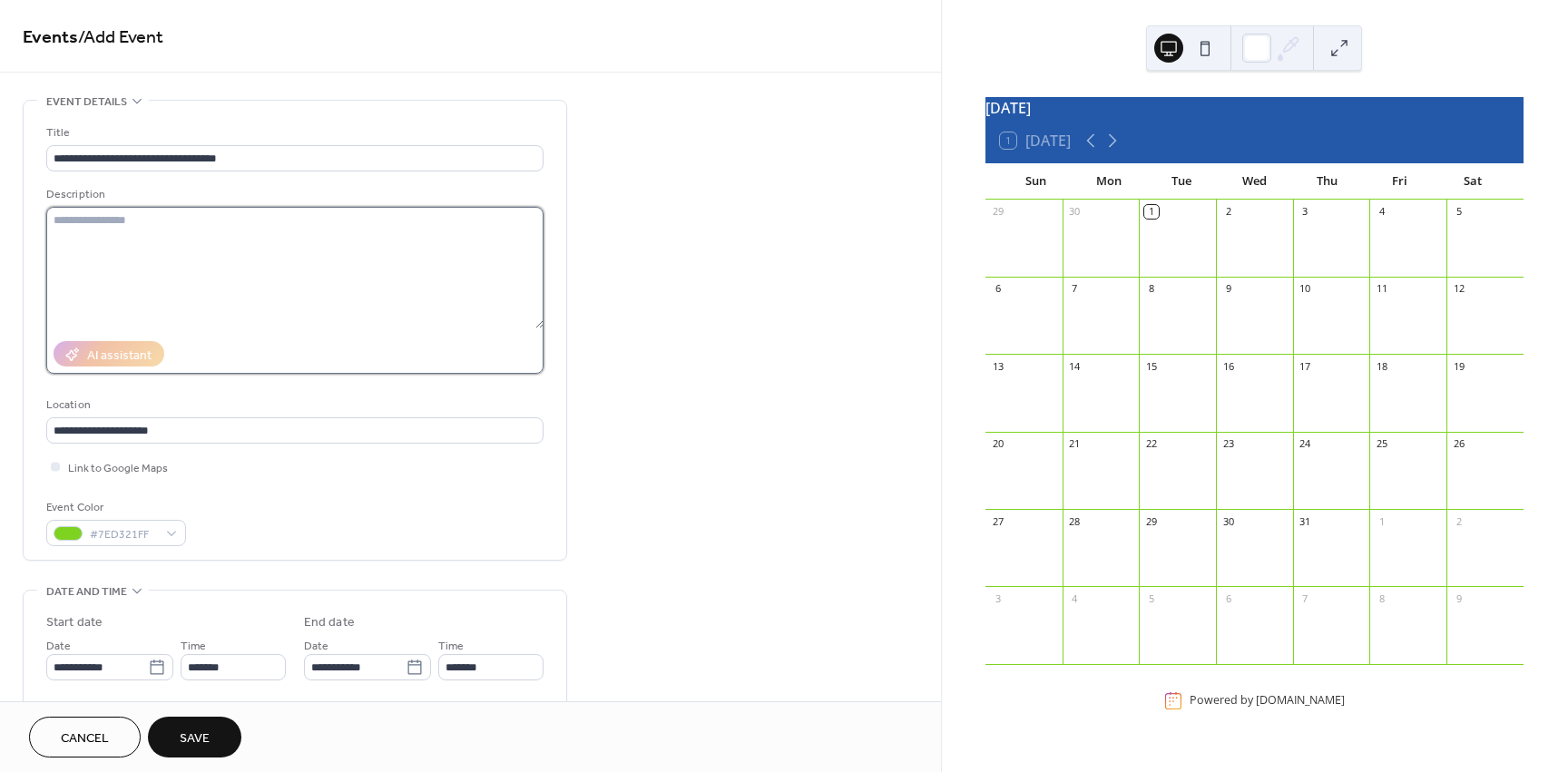 click at bounding box center [295, 268] 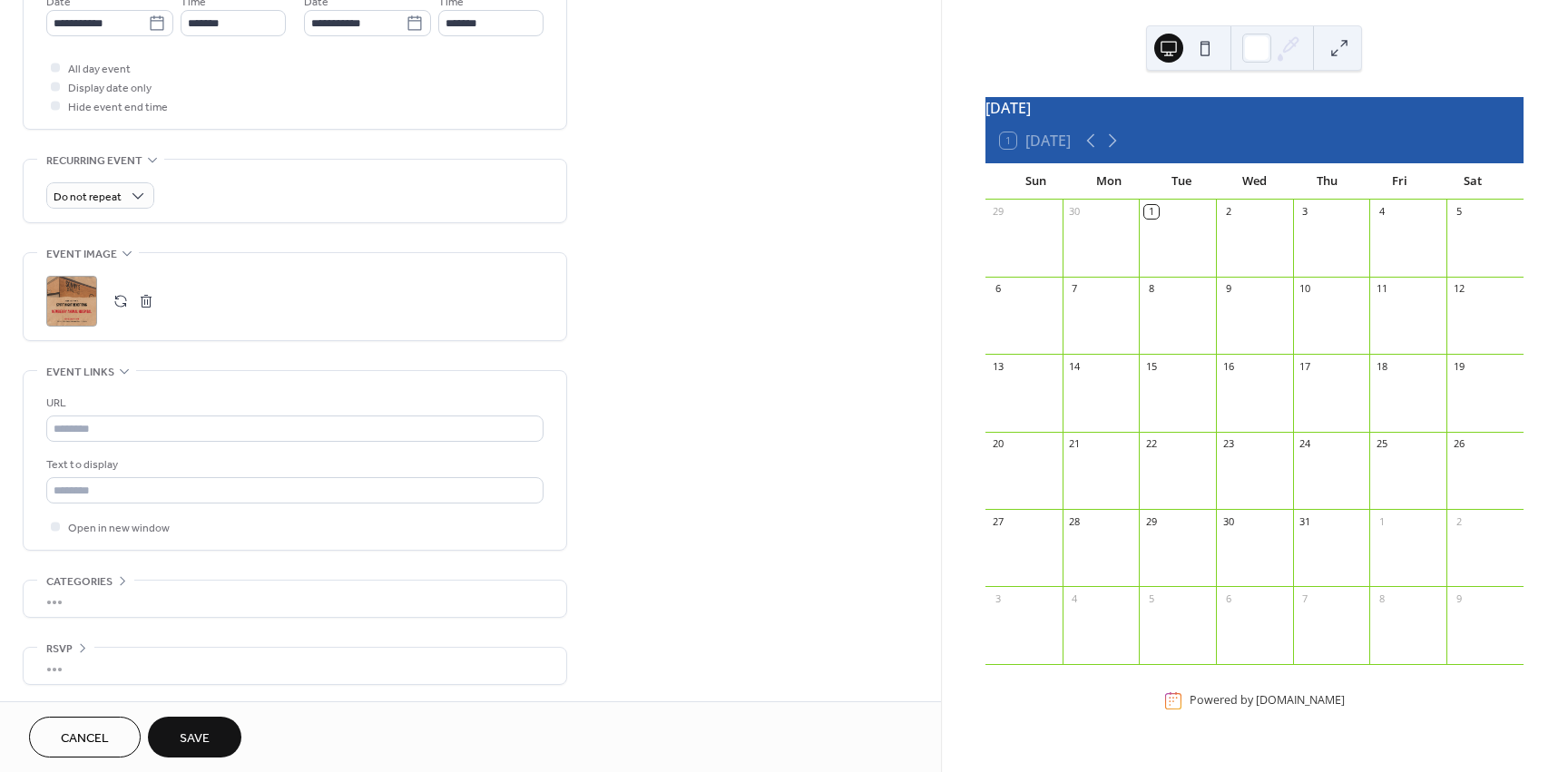 scroll, scrollTop: 646, scrollLeft: 0, axis: vertical 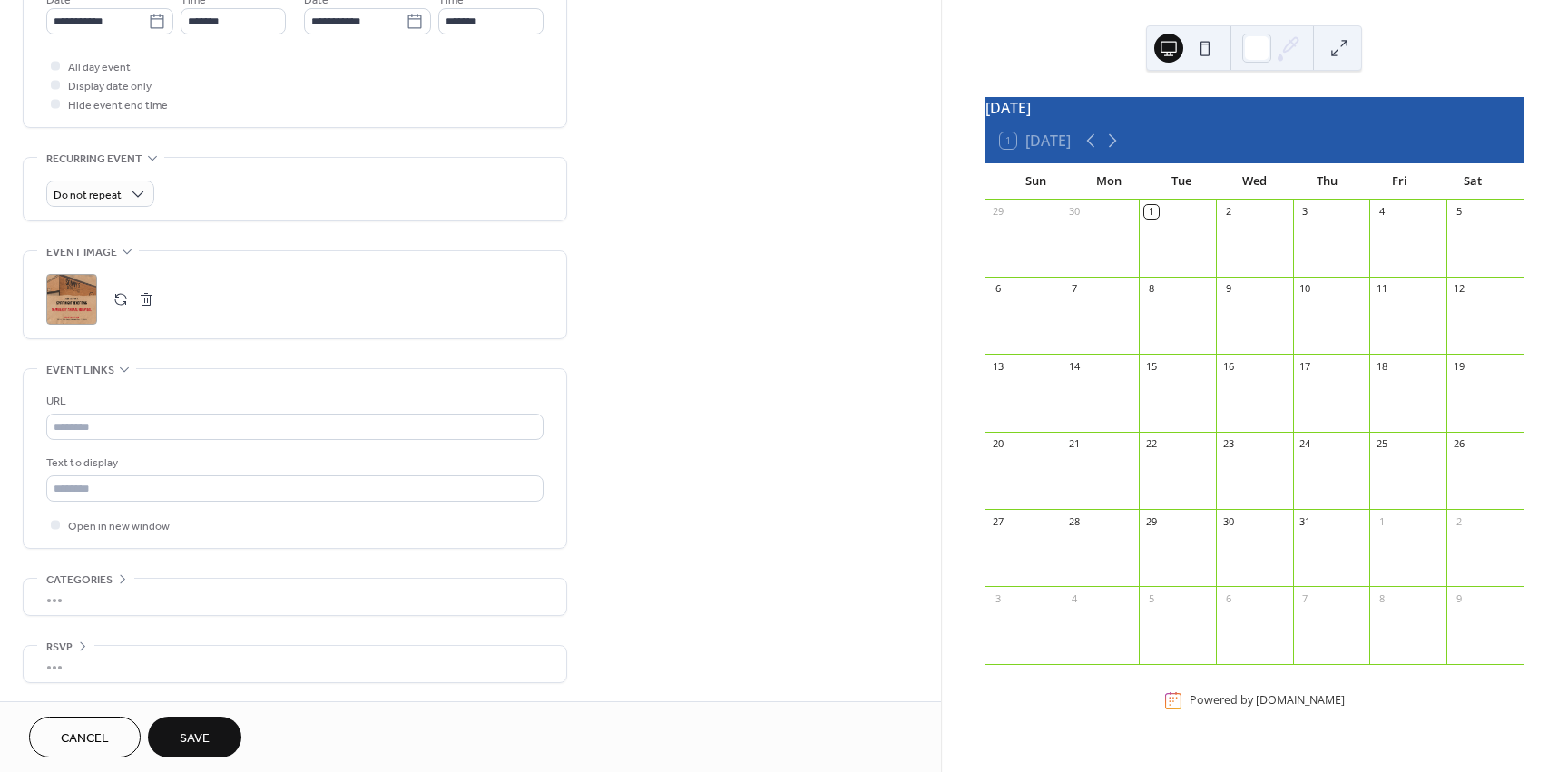 type on "**********" 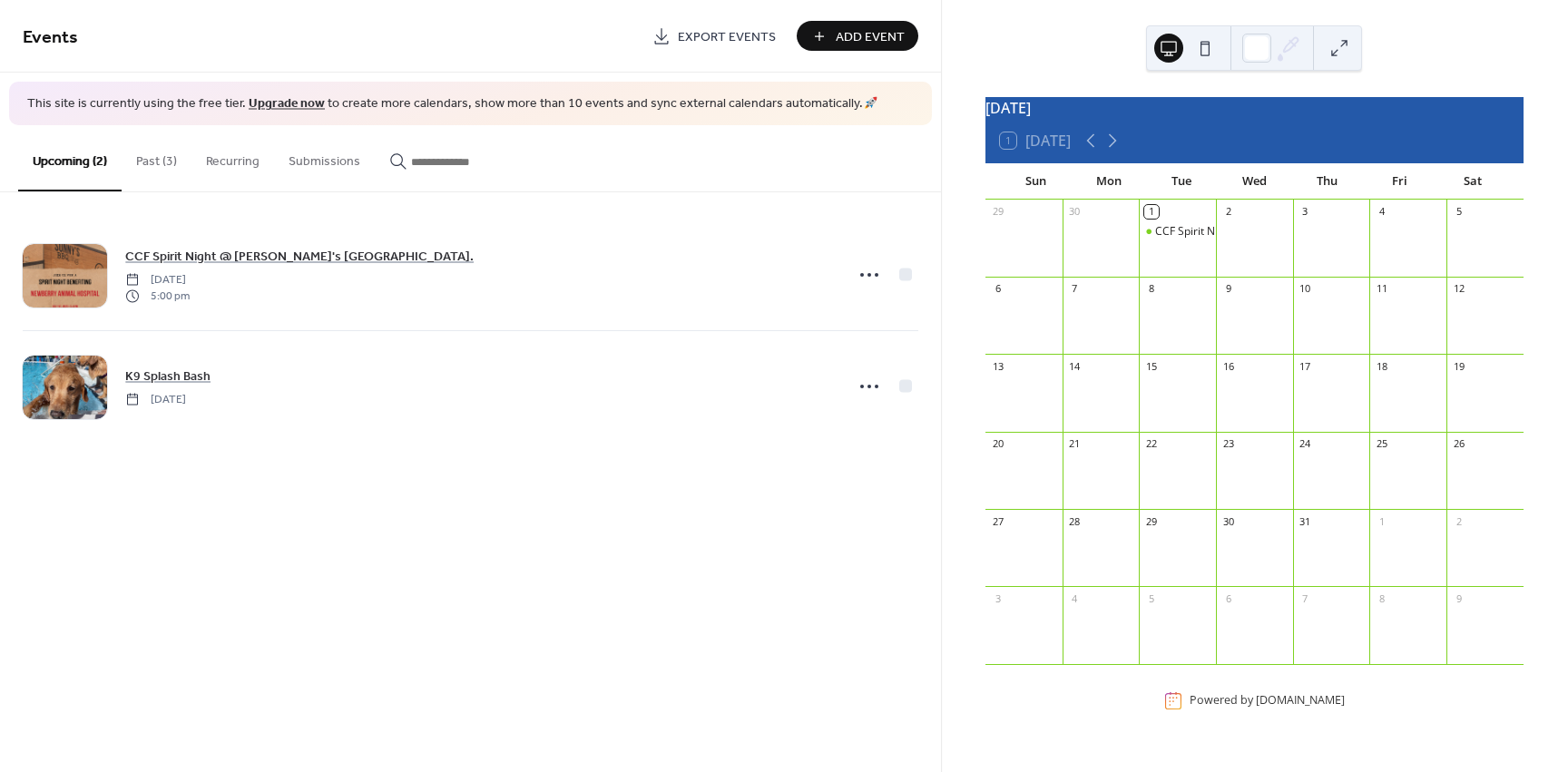 click on "Add Event" at bounding box center (858, 35) 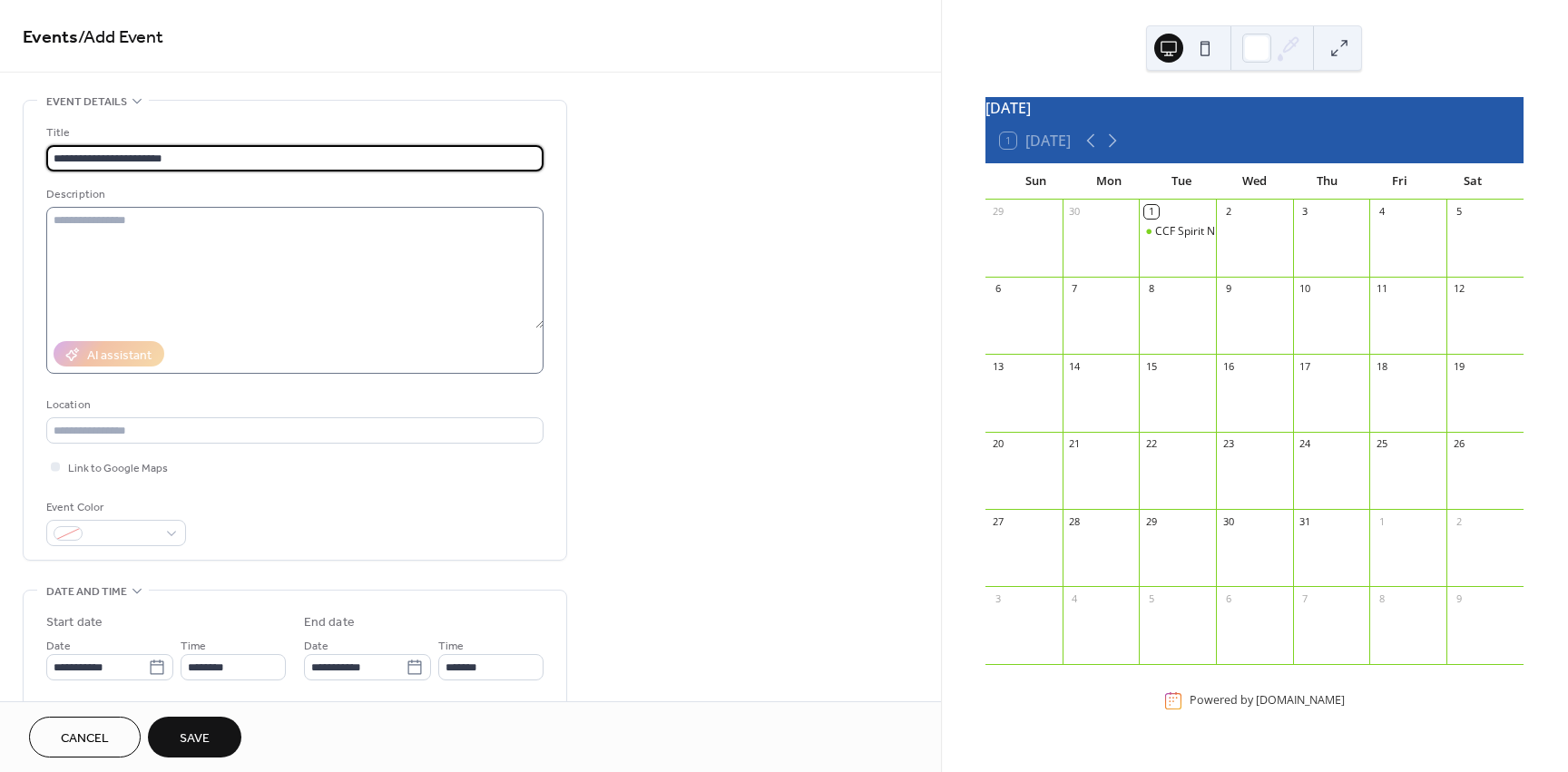 type on "**********" 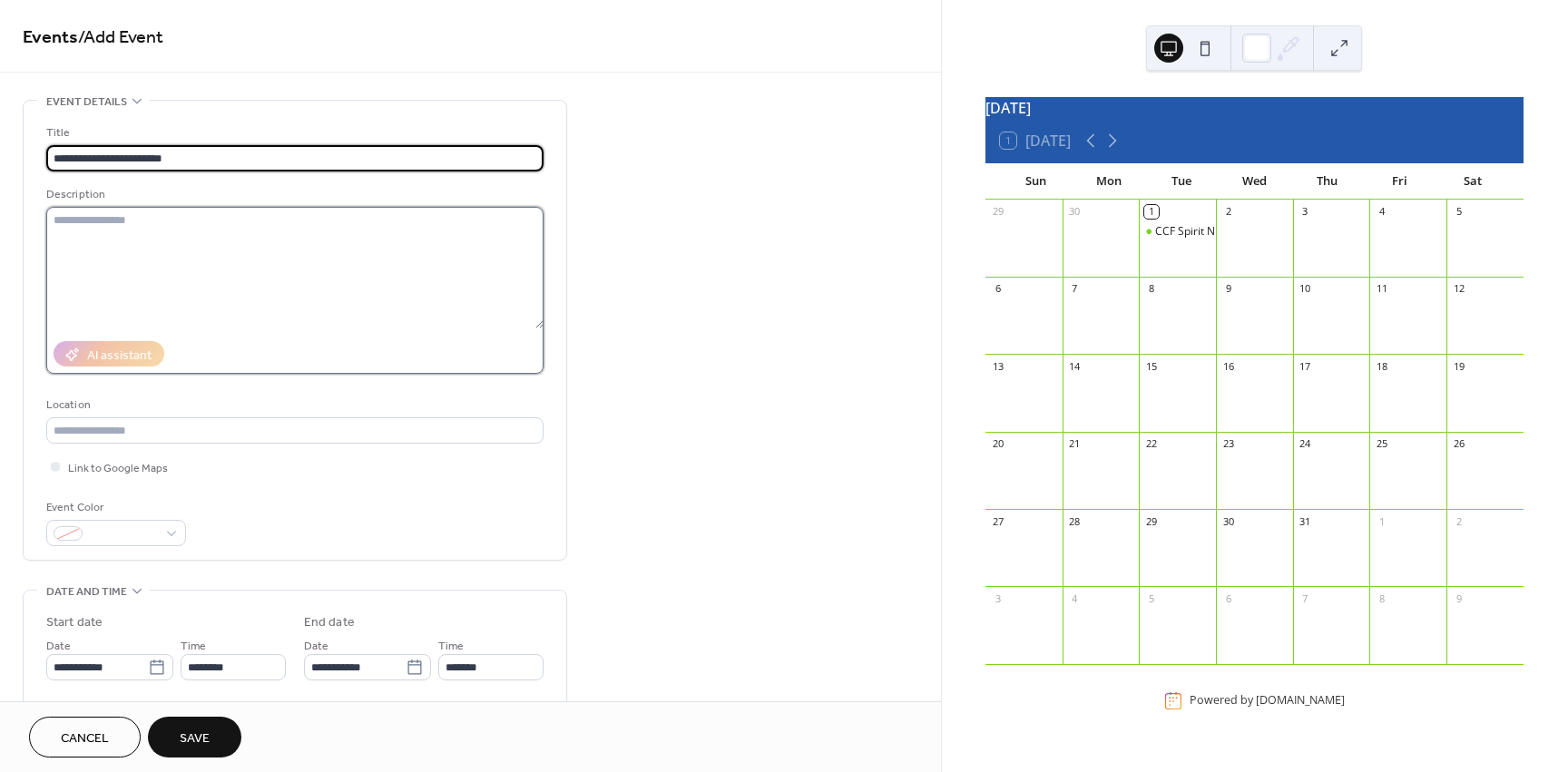 click at bounding box center [295, 268] 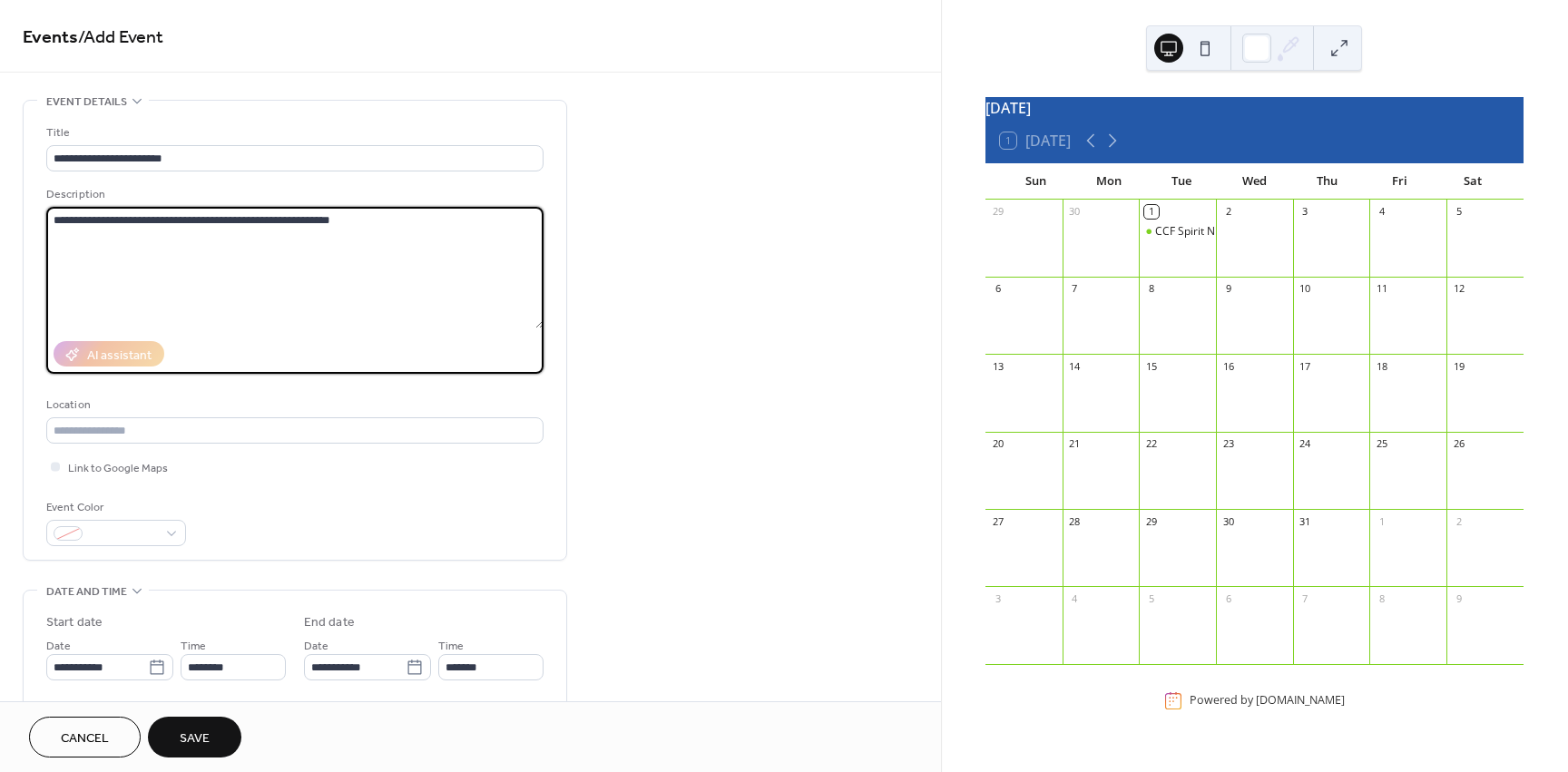 click on "**********" at bounding box center [295, 268] 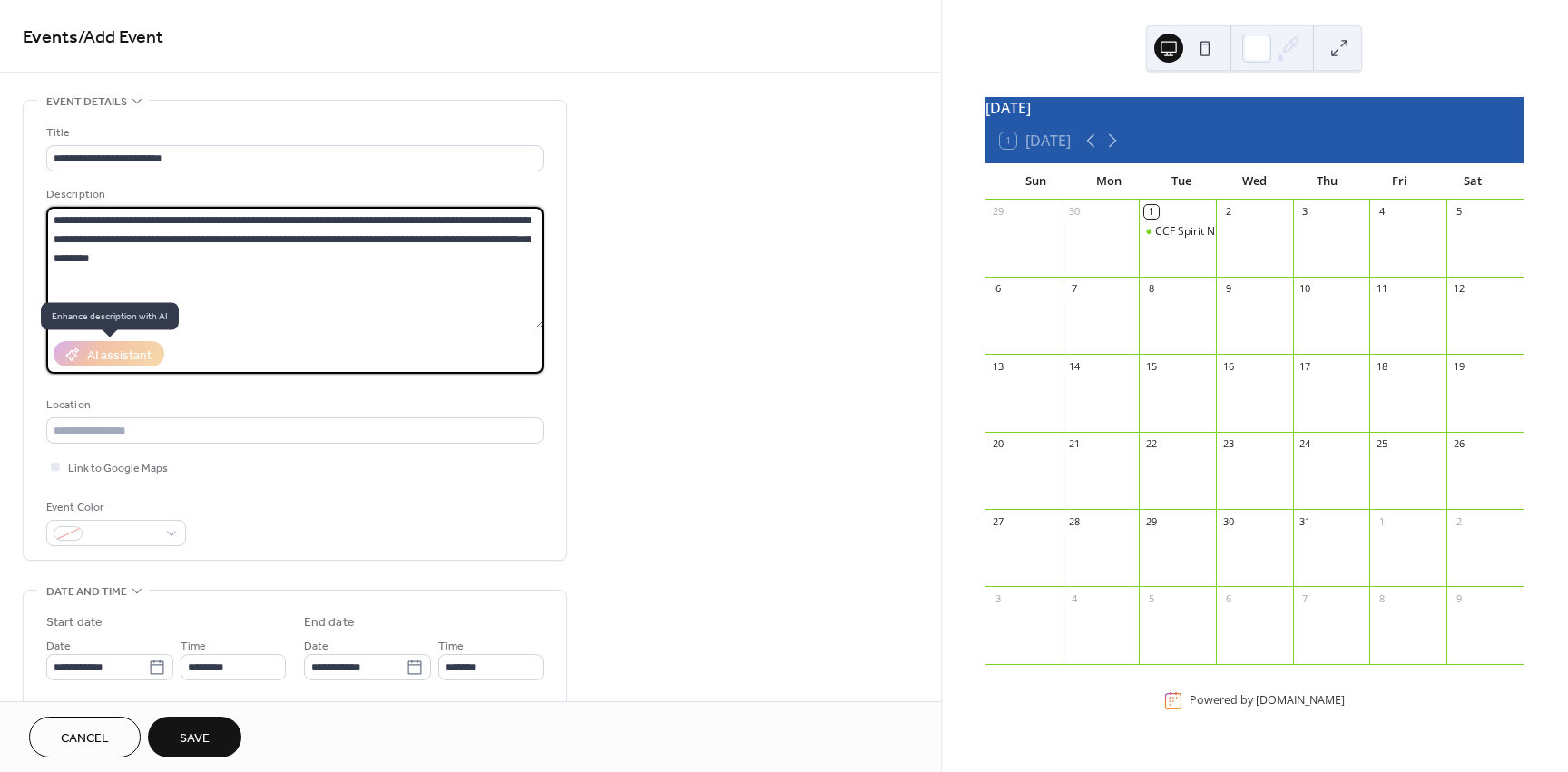 type on "**********" 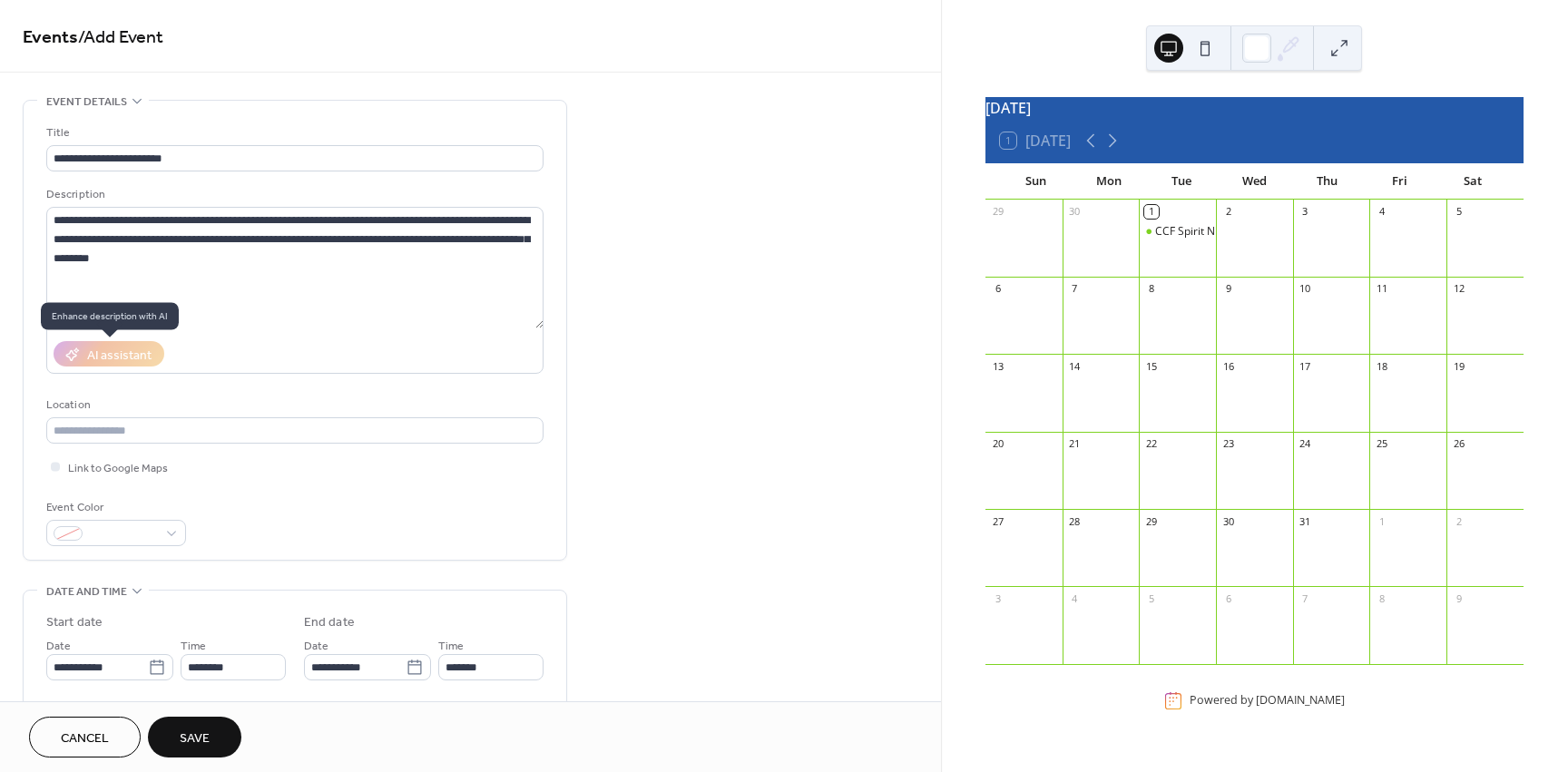 click on "AI assistant" at bounding box center [109, 354] 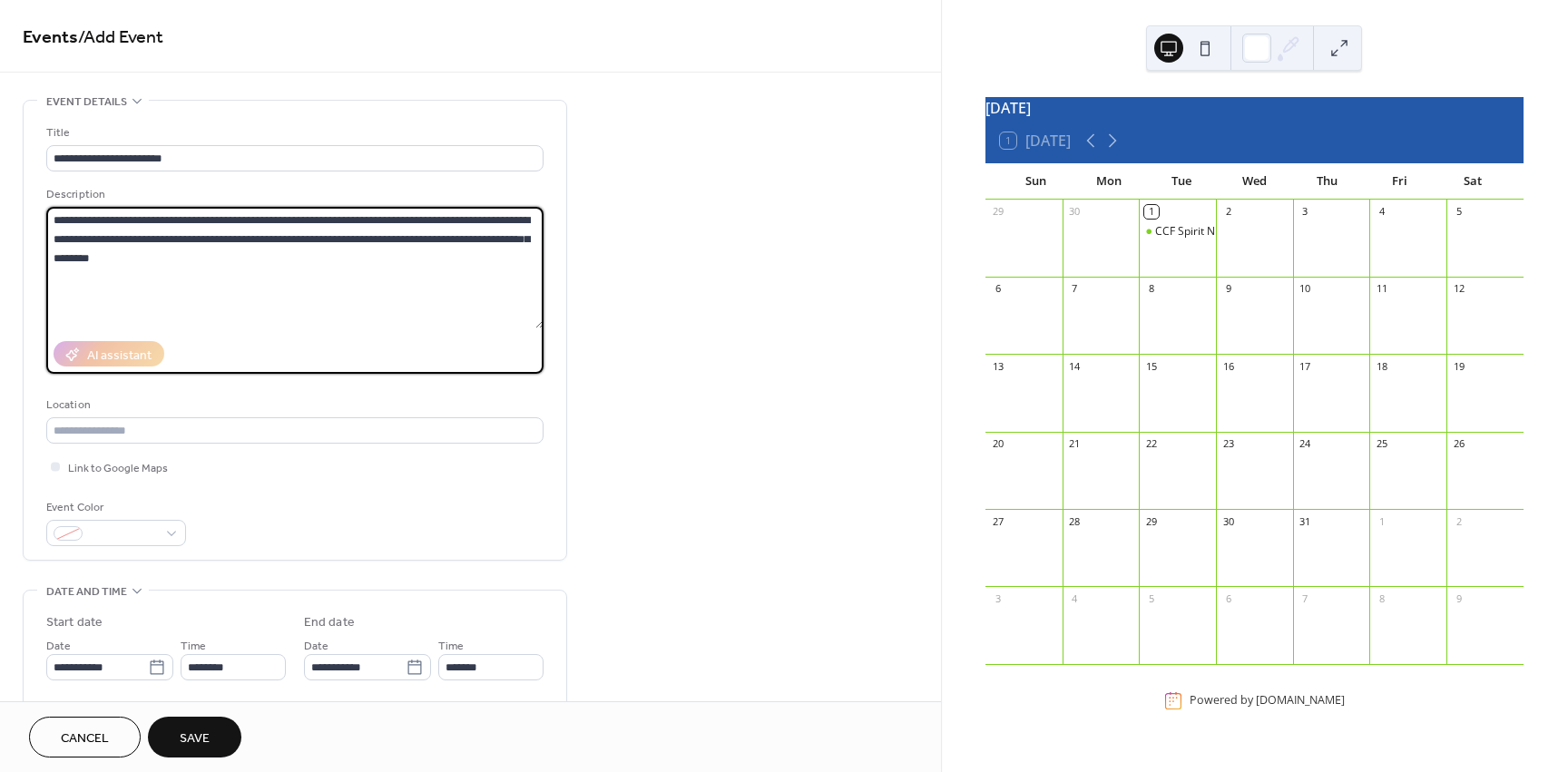 drag, startPoint x: 97, startPoint y: 254, endPoint x: 30, endPoint y: 210, distance: 80.156098 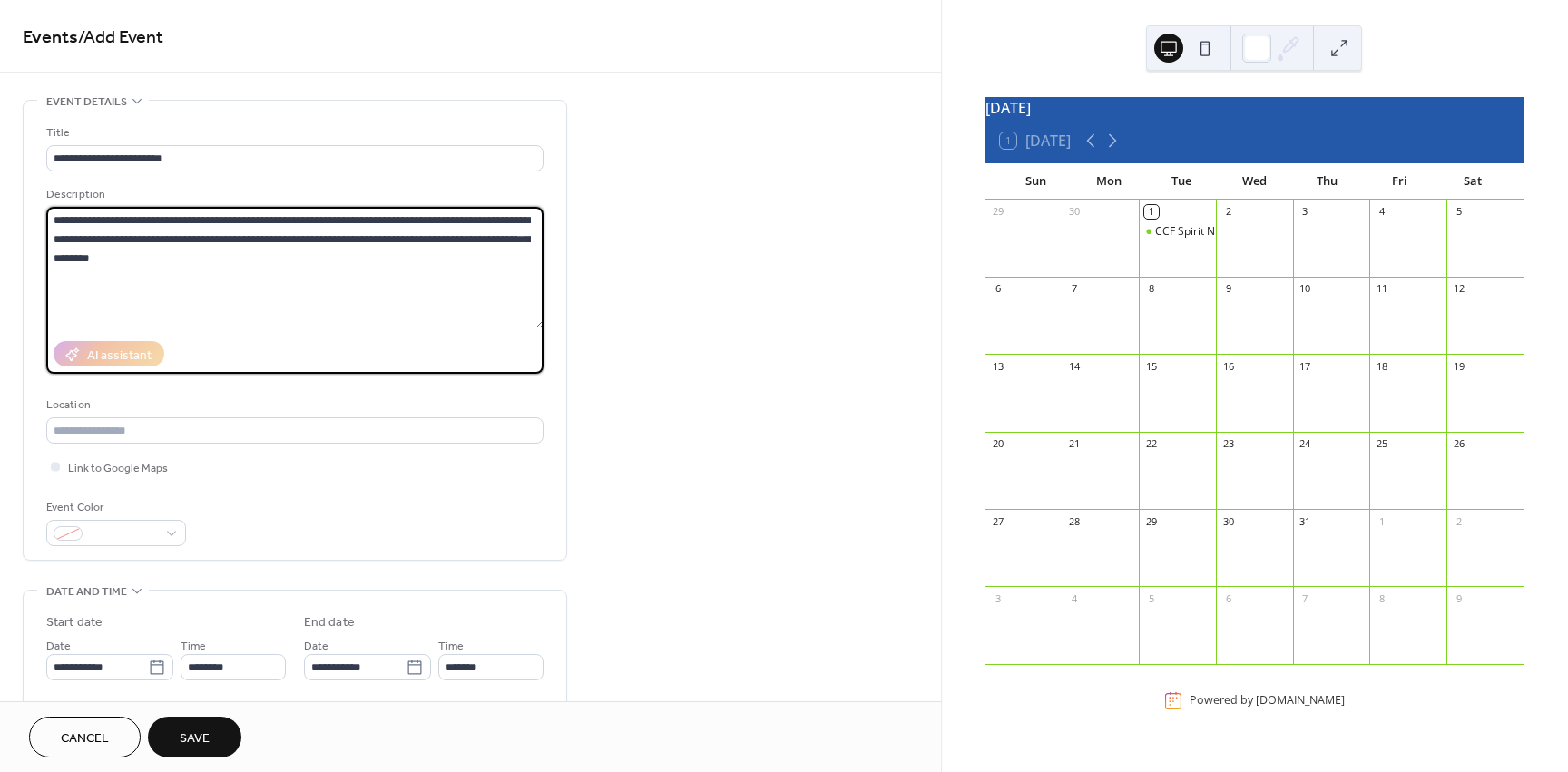 click on "**********" at bounding box center (295, 330) 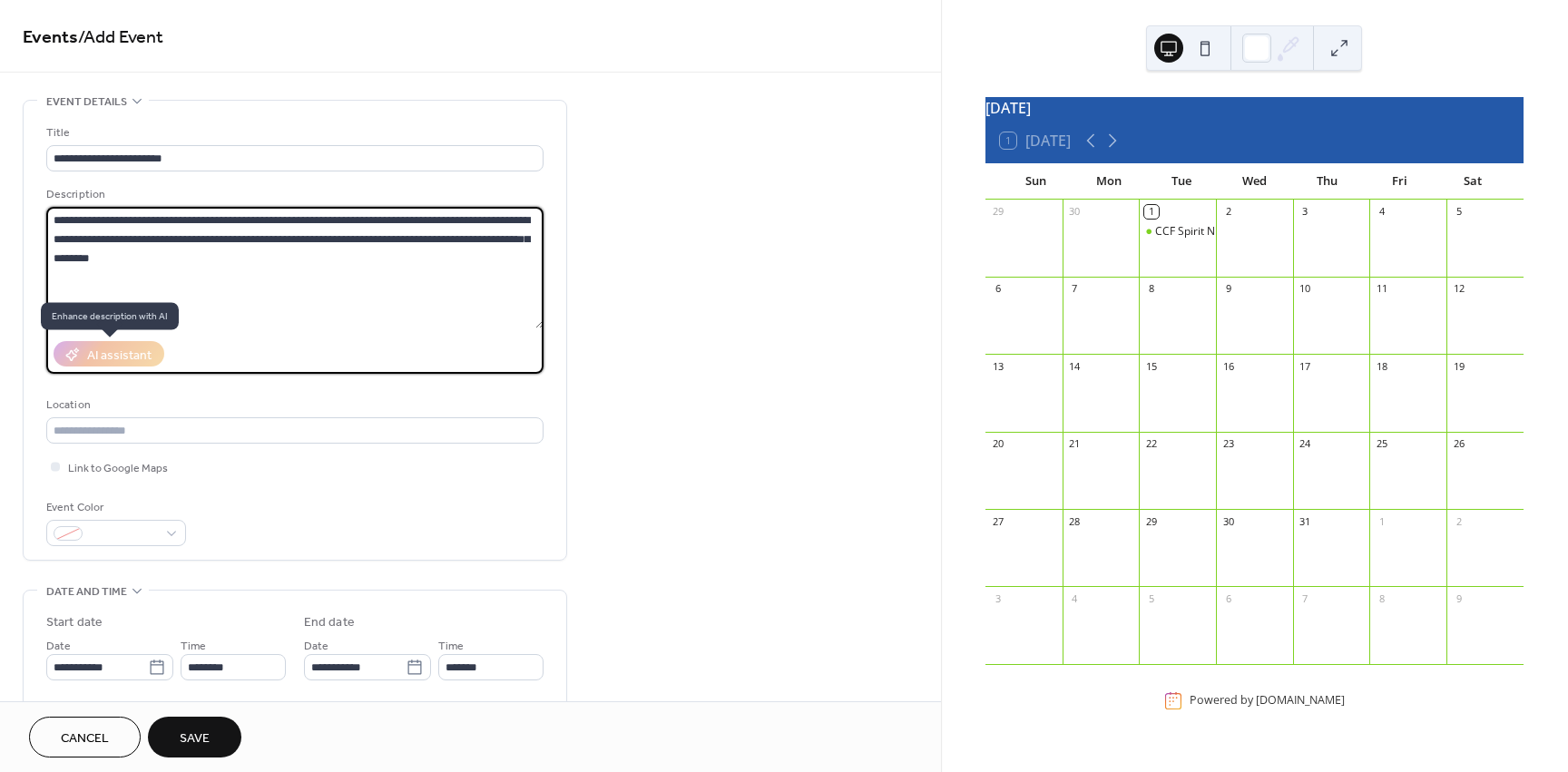 click on "AI assistant" at bounding box center [109, 354] 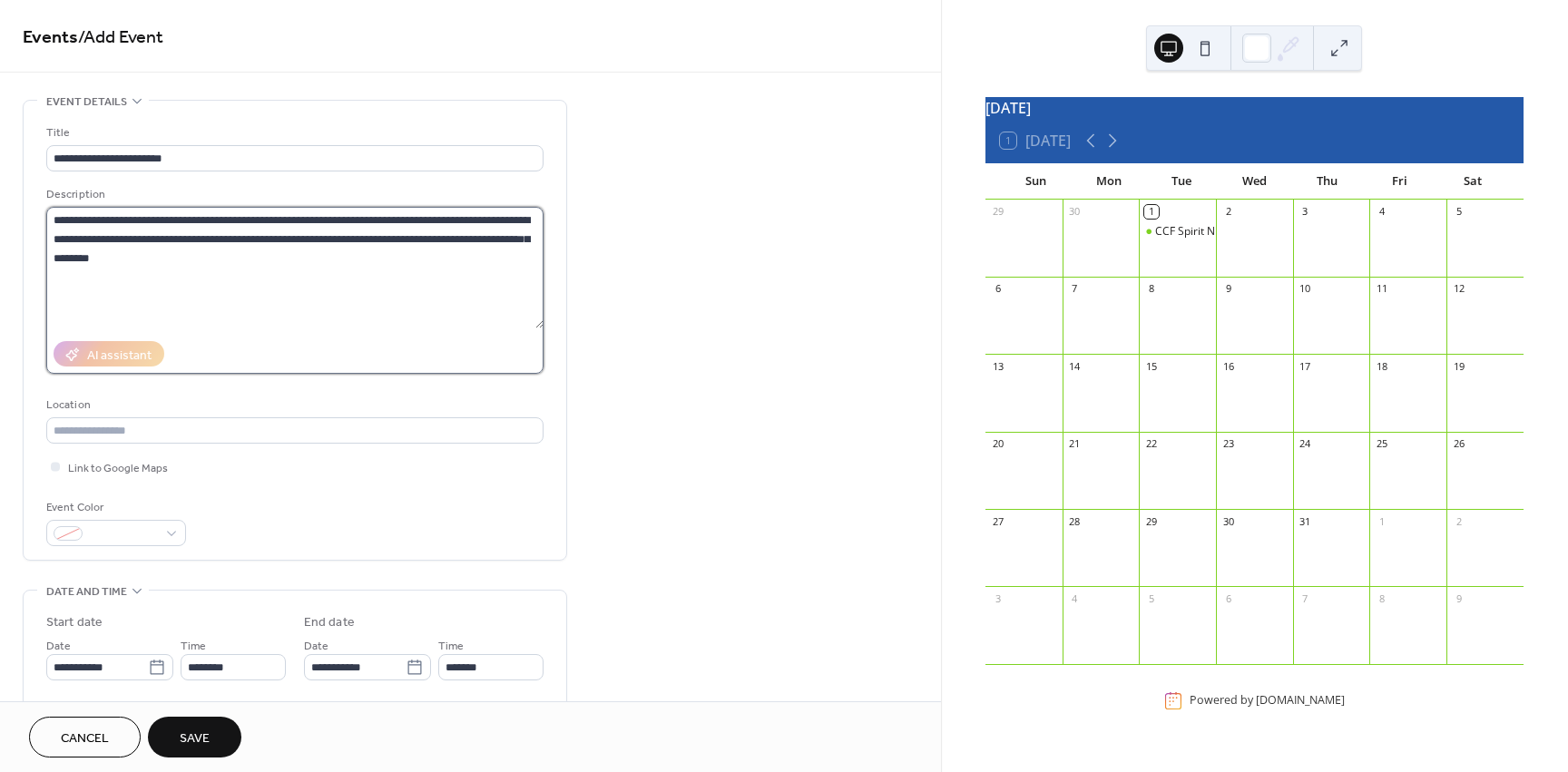 click on "**********" at bounding box center [295, 268] 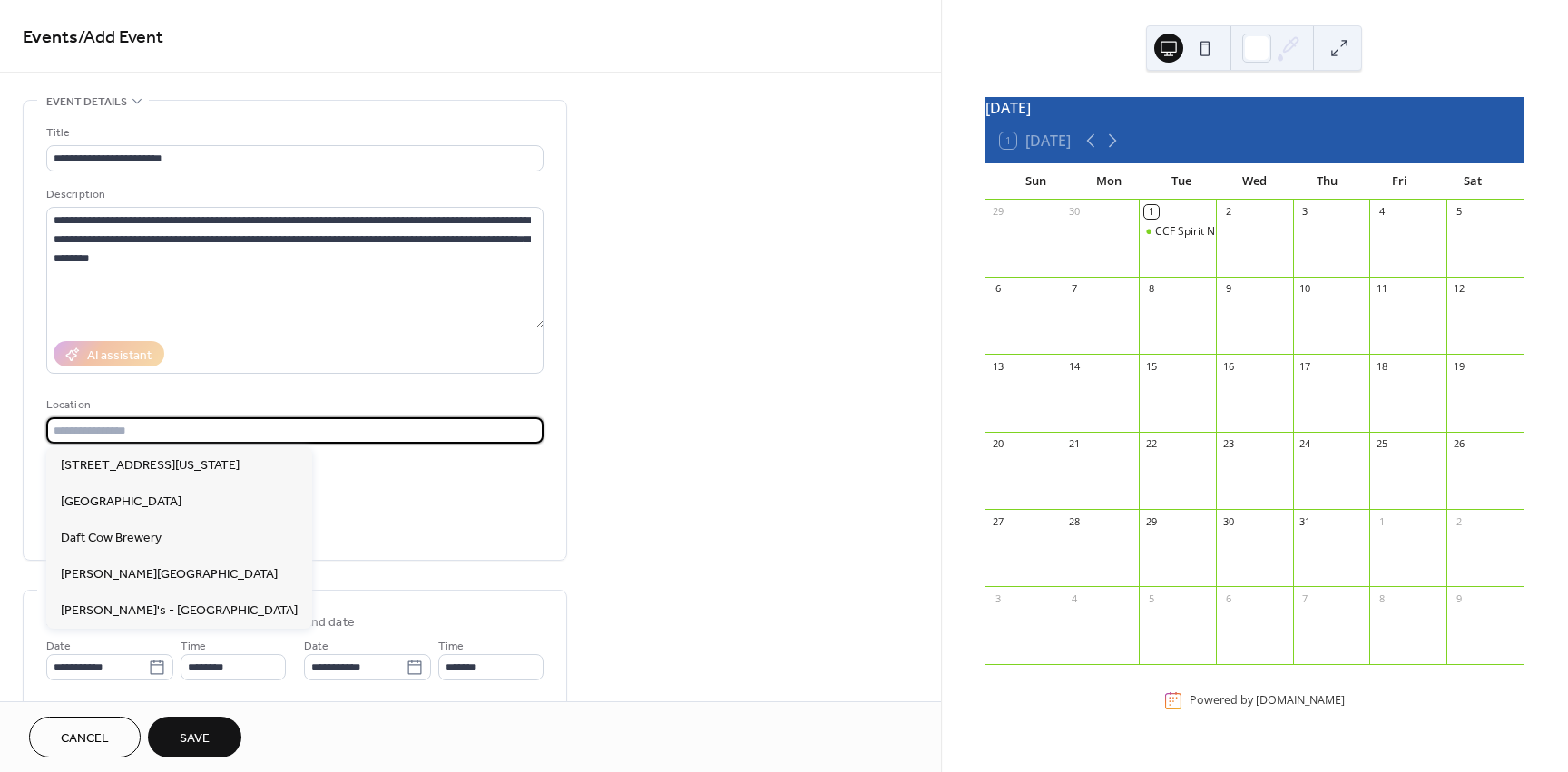 click at bounding box center (295, 430) 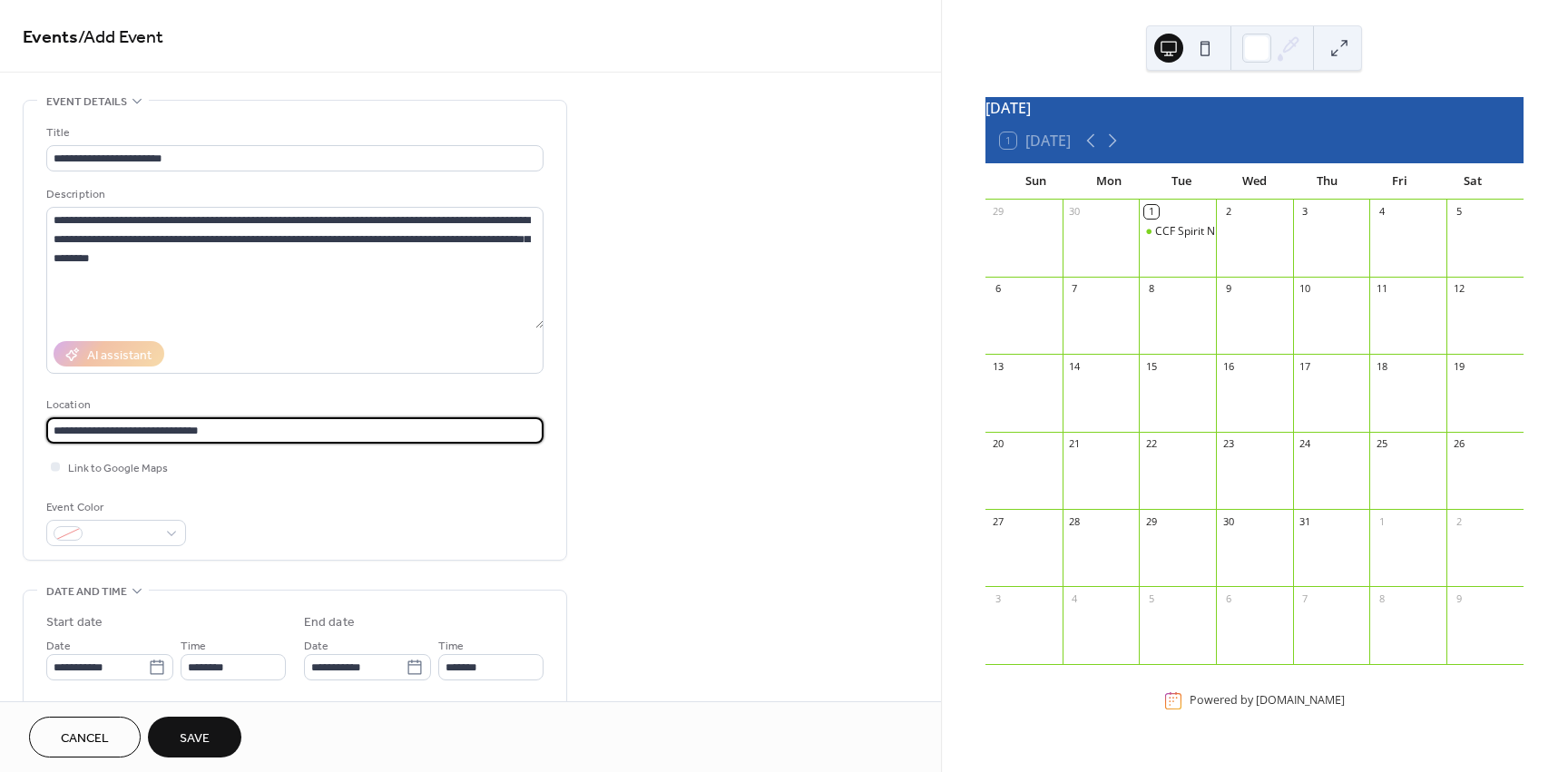 click on "**********" at bounding box center [295, 430] 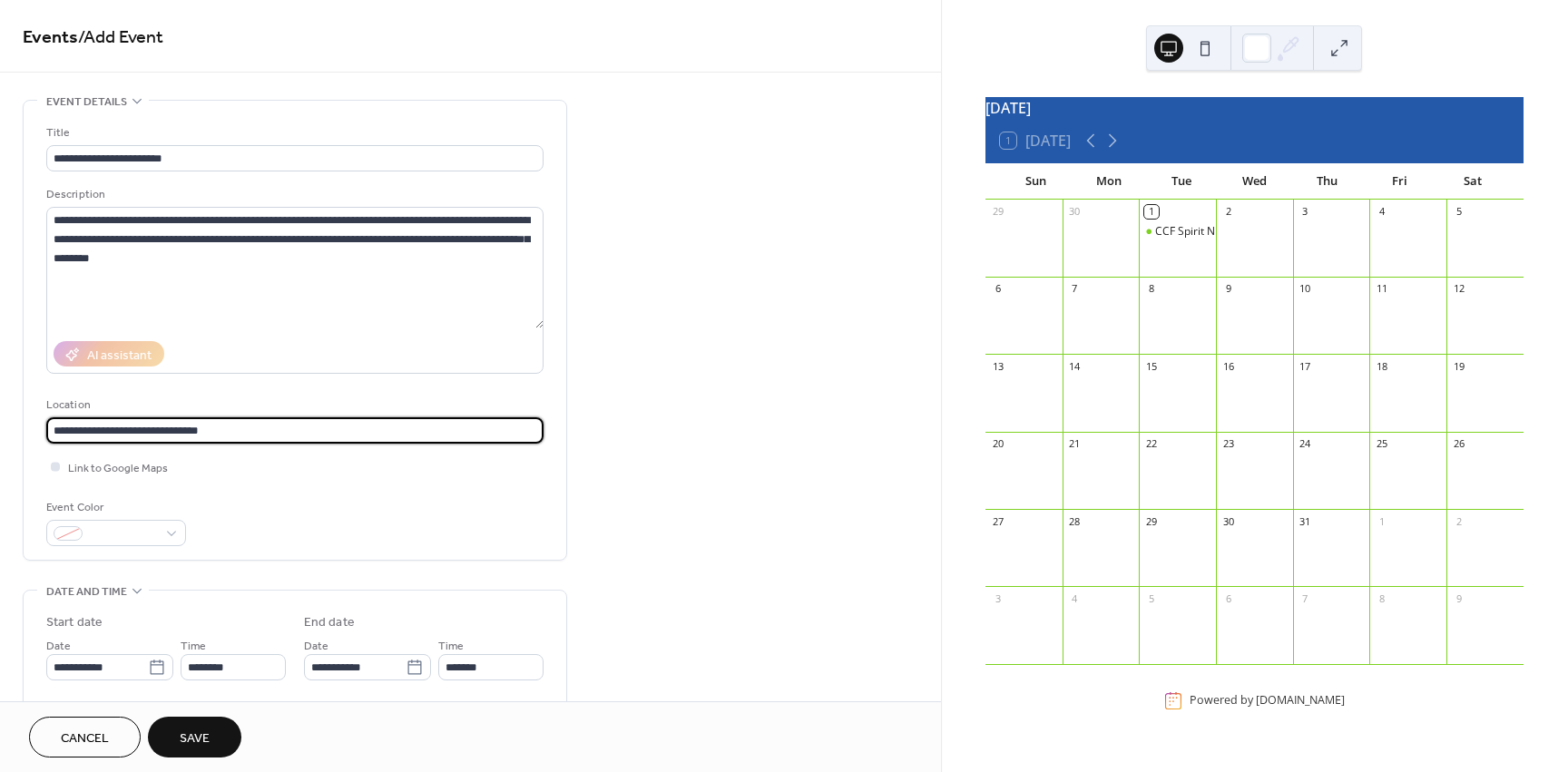 type on "**********" 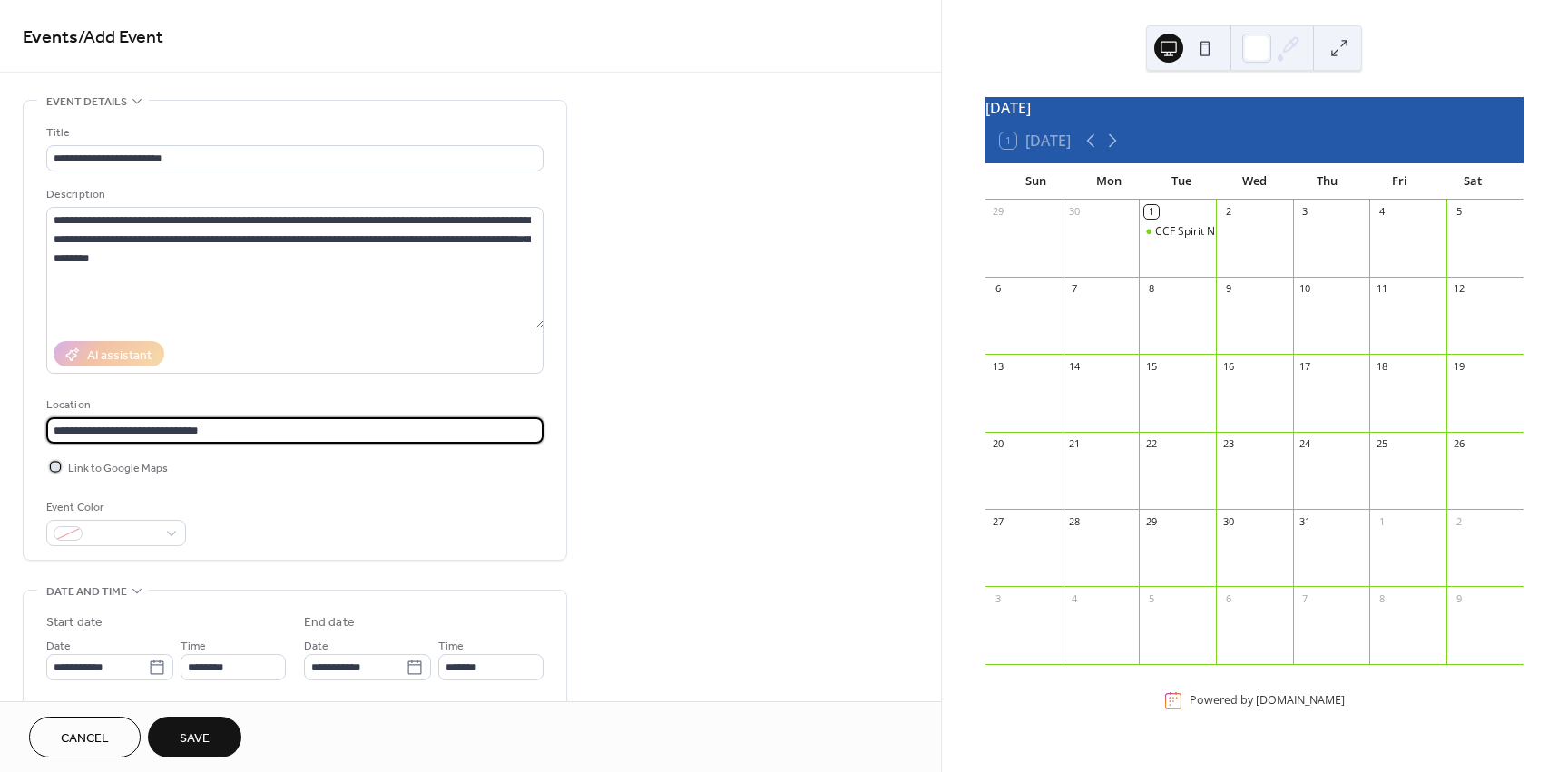 click on "Link to Google Maps" at bounding box center [118, 468] 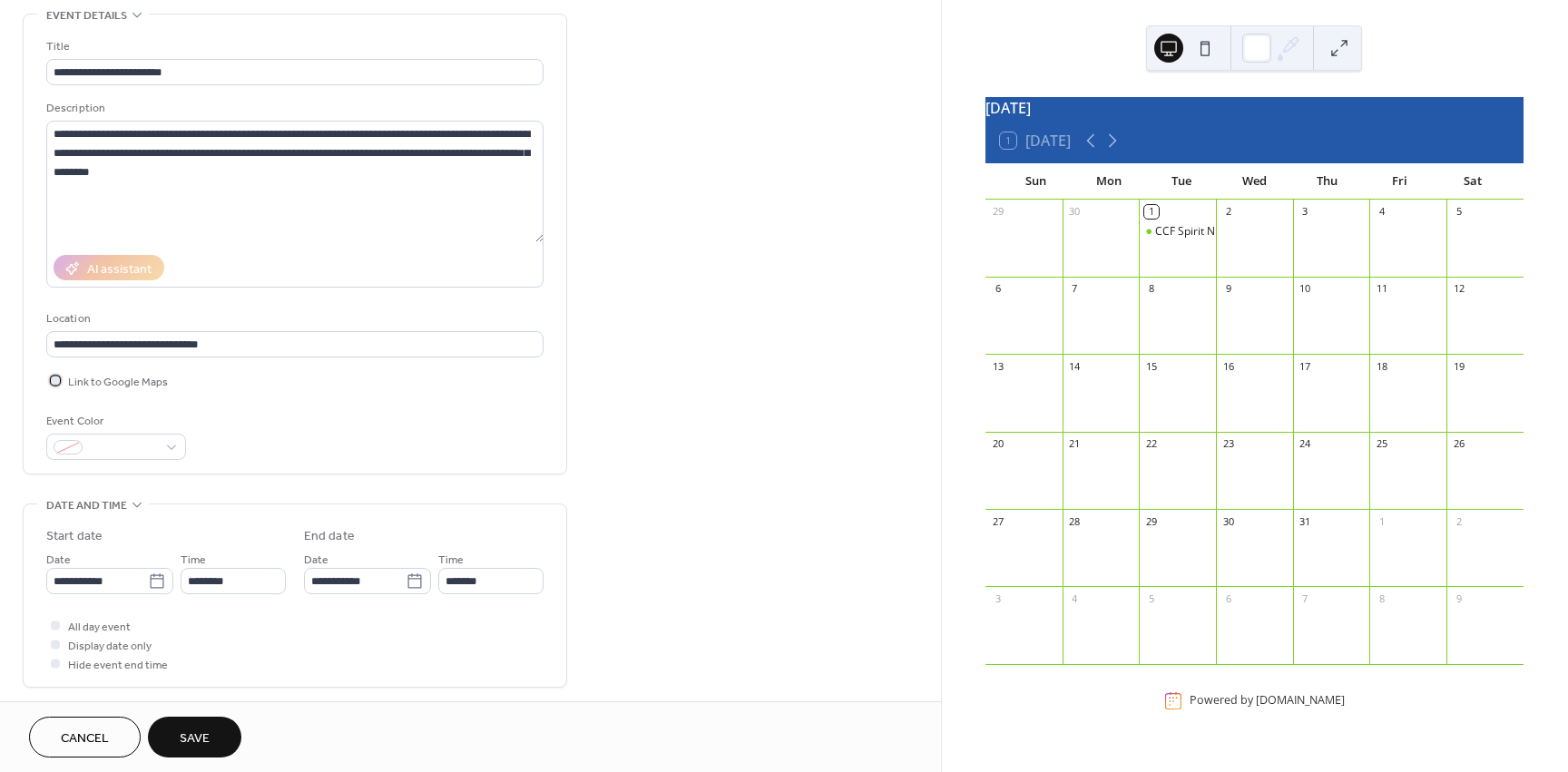 scroll, scrollTop: 91, scrollLeft: 0, axis: vertical 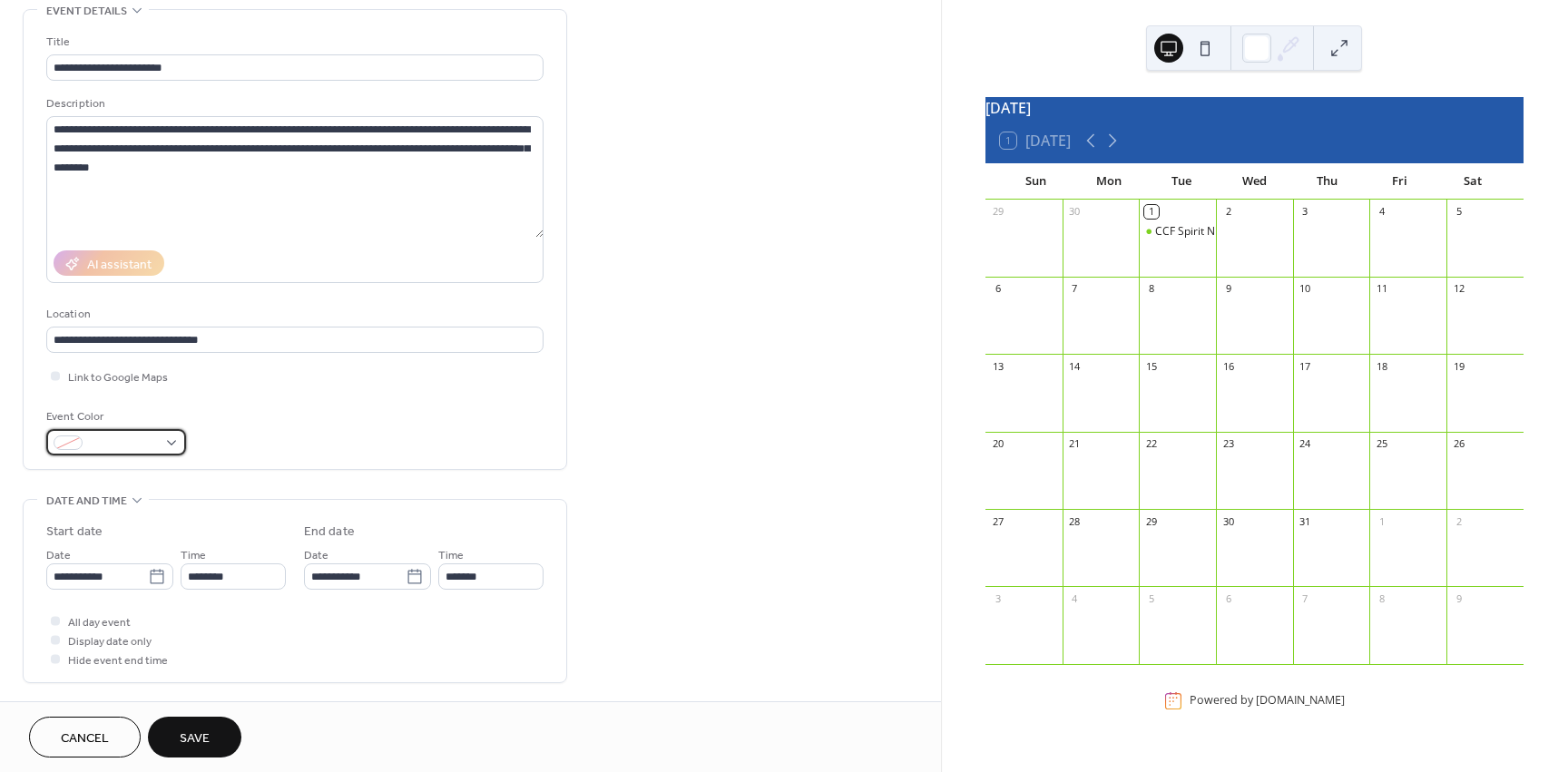 click at bounding box center [116, 442] 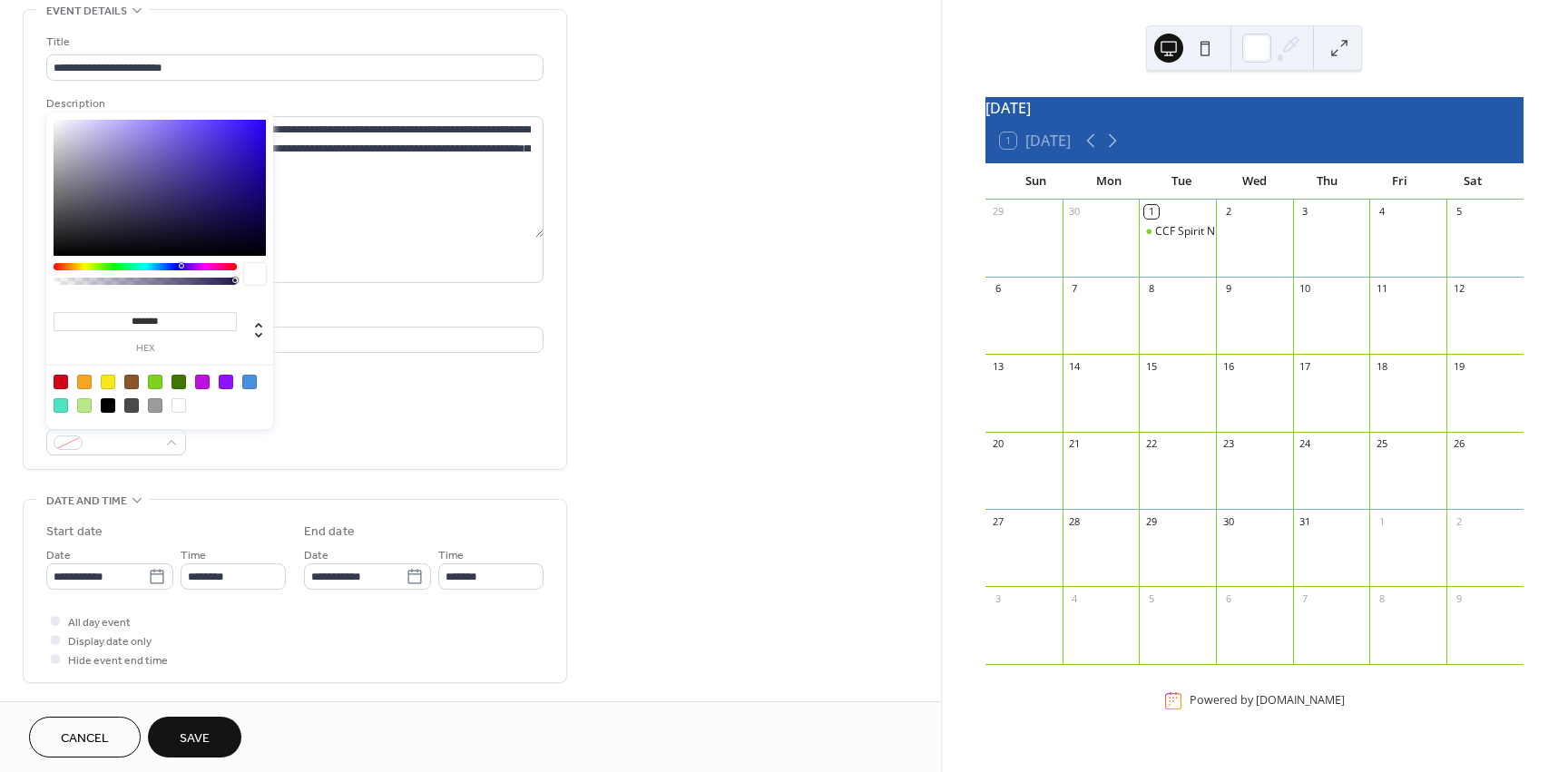click at bounding box center (155, 382) 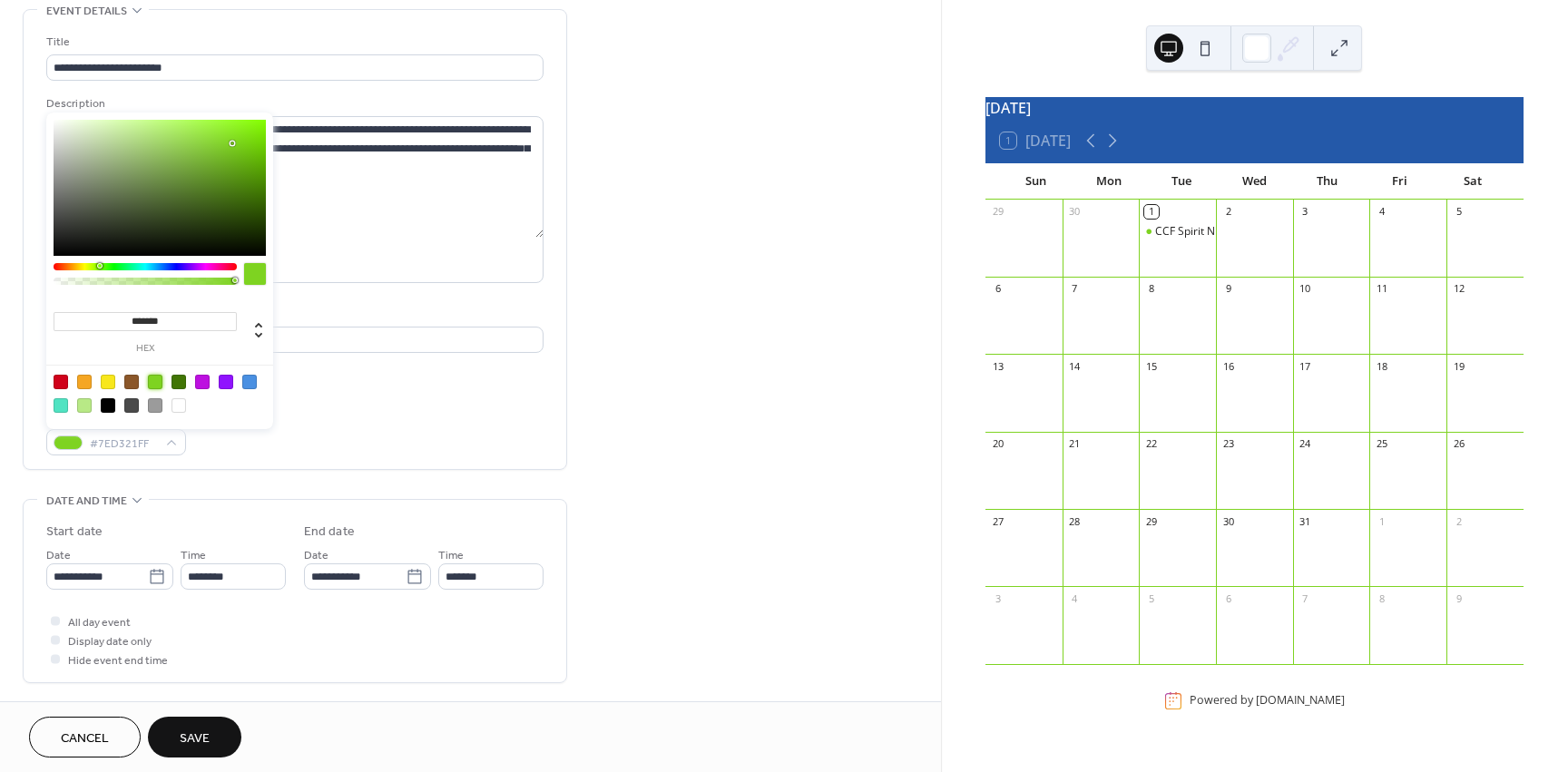click on "Event Color #7ED321FF" at bounding box center [295, 431] 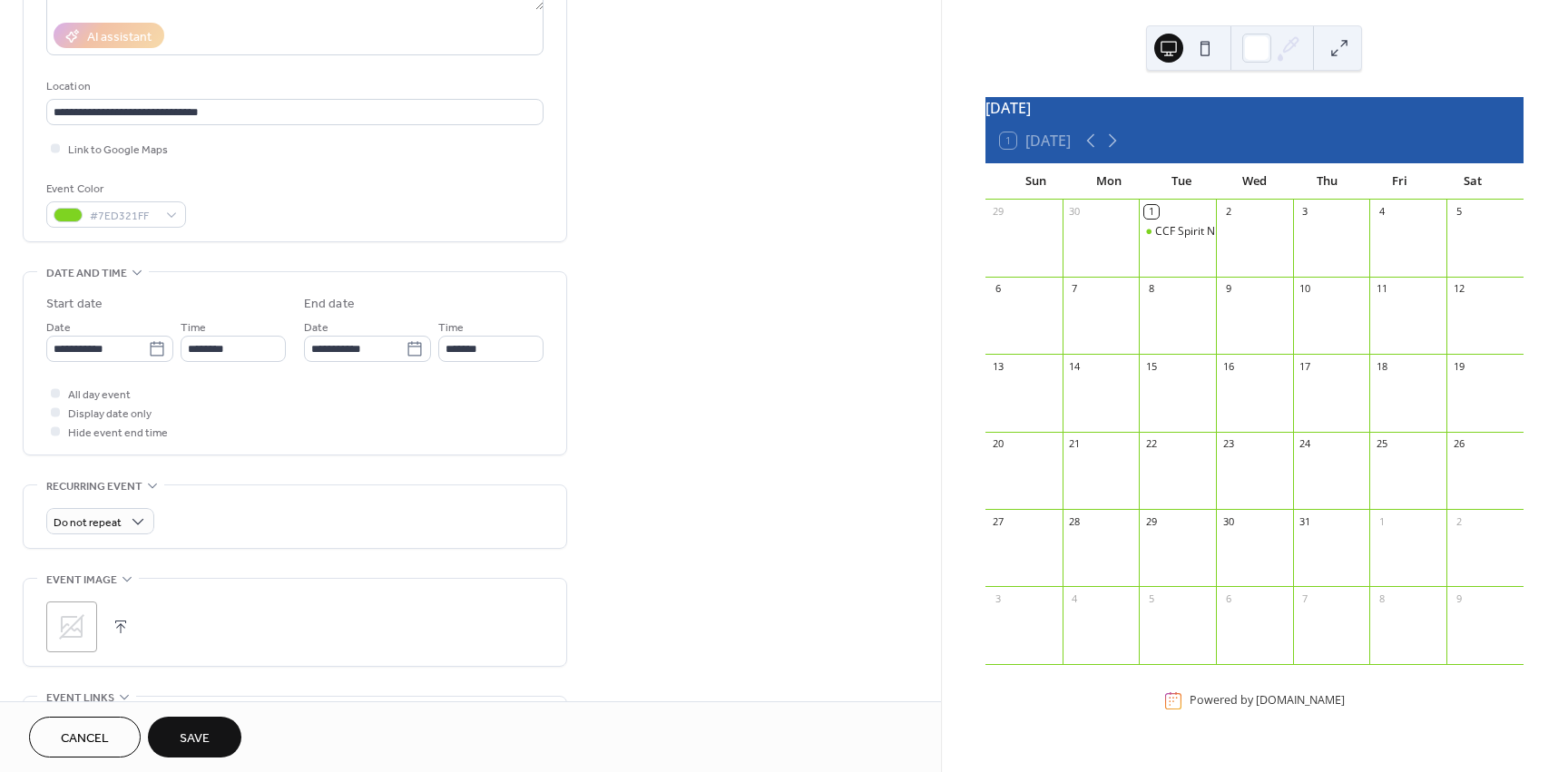 scroll, scrollTop: 363, scrollLeft: 0, axis: vertical 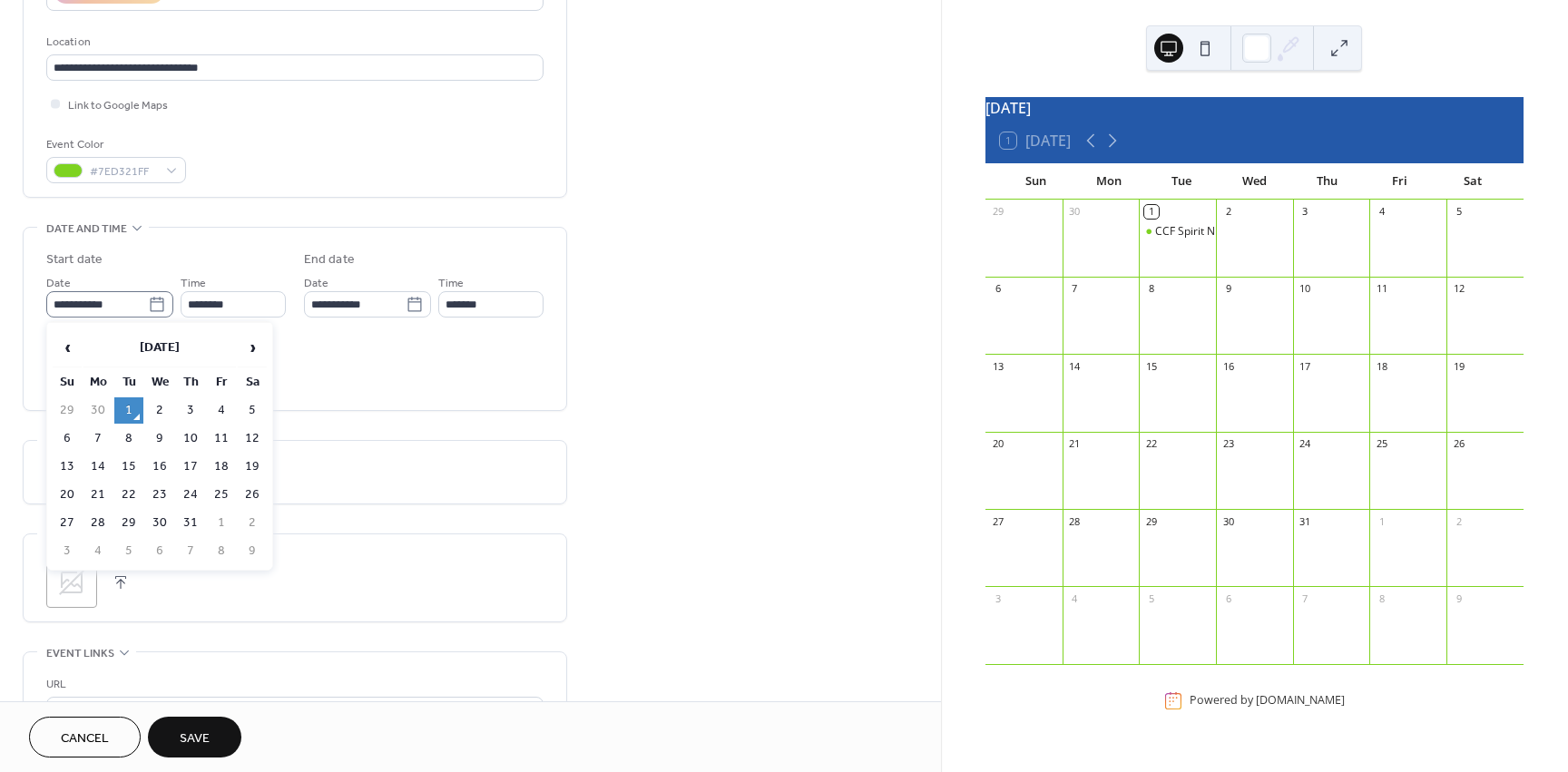 click on "**********" at bounding box center [110, 304] 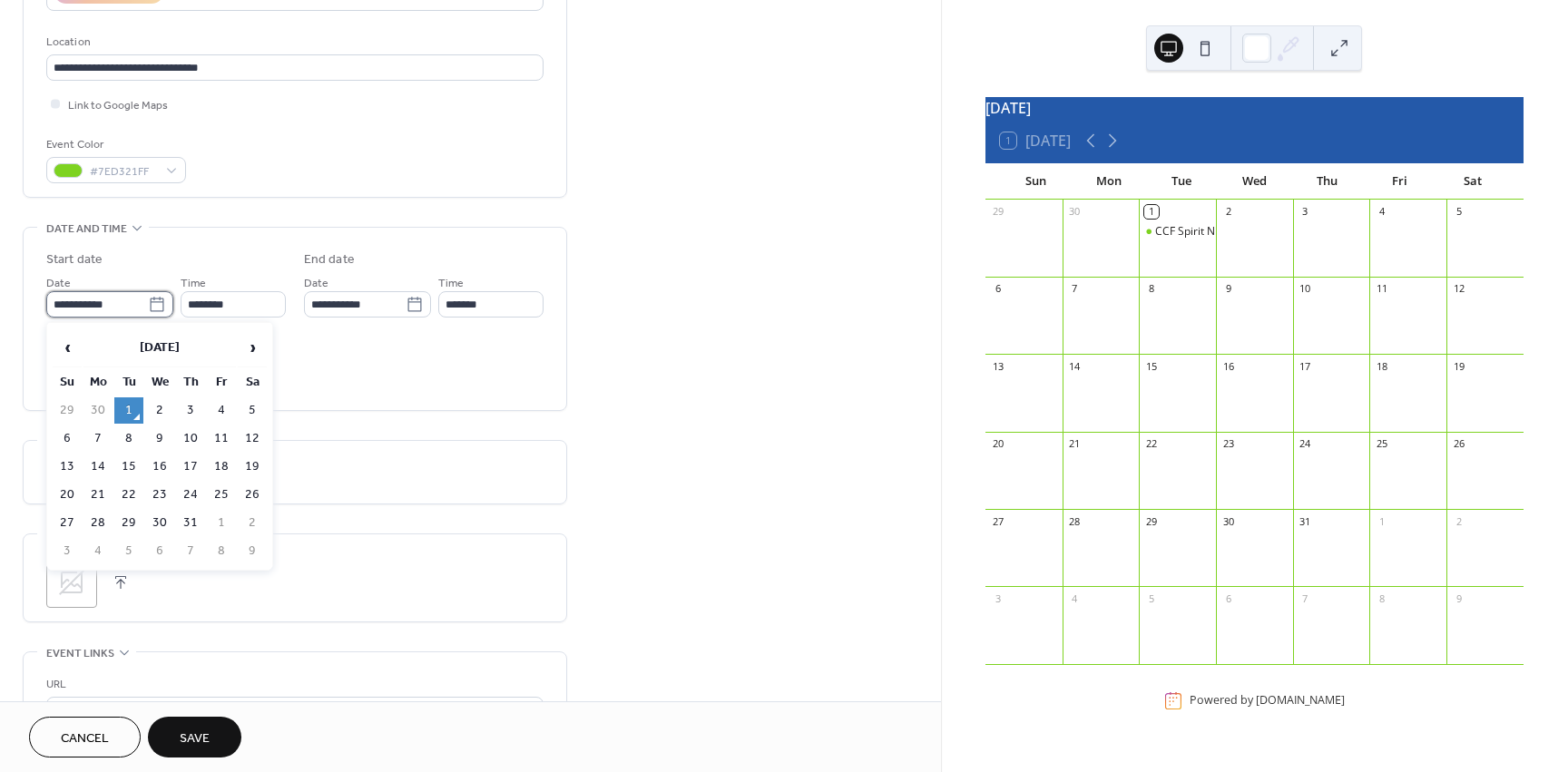 click on "**********" at bounding box center [97, 304] 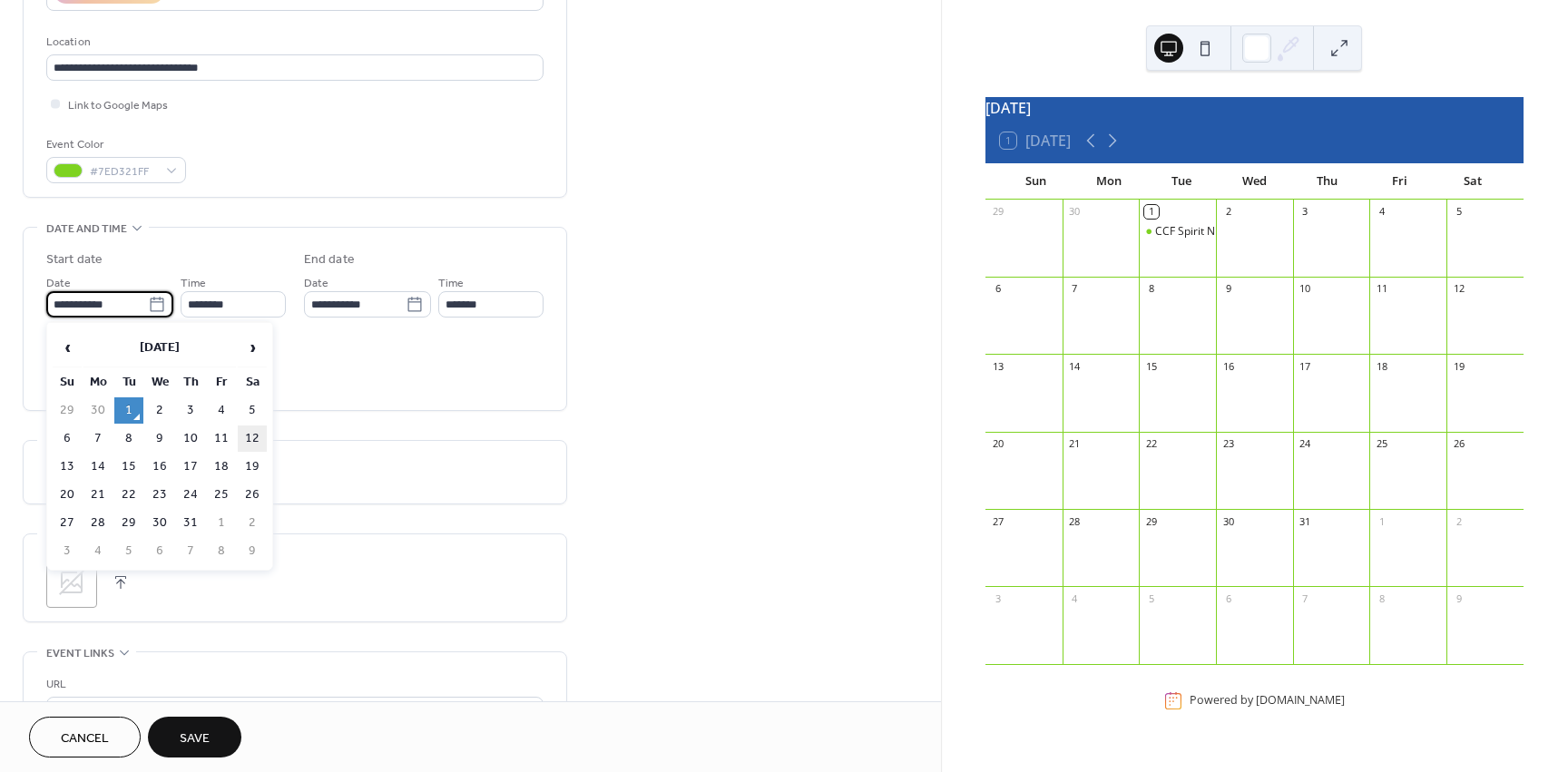 click on "12" at bounding box center (252, 438) 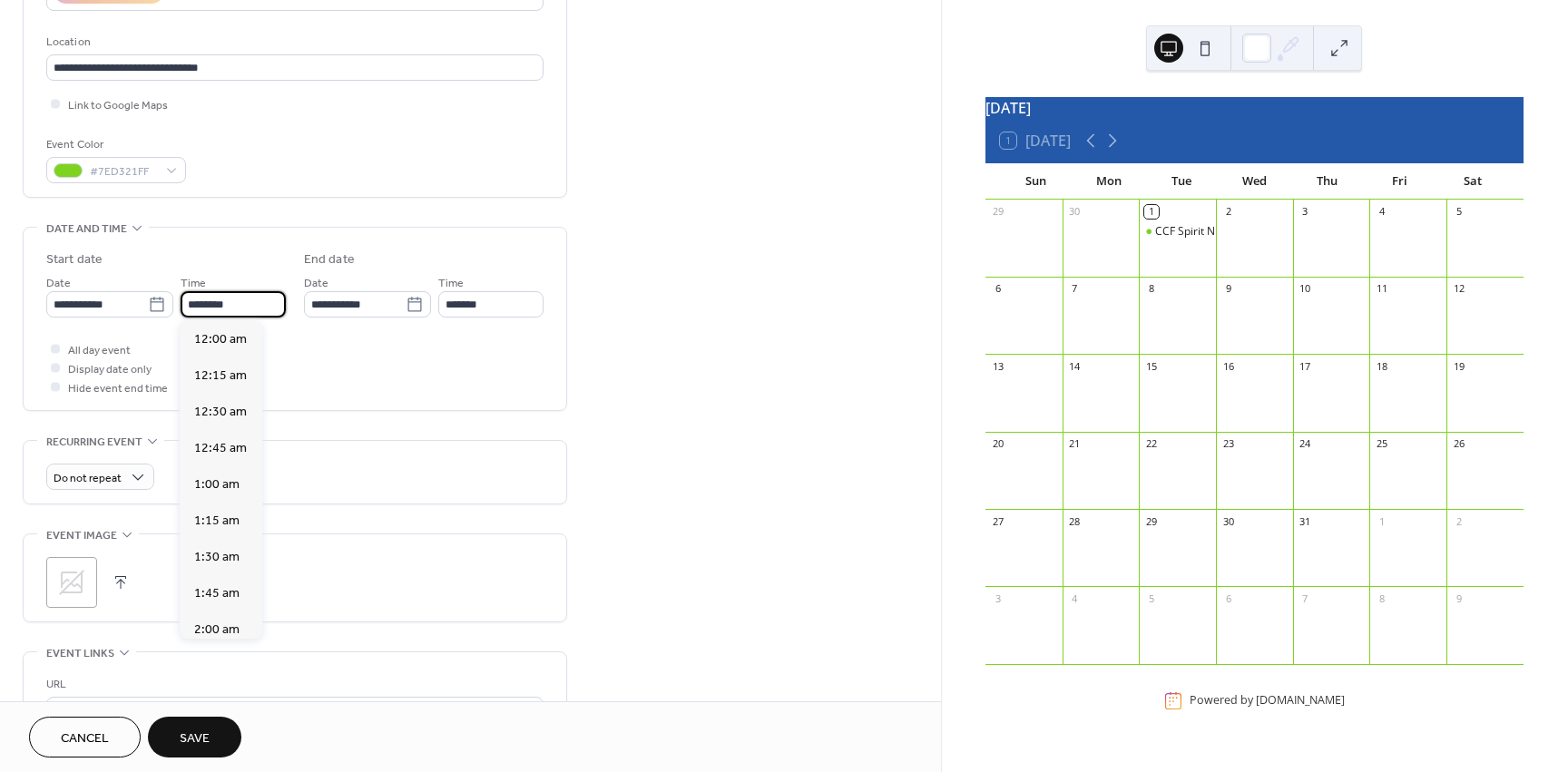 click on "********" at bounding box center [233, 304] 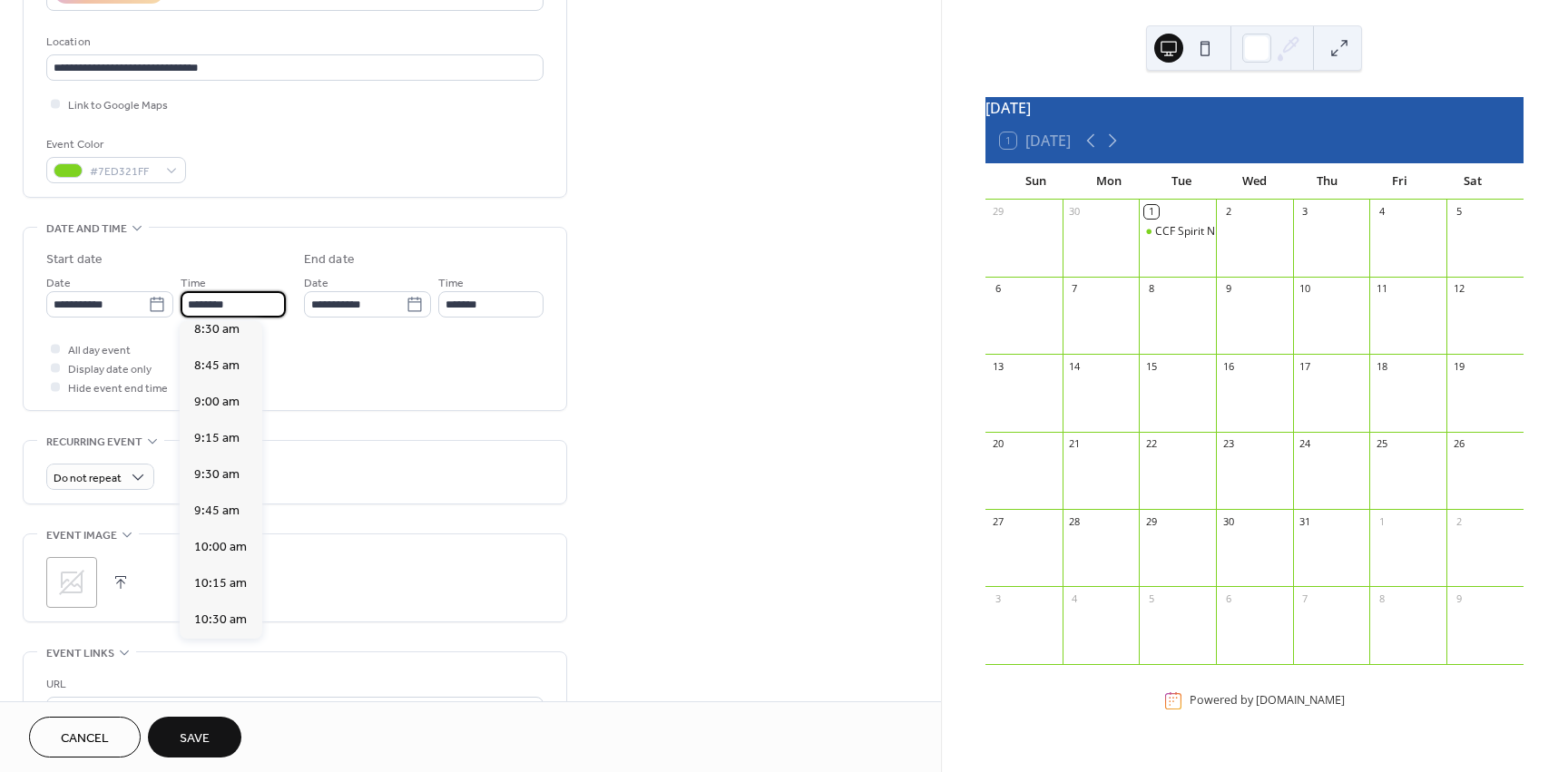 scroll, scrollTop: 1241, scrollLeft: 0, axis: vertical 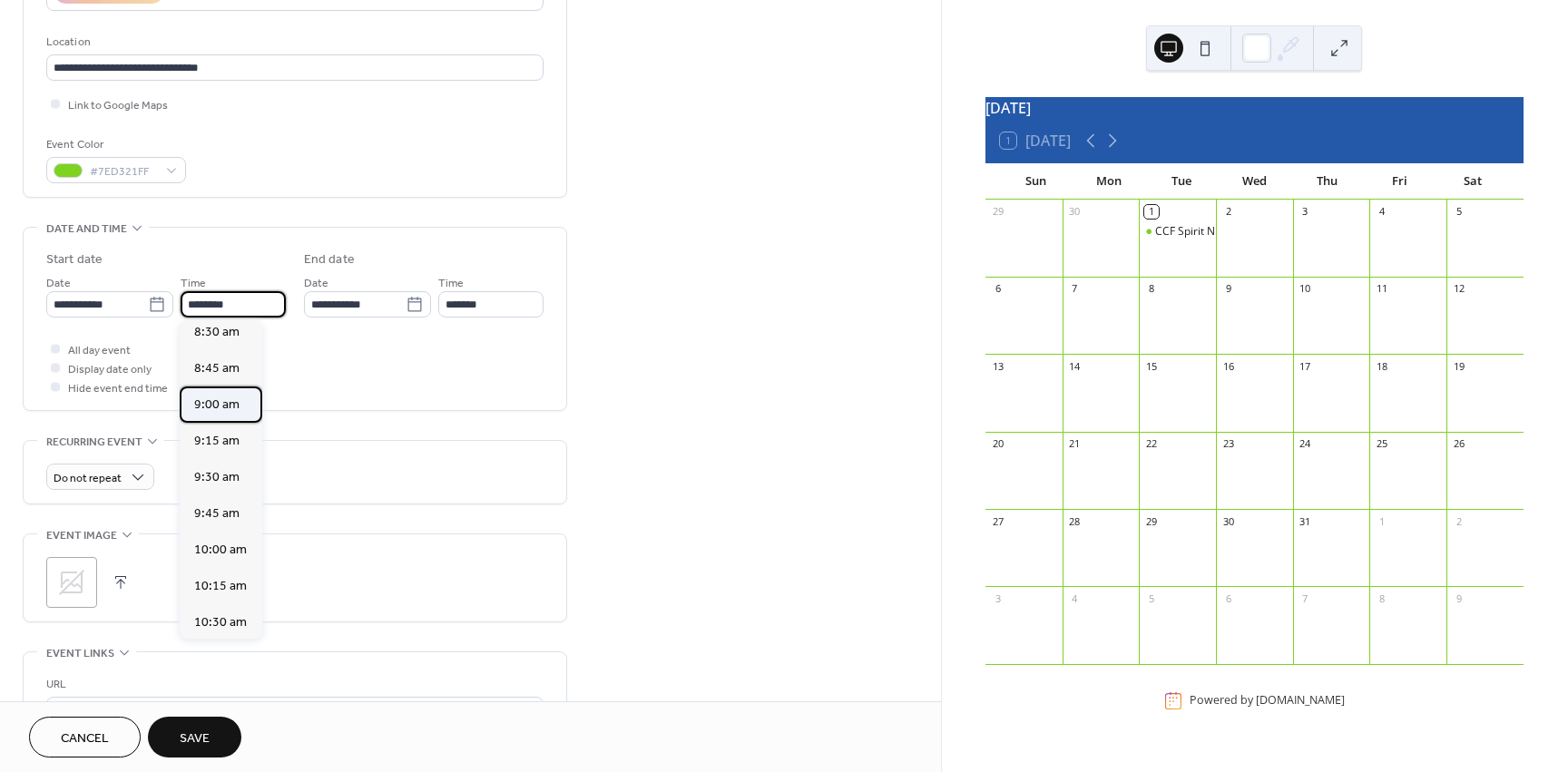 click on "9:00 am" at bounding box center [217, 405] 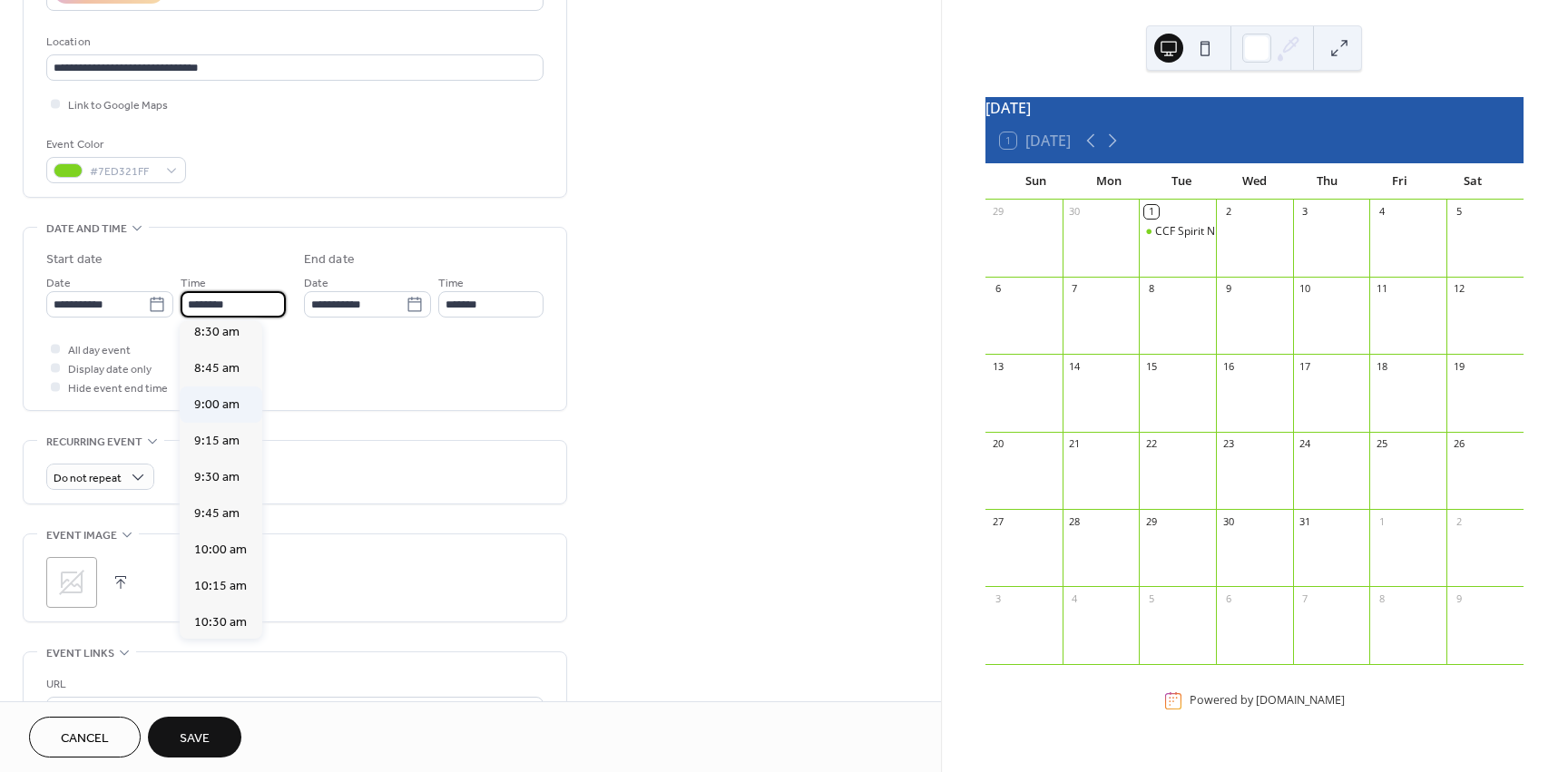 type on "*******" 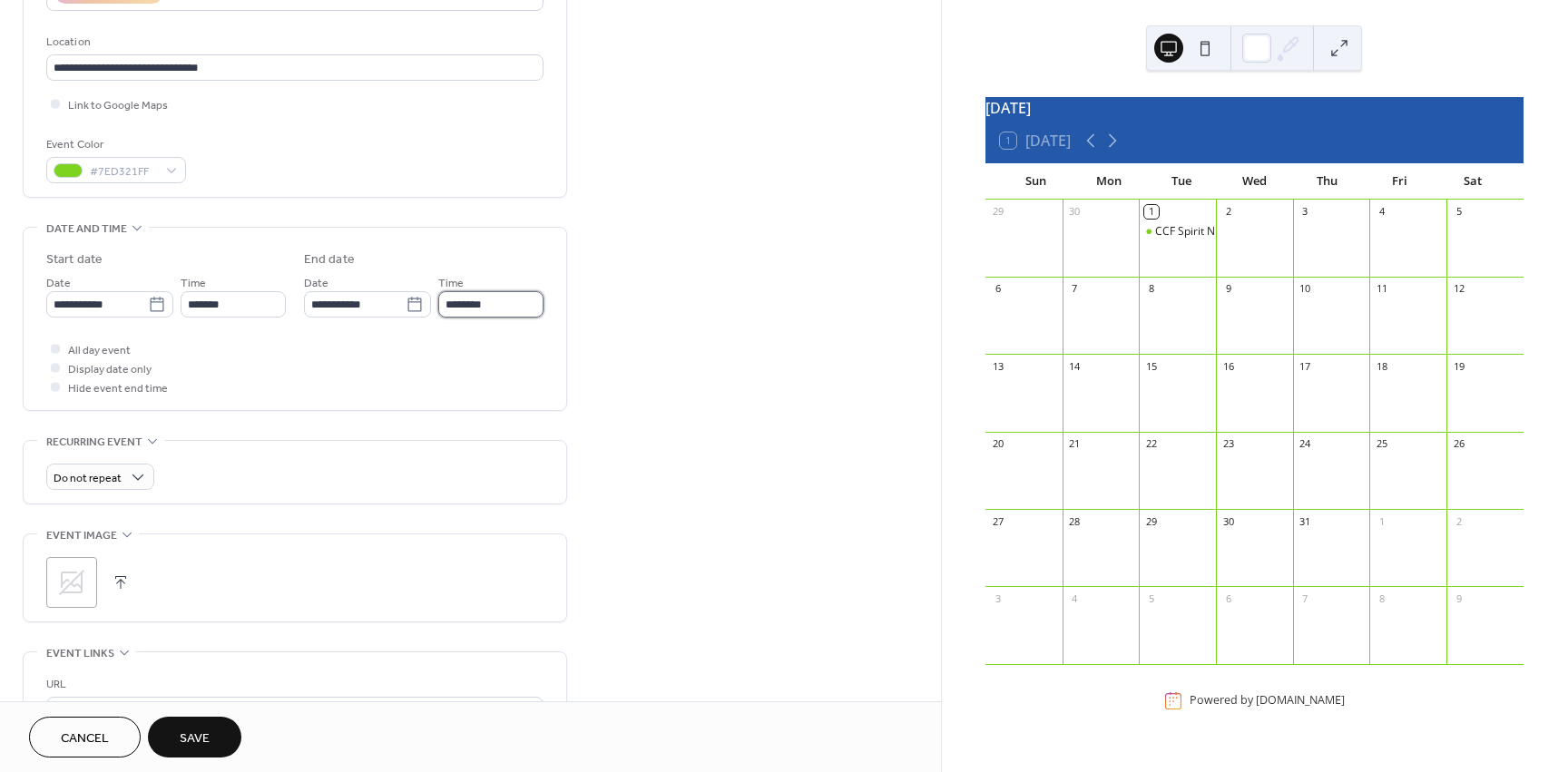 click on "**********" at bounding box center [784, 386] 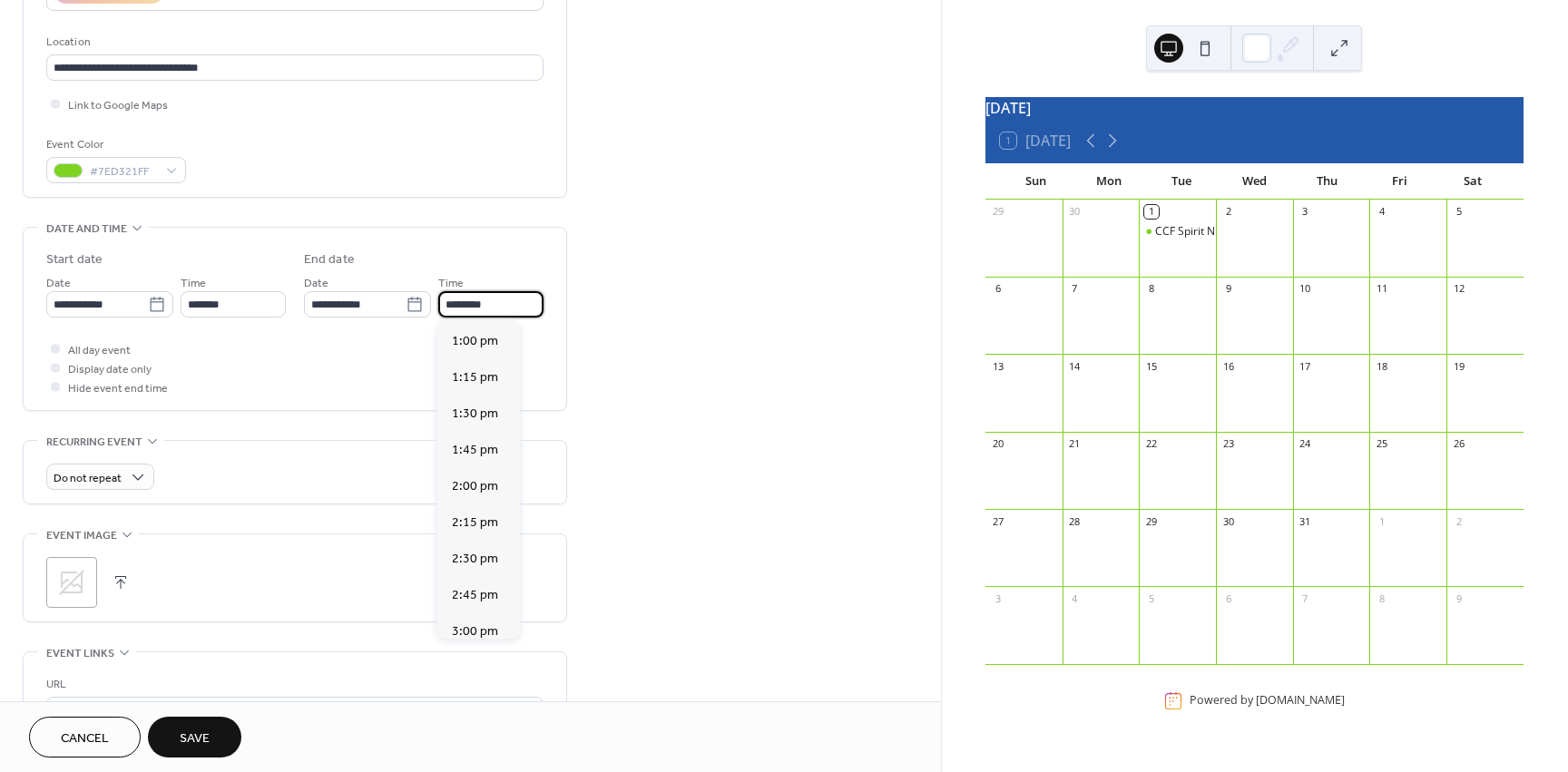 scroll, scrollTop: 544, scrollLeft: 0, axis: vertical 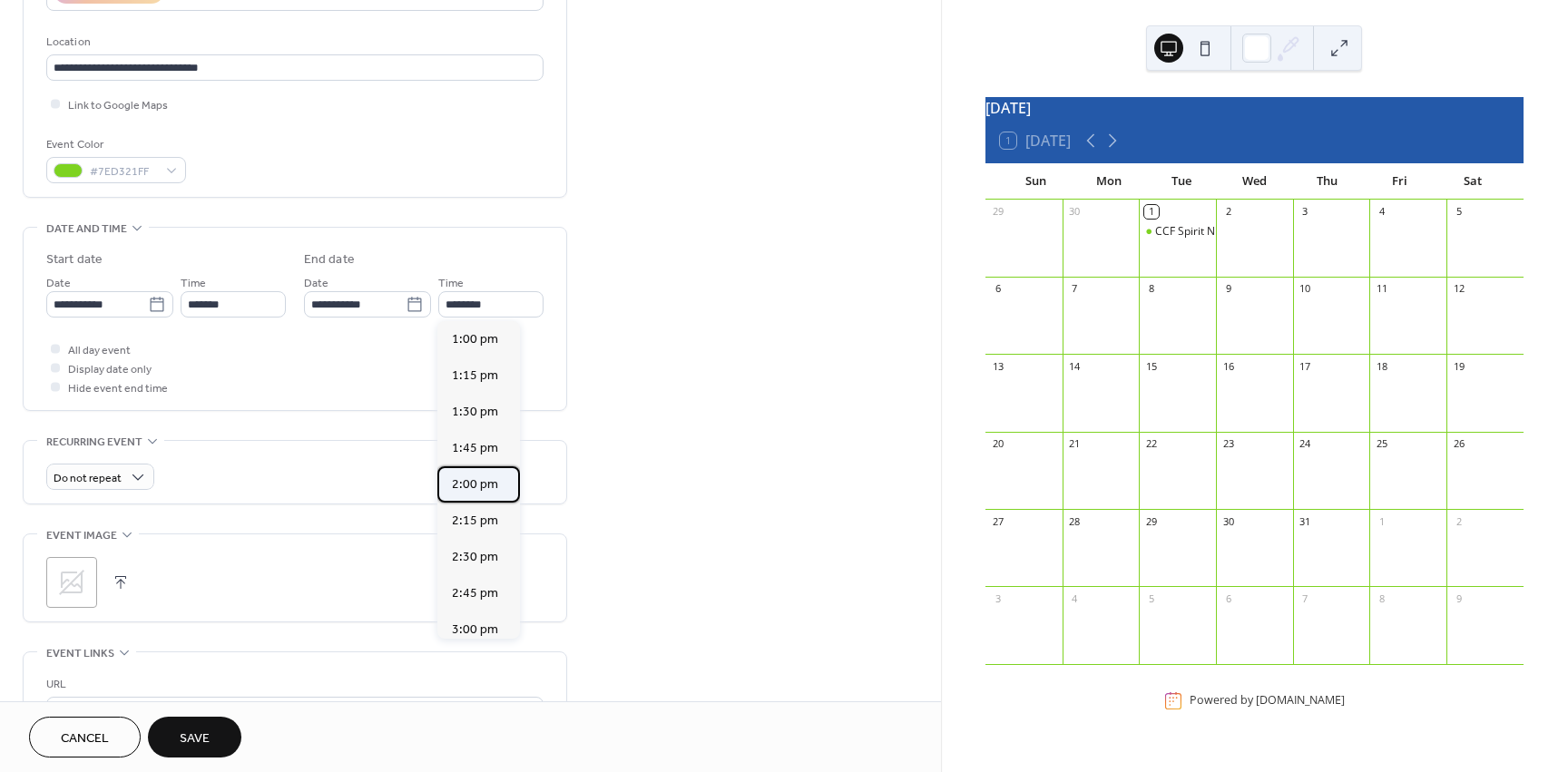 click on "2:00 pm" at bounding box center (475, 484) 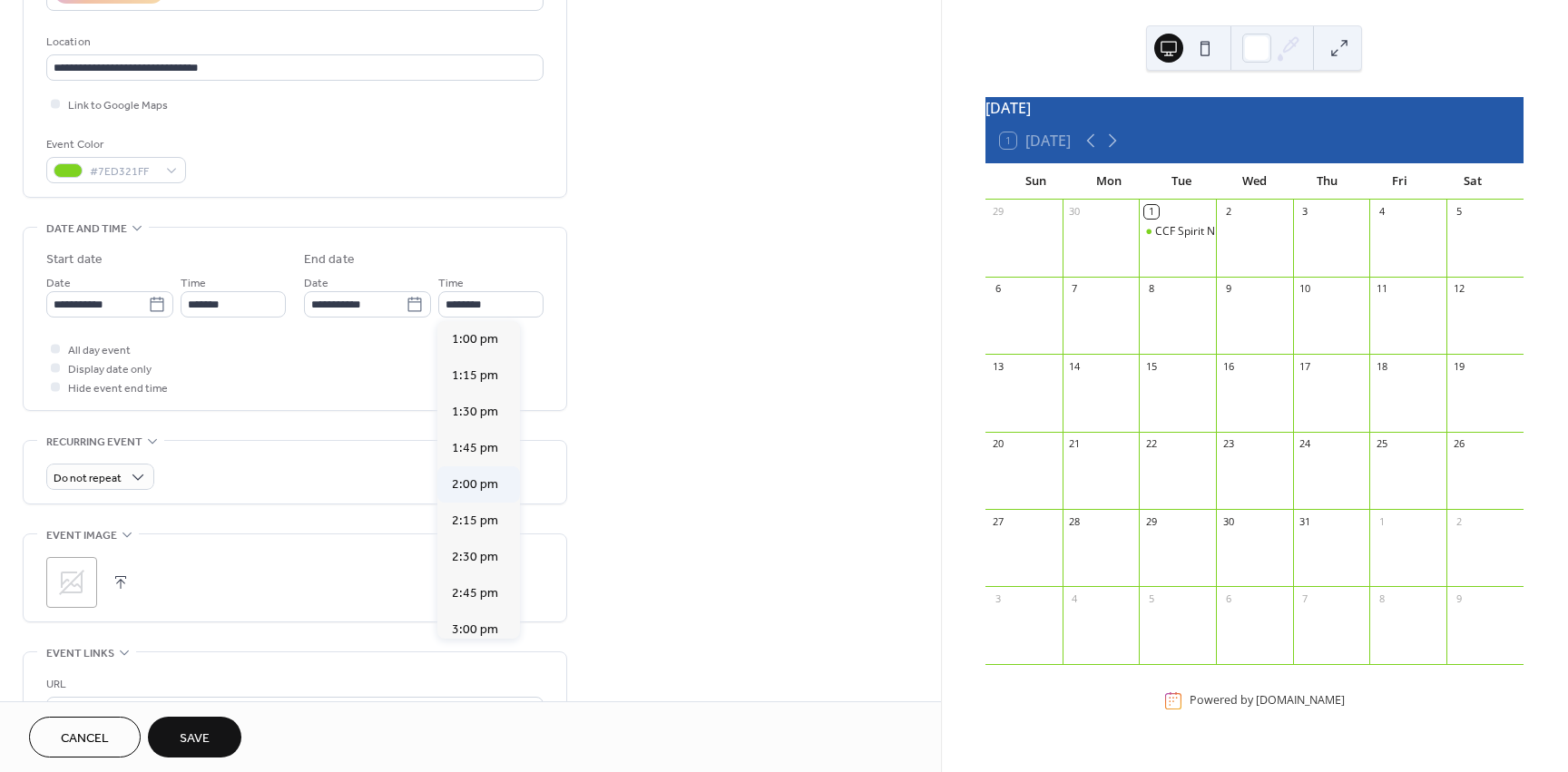 type on "*******" 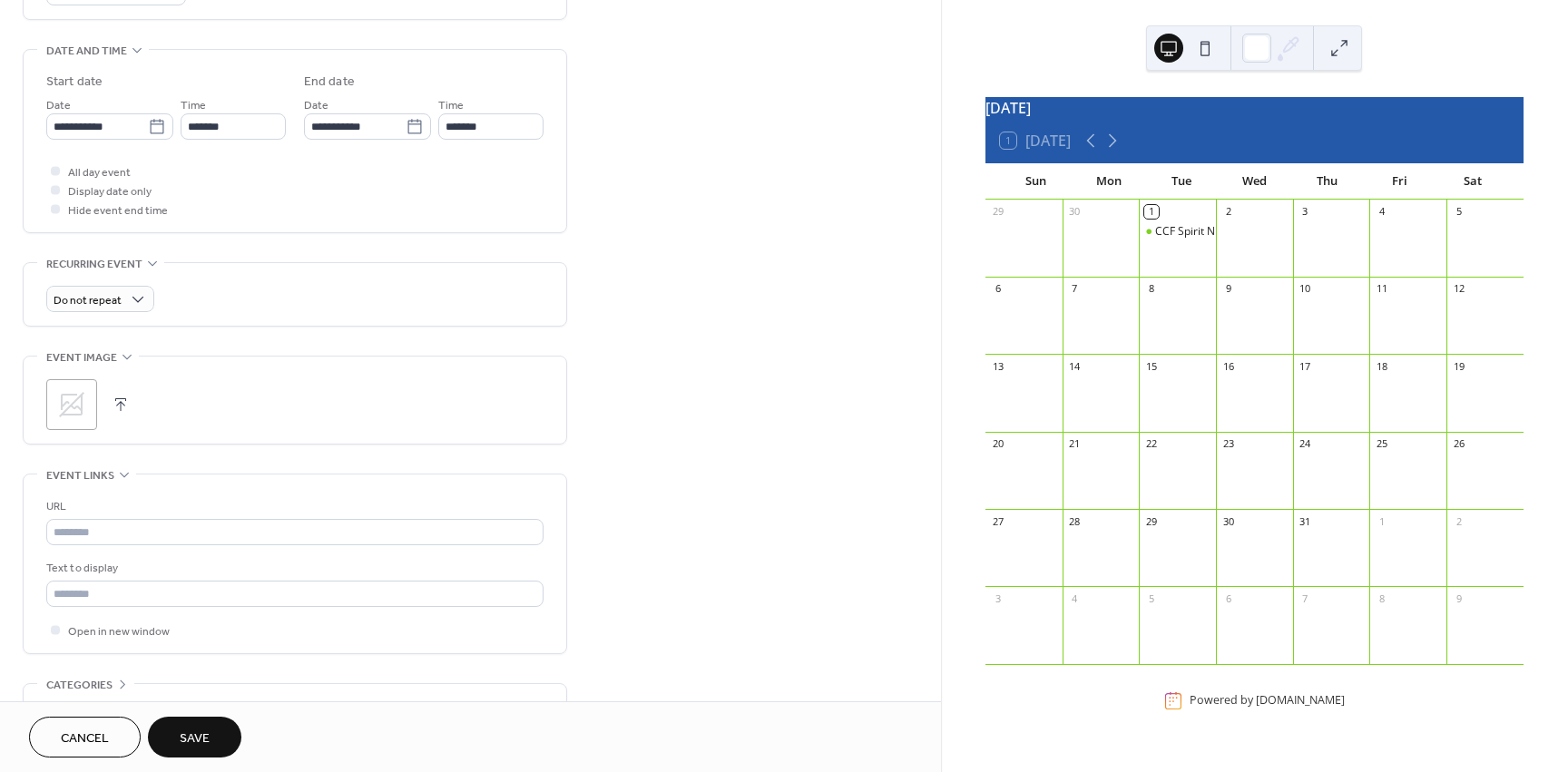 scroll, scrollTop: 544, scrollLeft: 0, axis: vertical 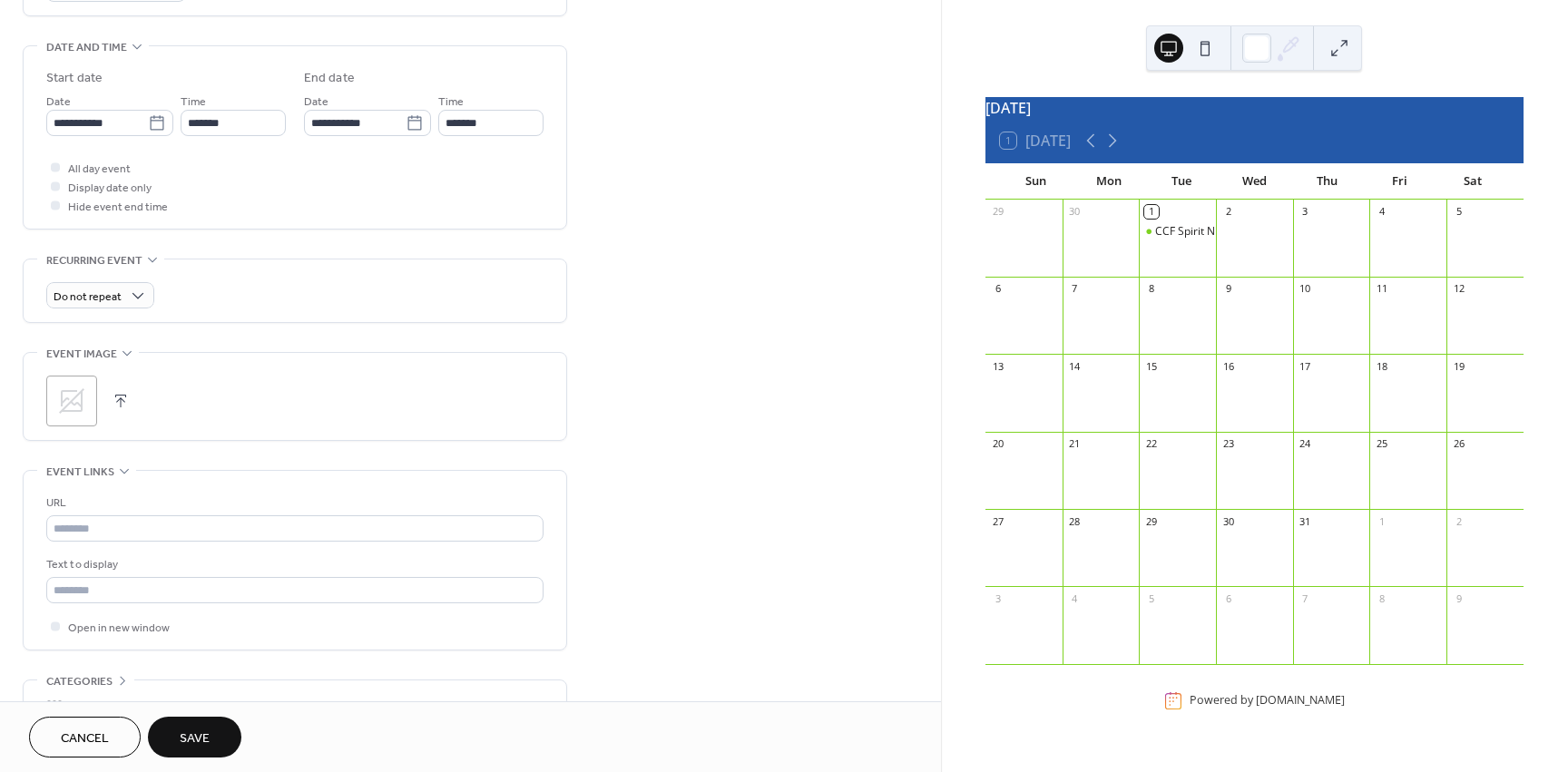 click on ";" at bounding box center (72, 401) 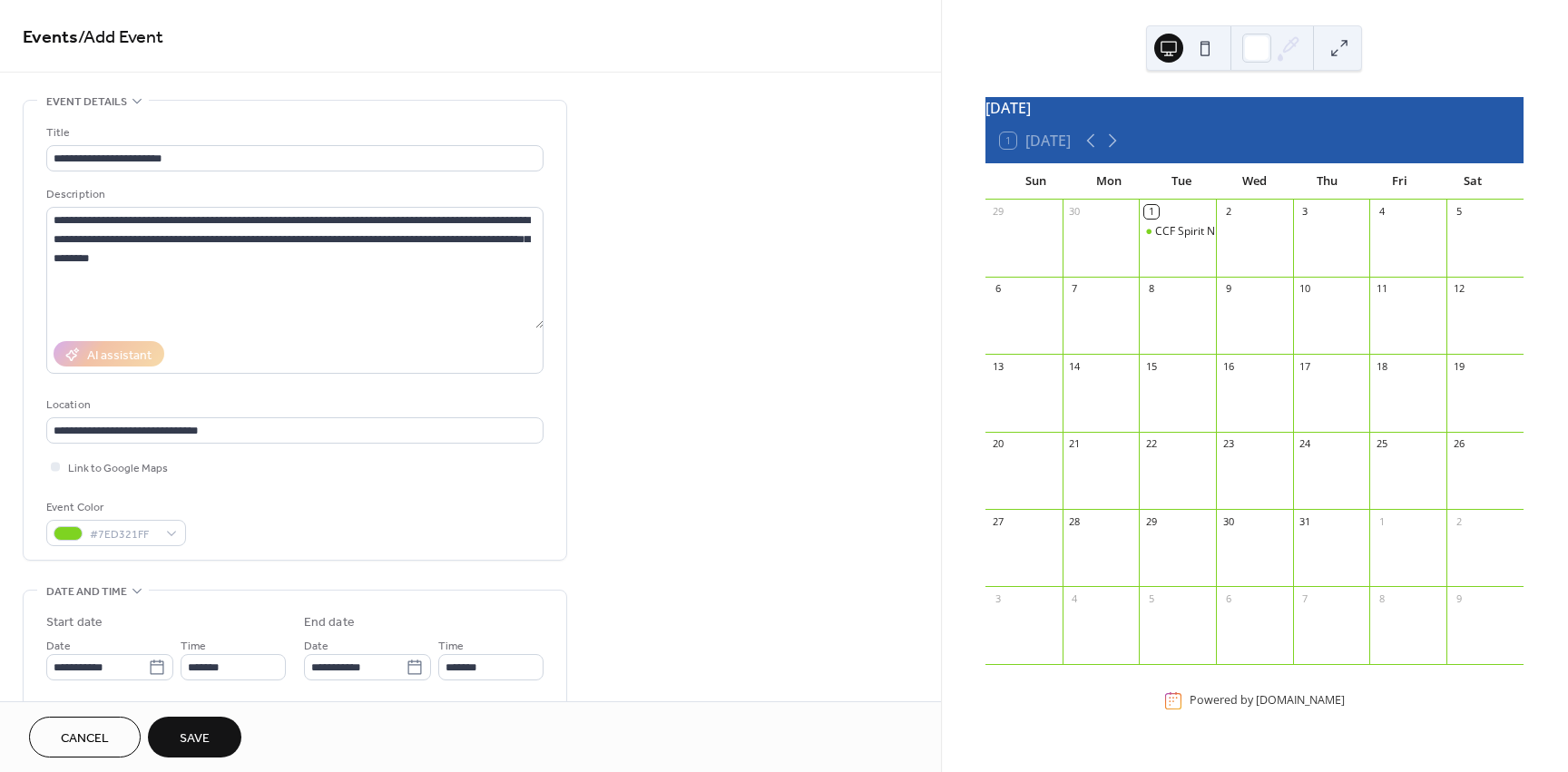 scroll, scrollTop: 91, scrollLeft: 0, axis: vertical 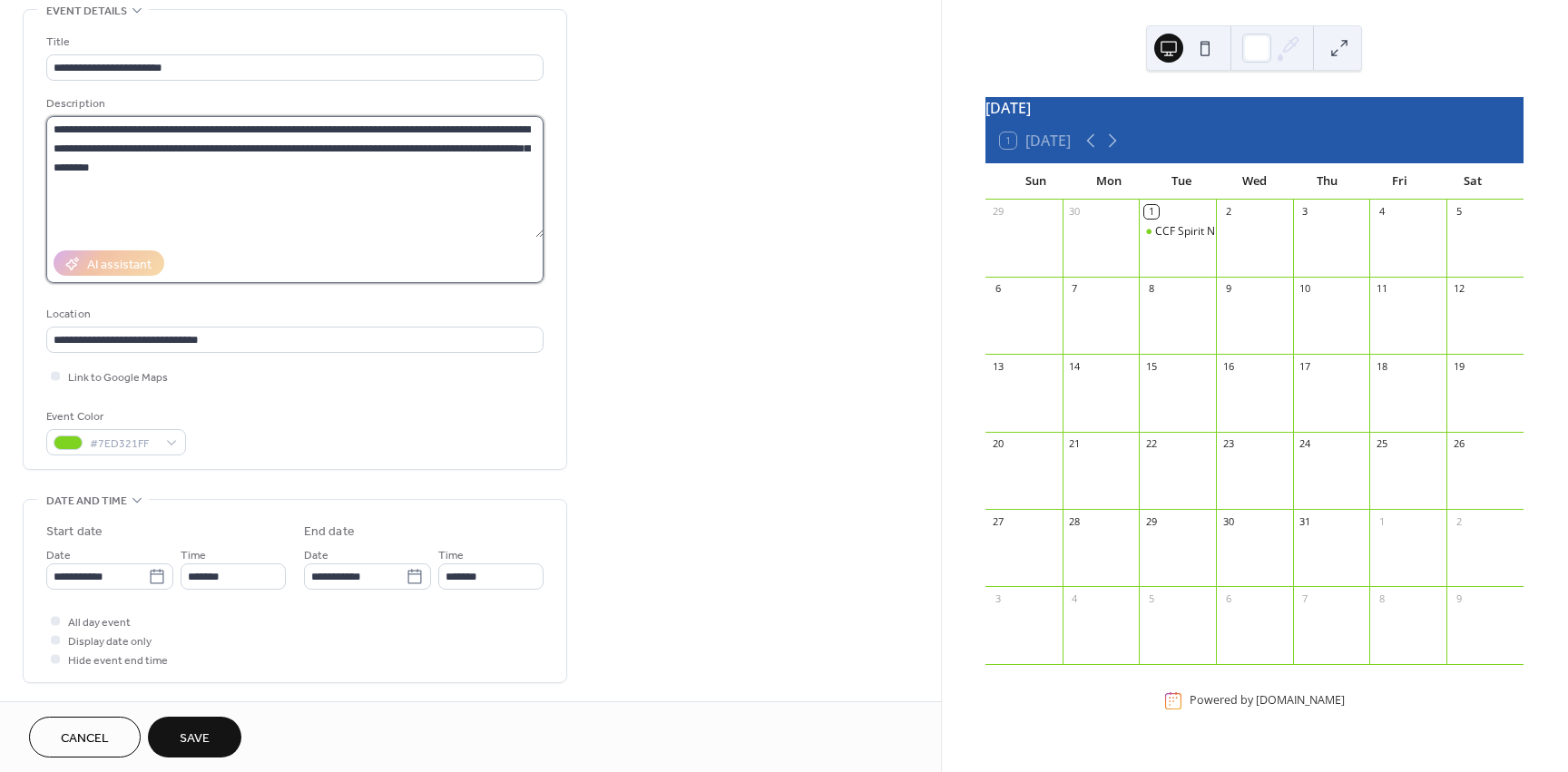 click on "**********" at bounding box center [295, 177] 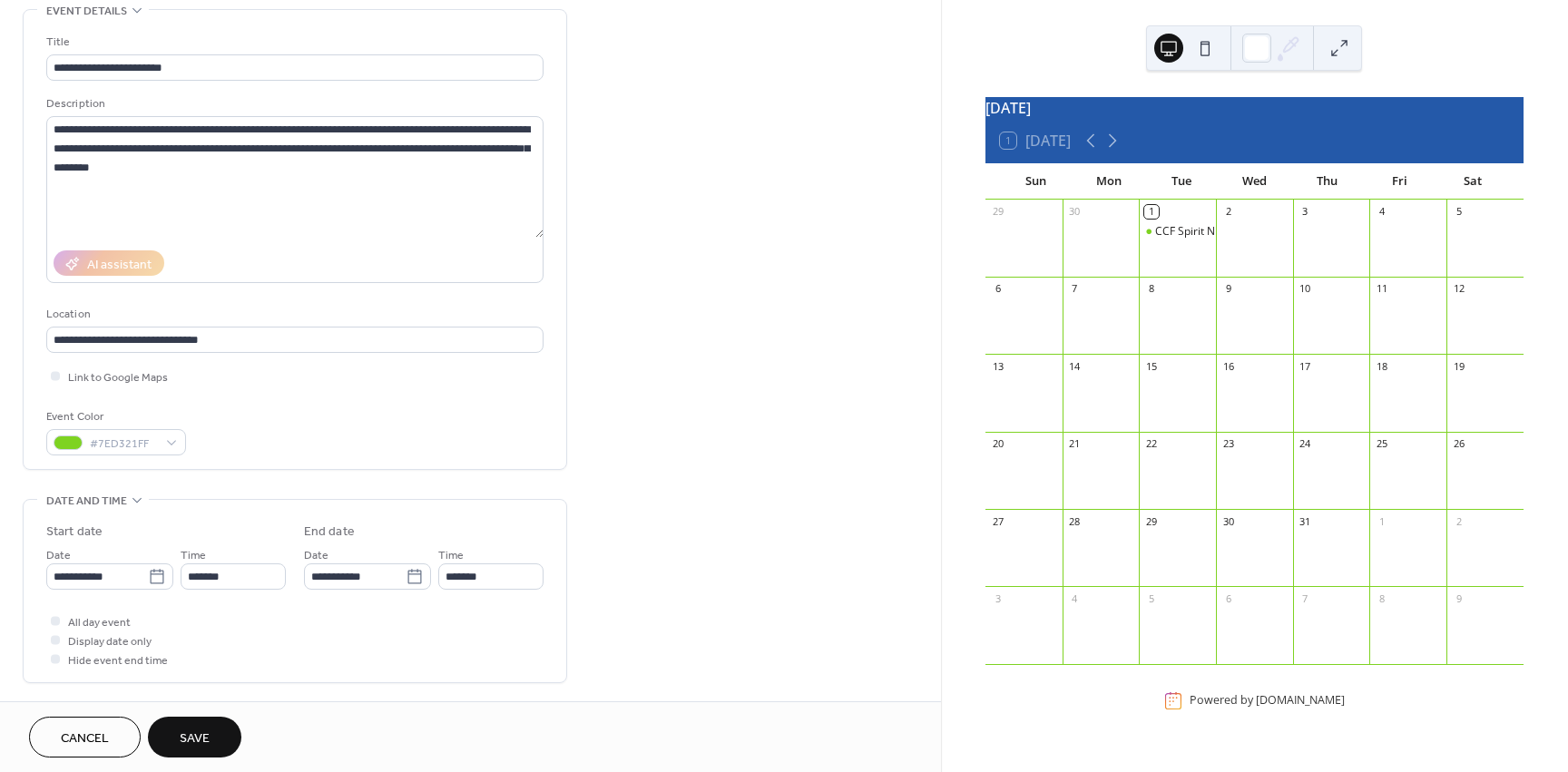 click on "Link to Google Maps" at bounding box center [295, 376] 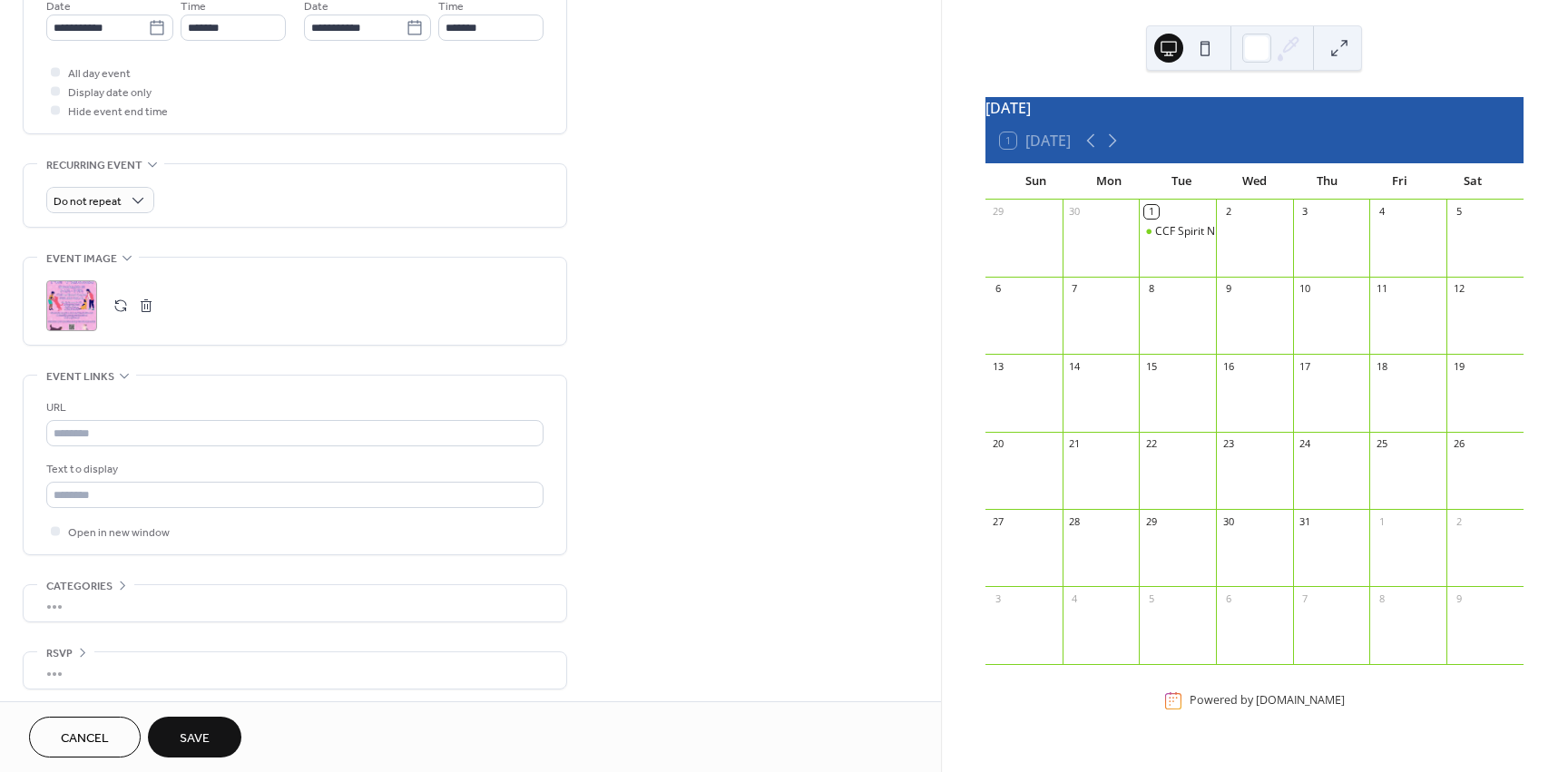 scroll, scrollTop: 646, scrollLeft: 0, axis: vertical 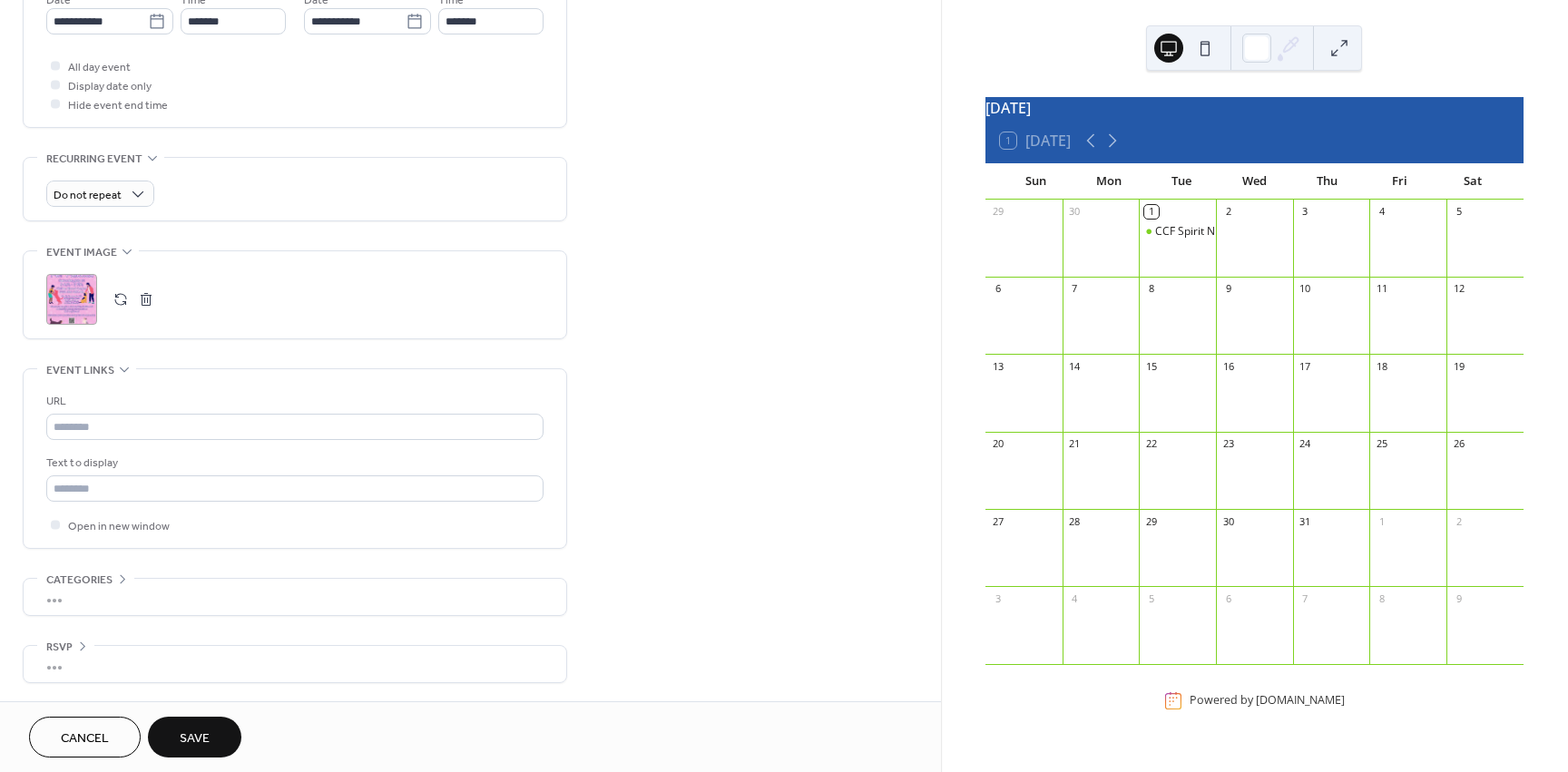 click on "Save" at bounding box center [194, 737] 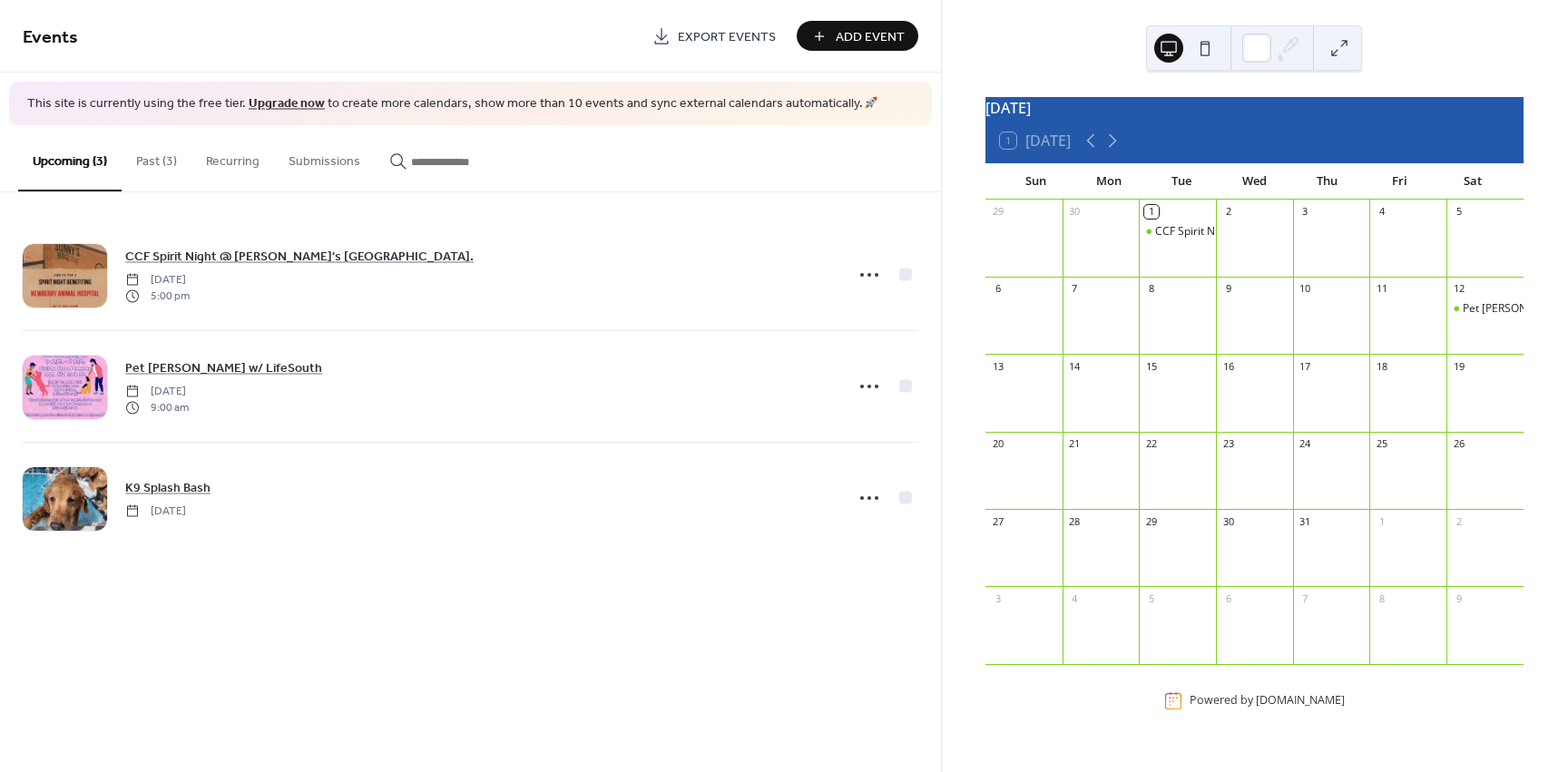 click on "Past  (3)" at bounding box center [156, 157] 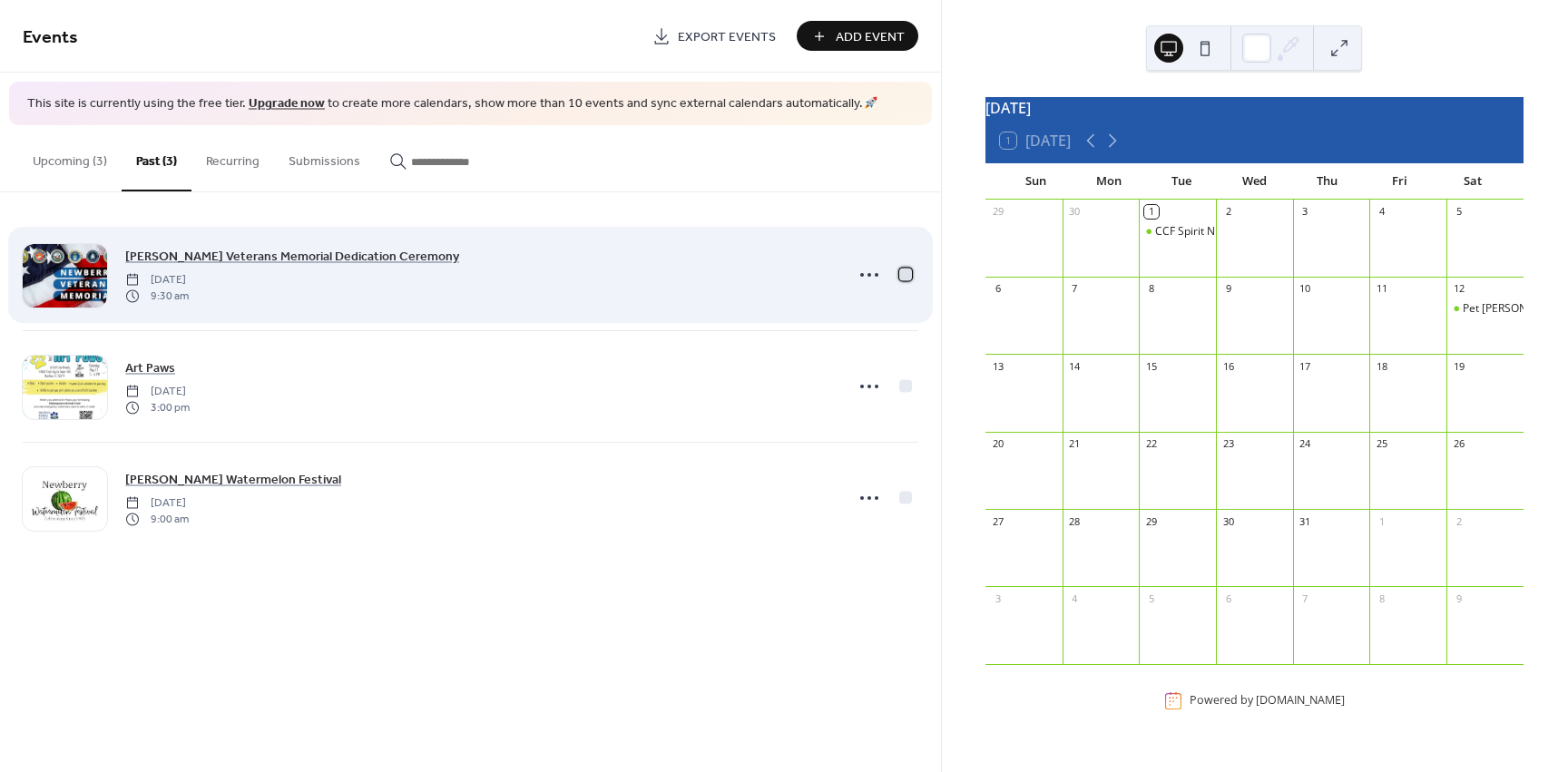 click at bounding box center (906, 274) 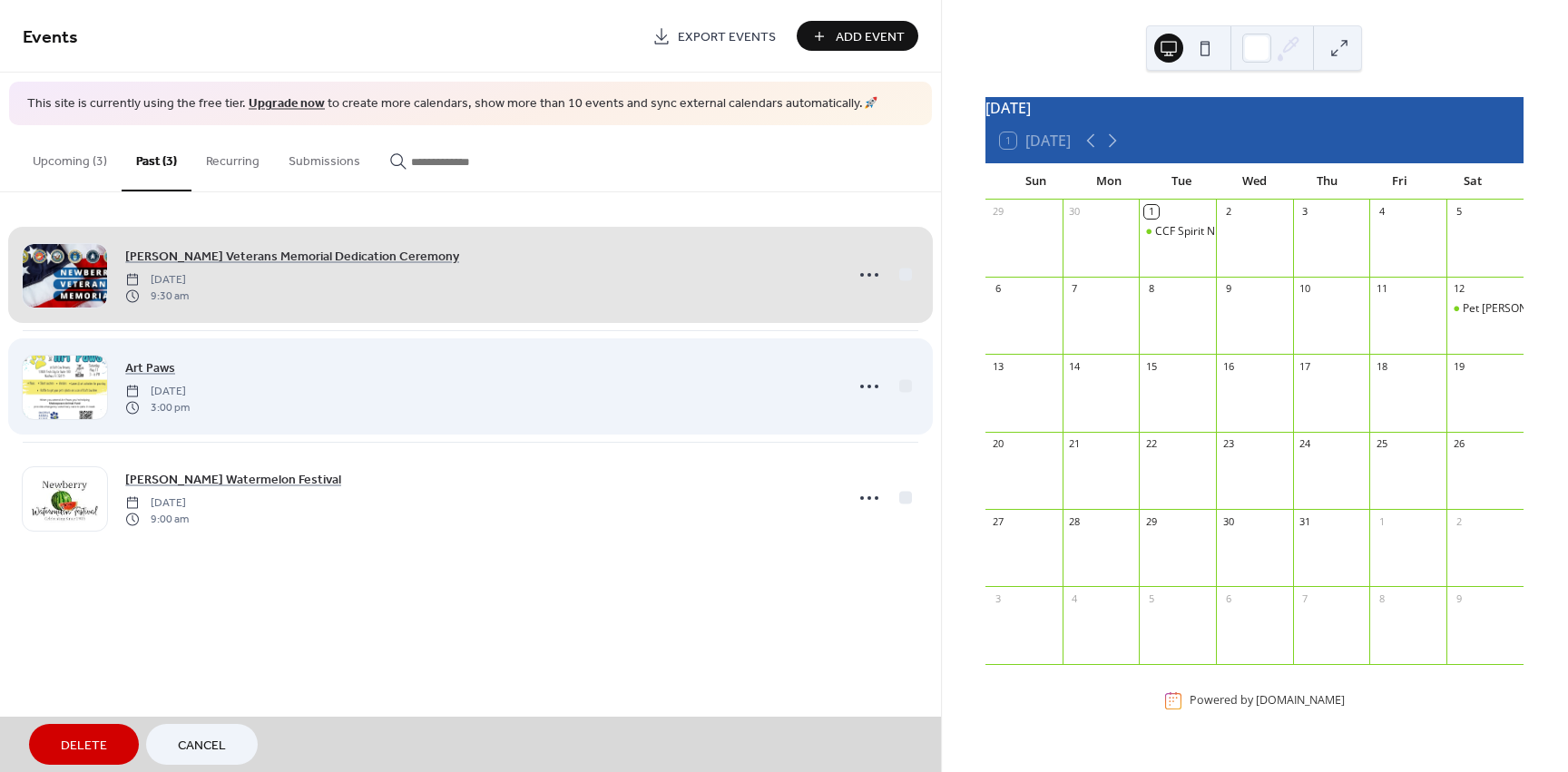 click on "Art Paws Saturday, May 17, 2025 3:00 pm" at bounding box center [470, 386] 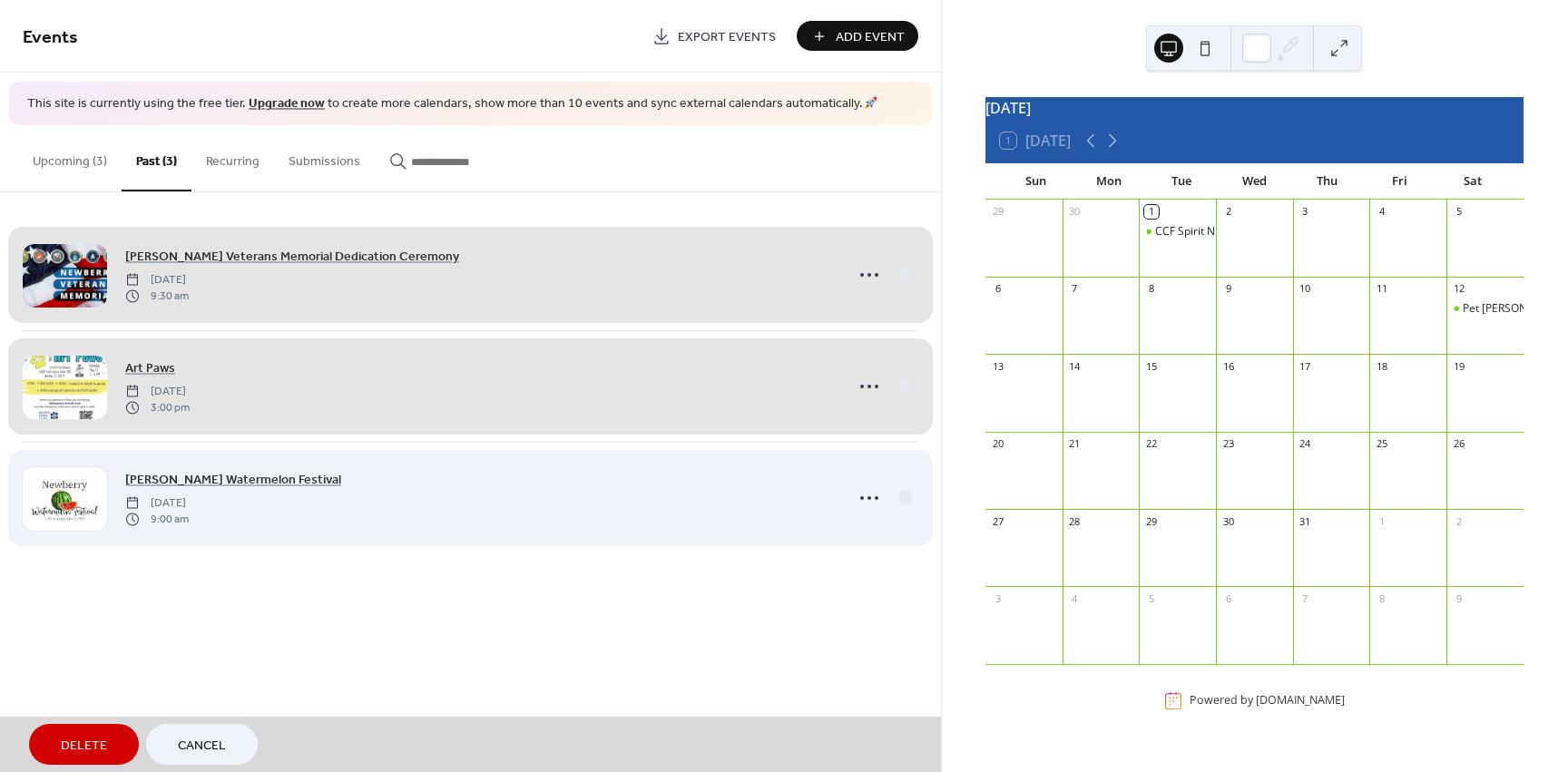 click on "Newberry Watermelon Festival Saturday, May 17, 2025 9:00 am" at bounding box center [470, 497] 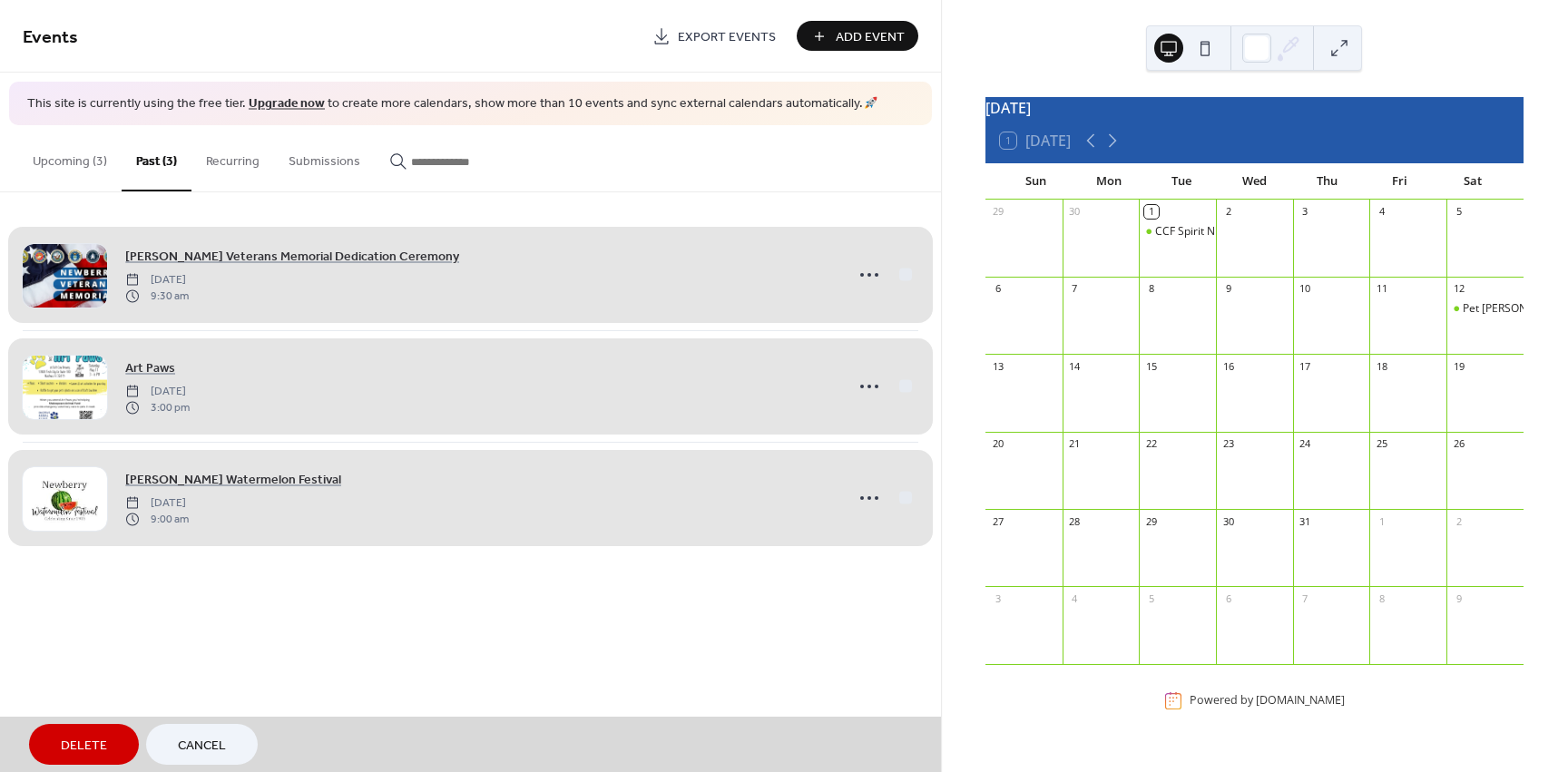 click on "Delete" at bounding box center (83, 746) 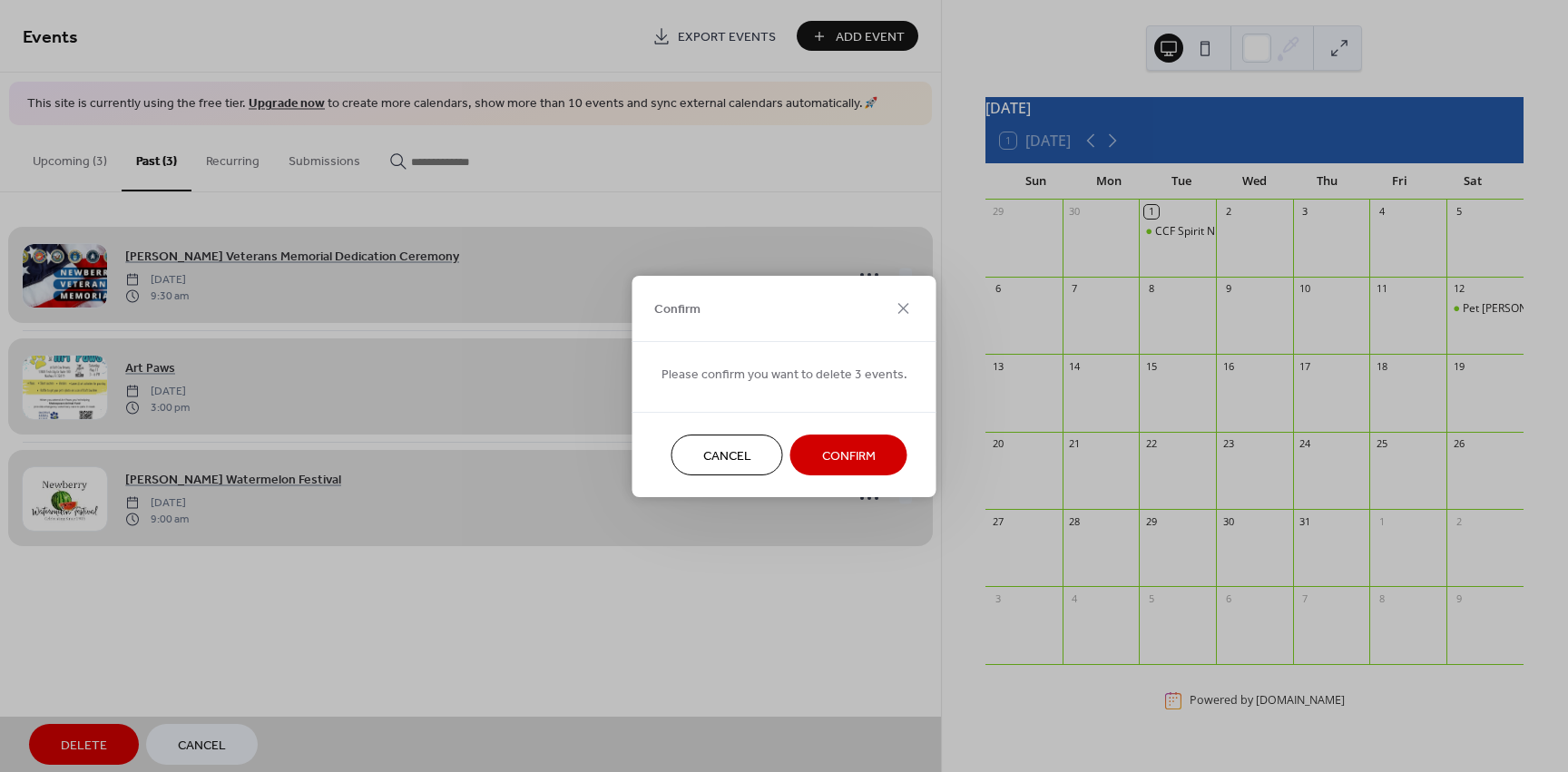 click on "Confirm" at bounding box center [848, 455] 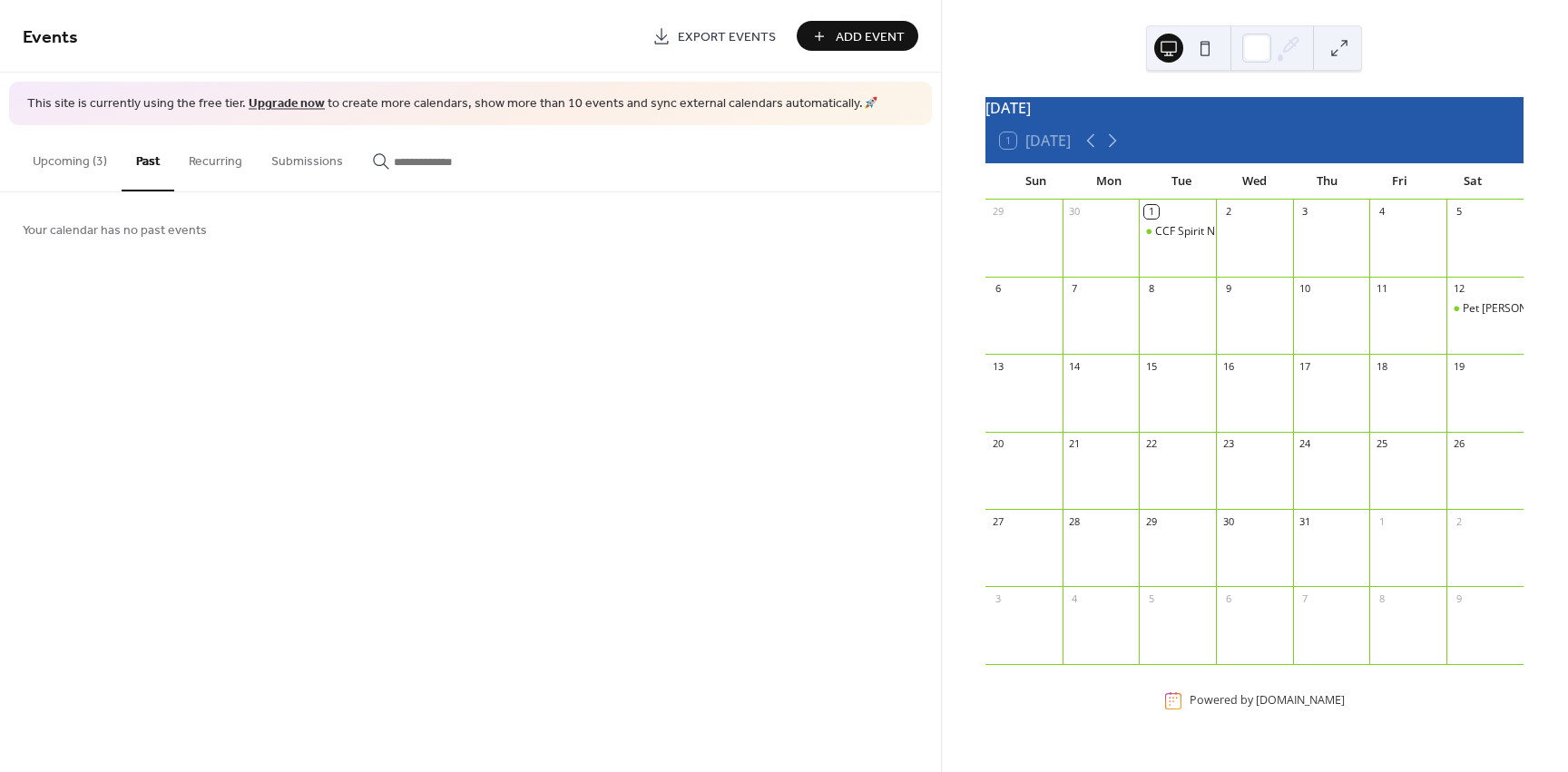 click on "Submissions" at bounding box center (307, 157) 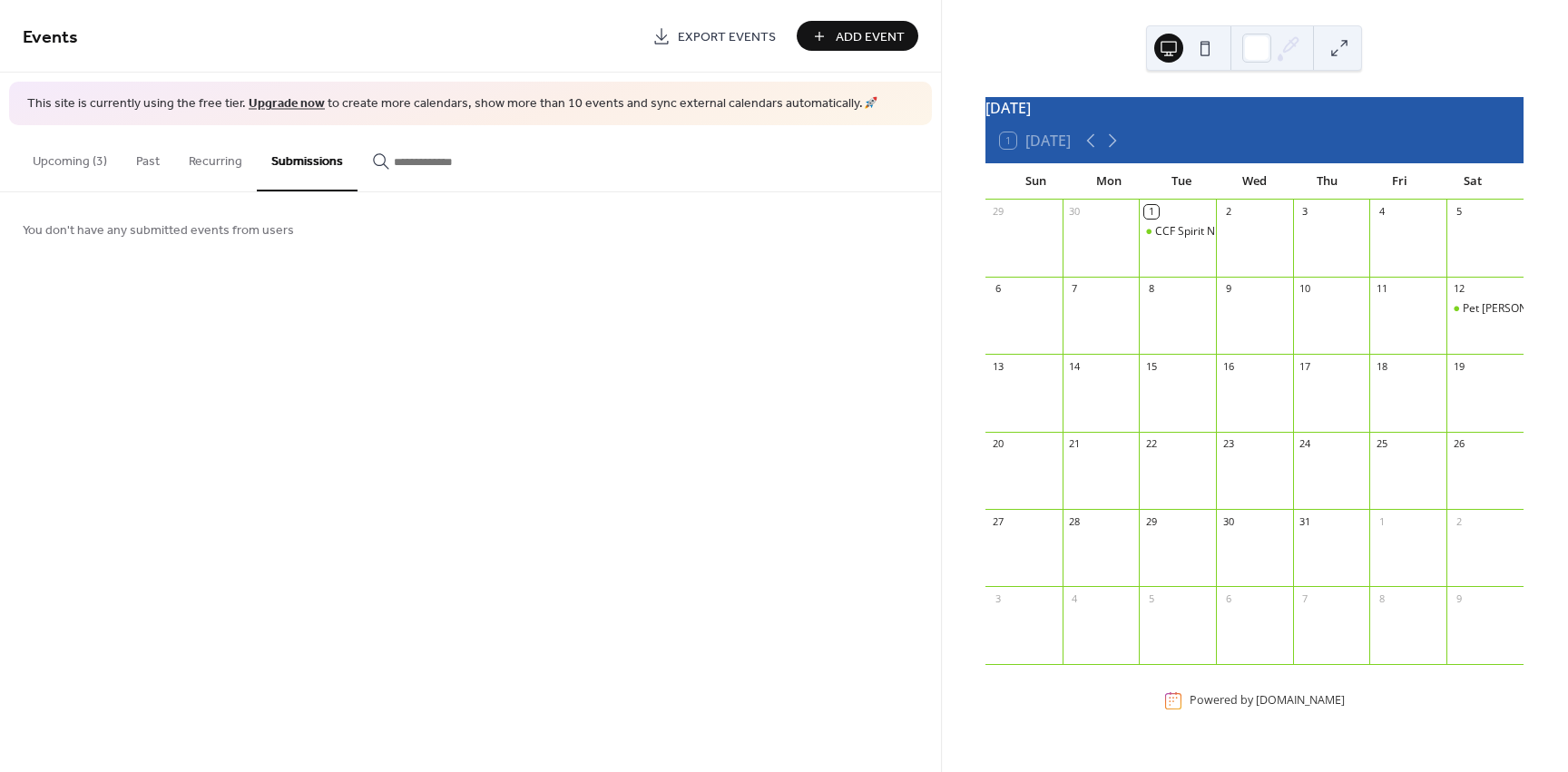 click on "Recurring" at bounding box center (215, 157) 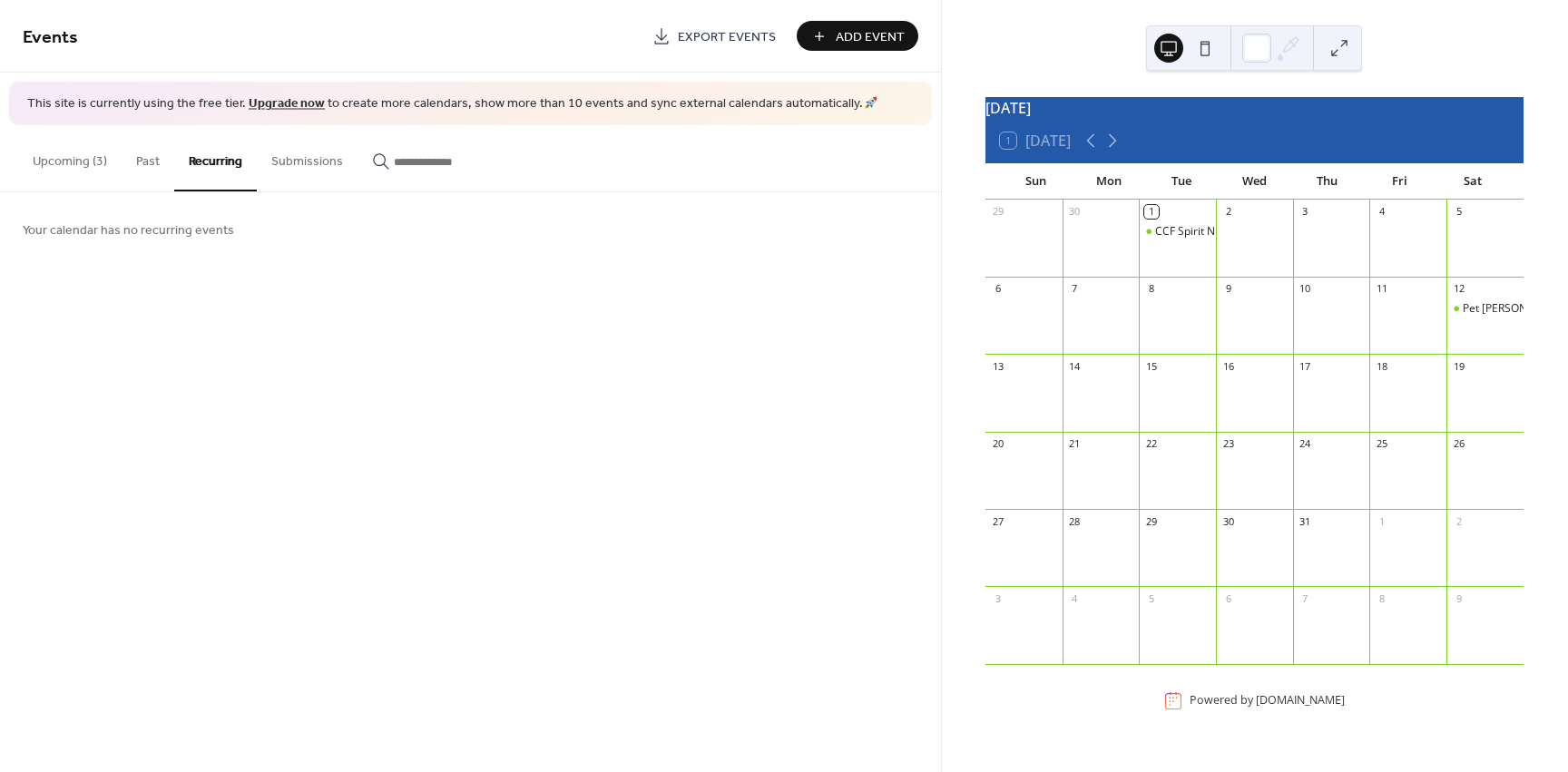 click on "Past" at bounding box center (148, 157) 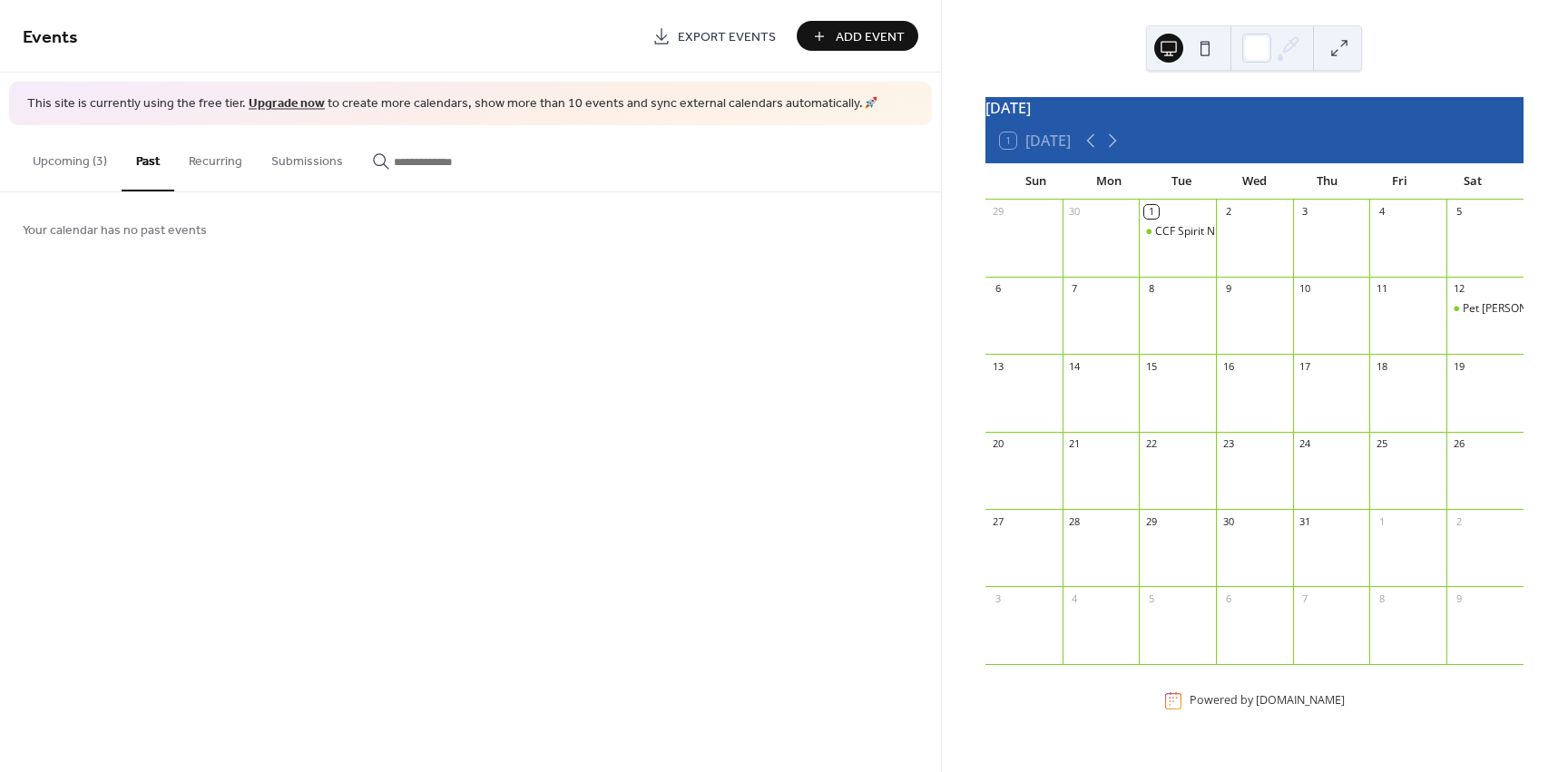 click on "Upcoming  (3)" at bounding box center (70, 157) 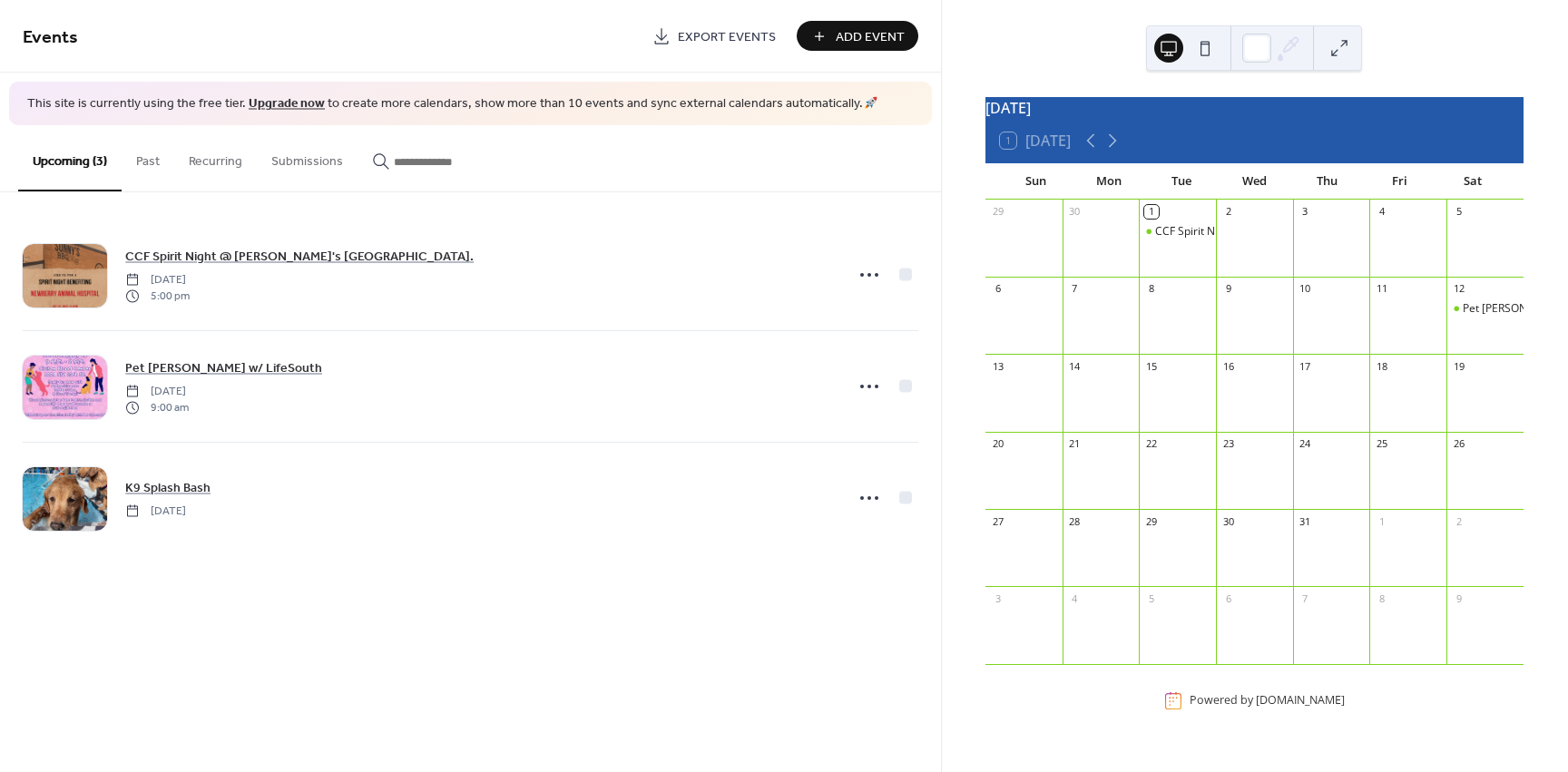 click on "Add Event" at bounding box center [870, 37] 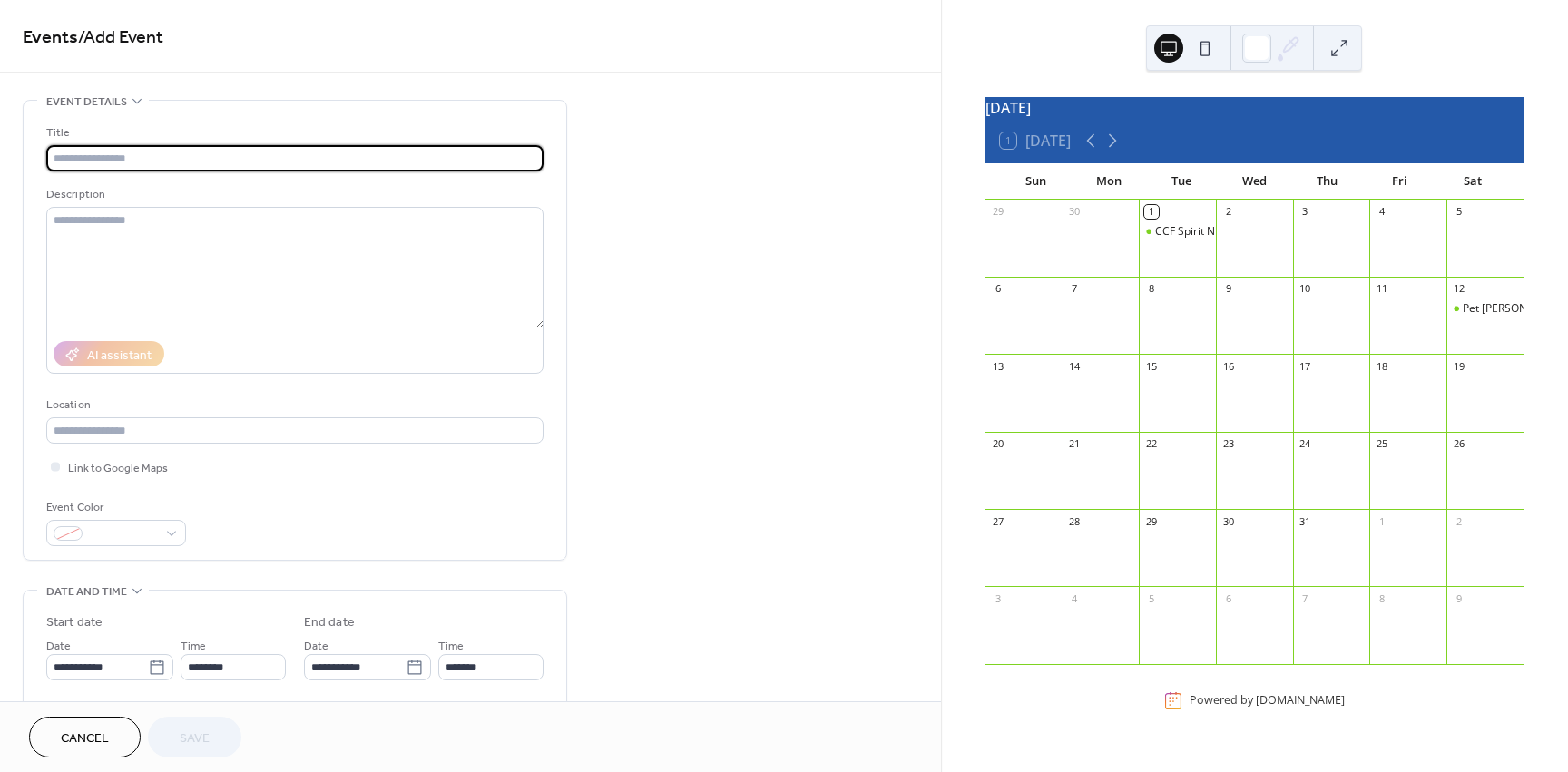 click at bounding box center [295, 158] 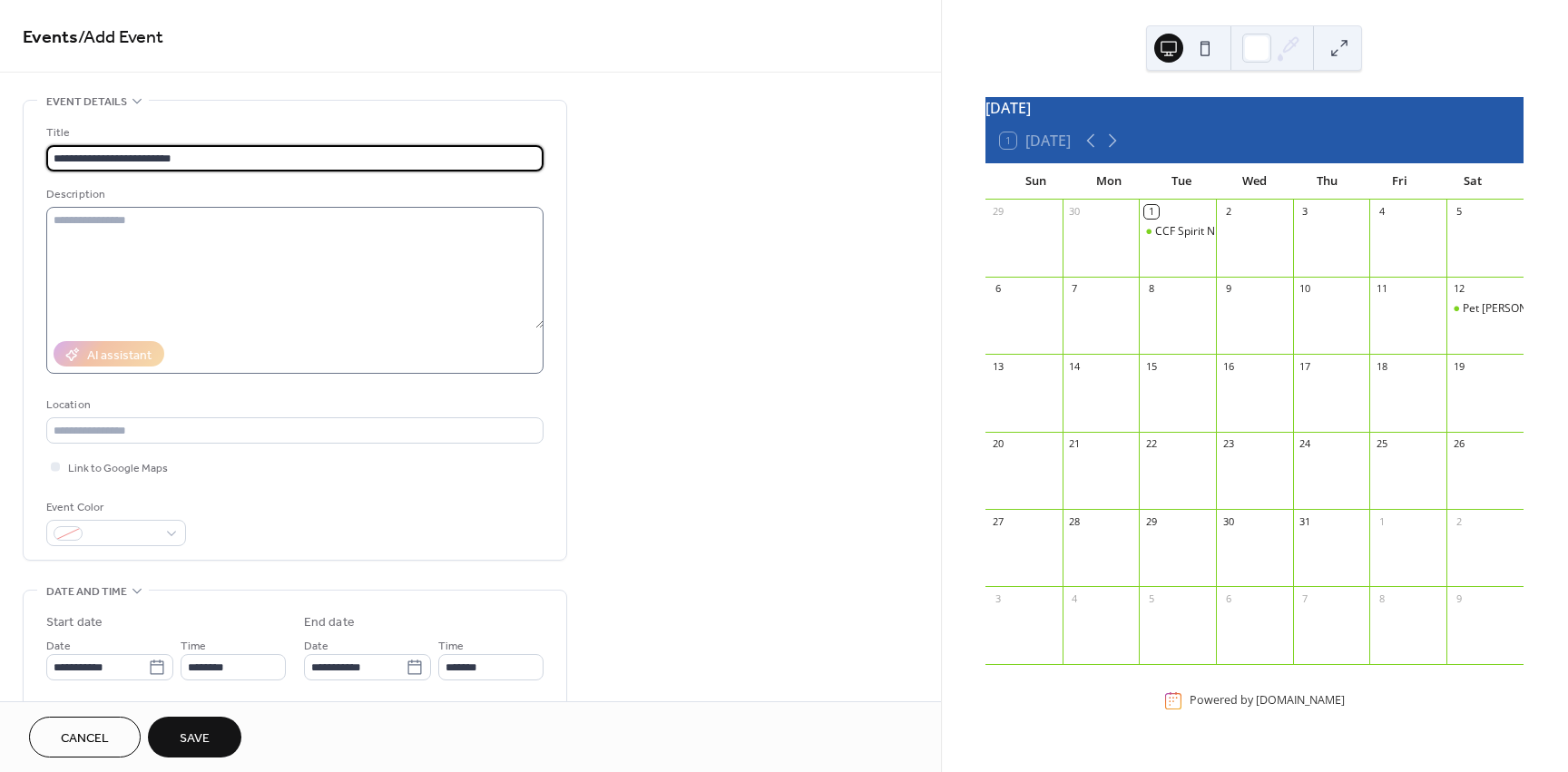 type on "**********" 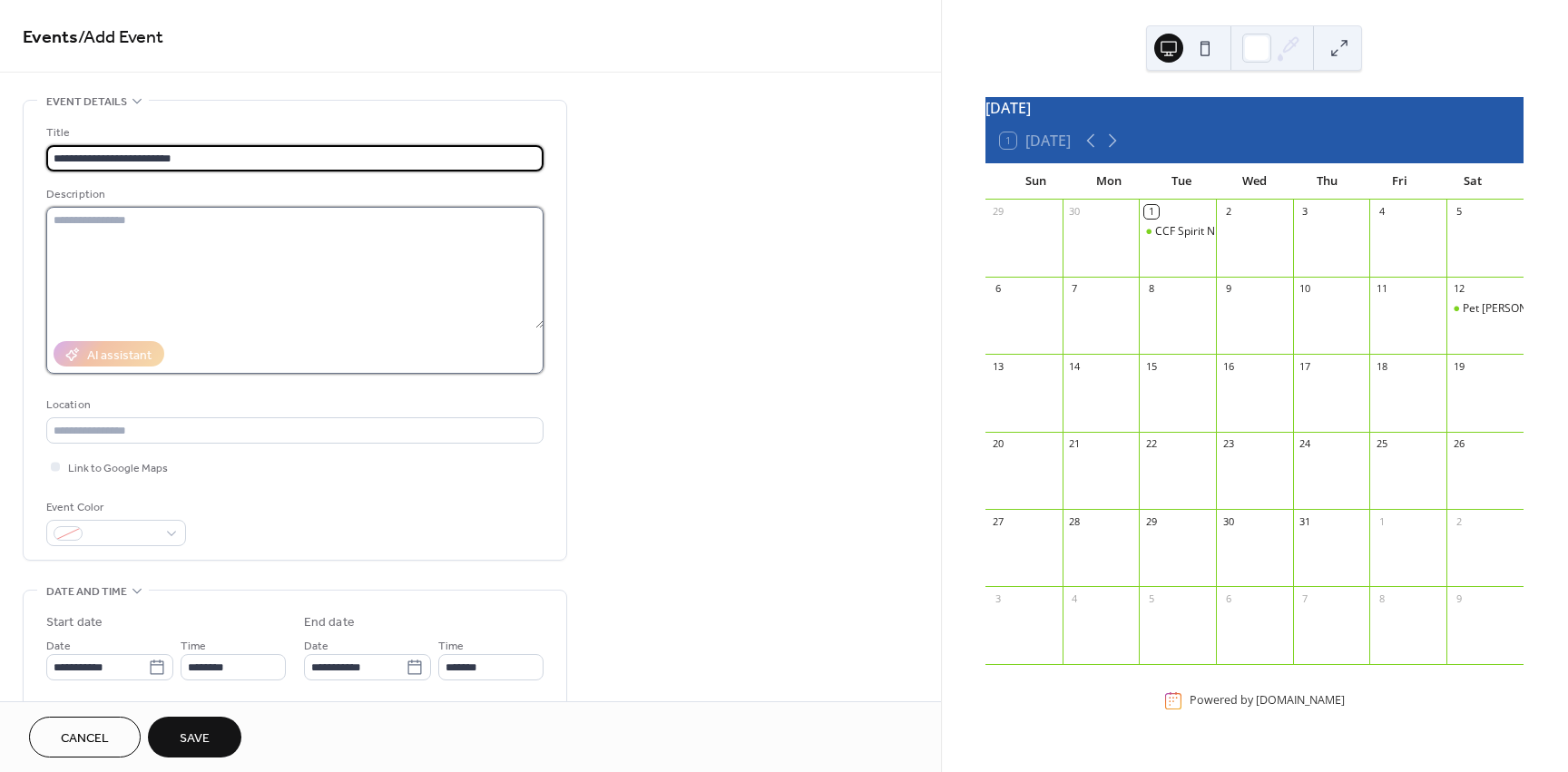 click at bounding box center (295, 268) 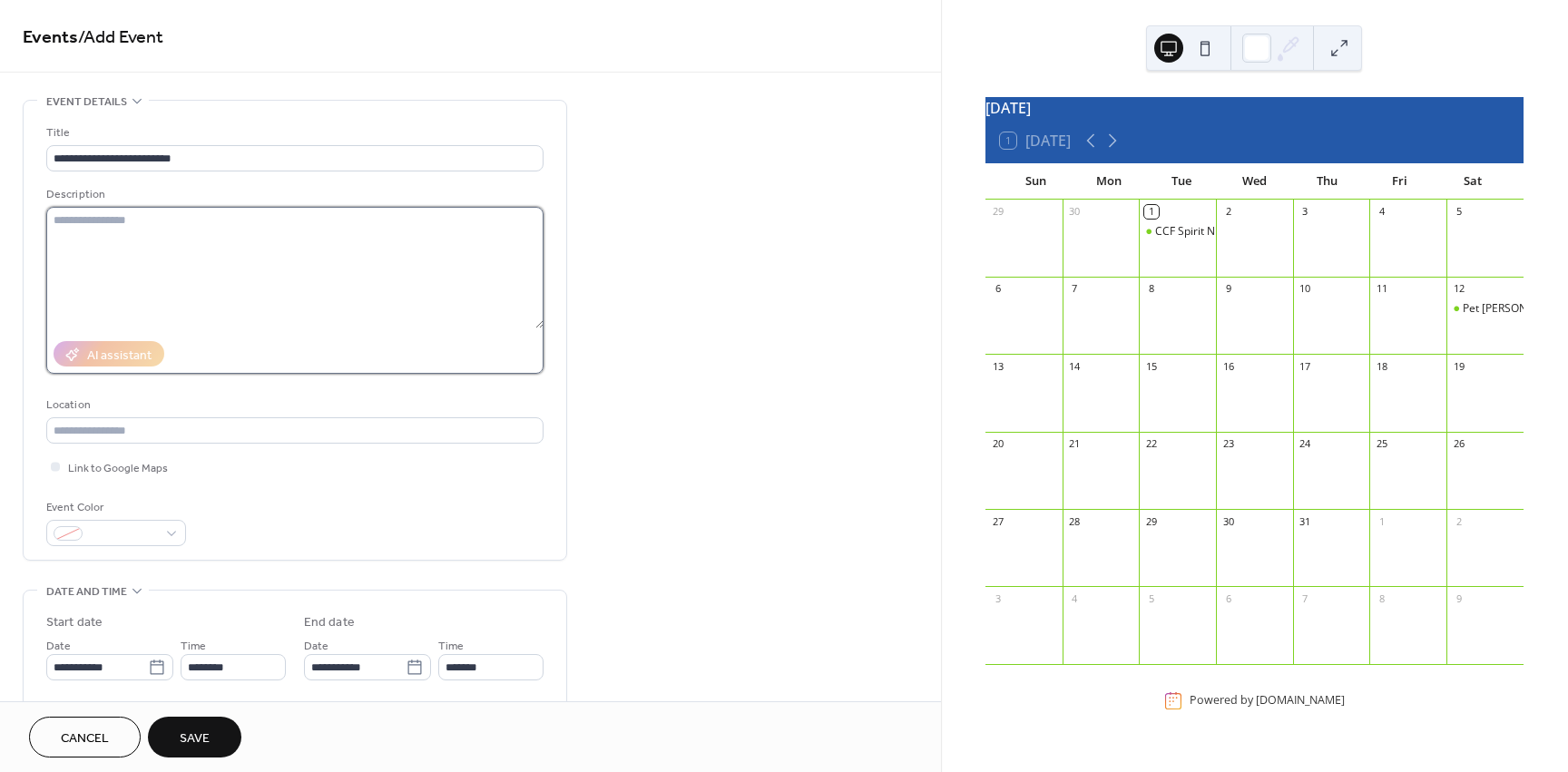 click at bounding box center (295, 268) 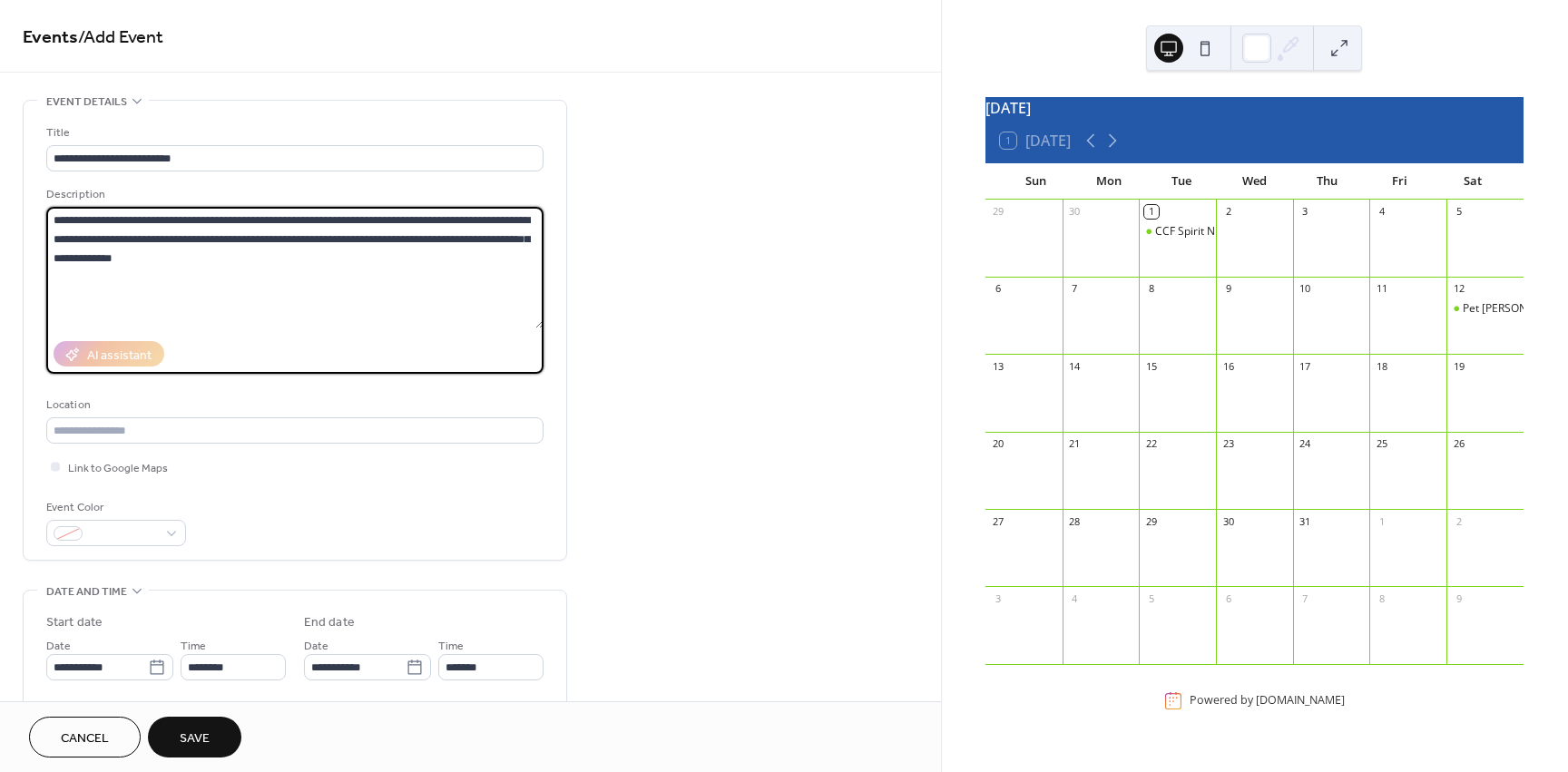 click on "**********" at bounding box center (295, 268) 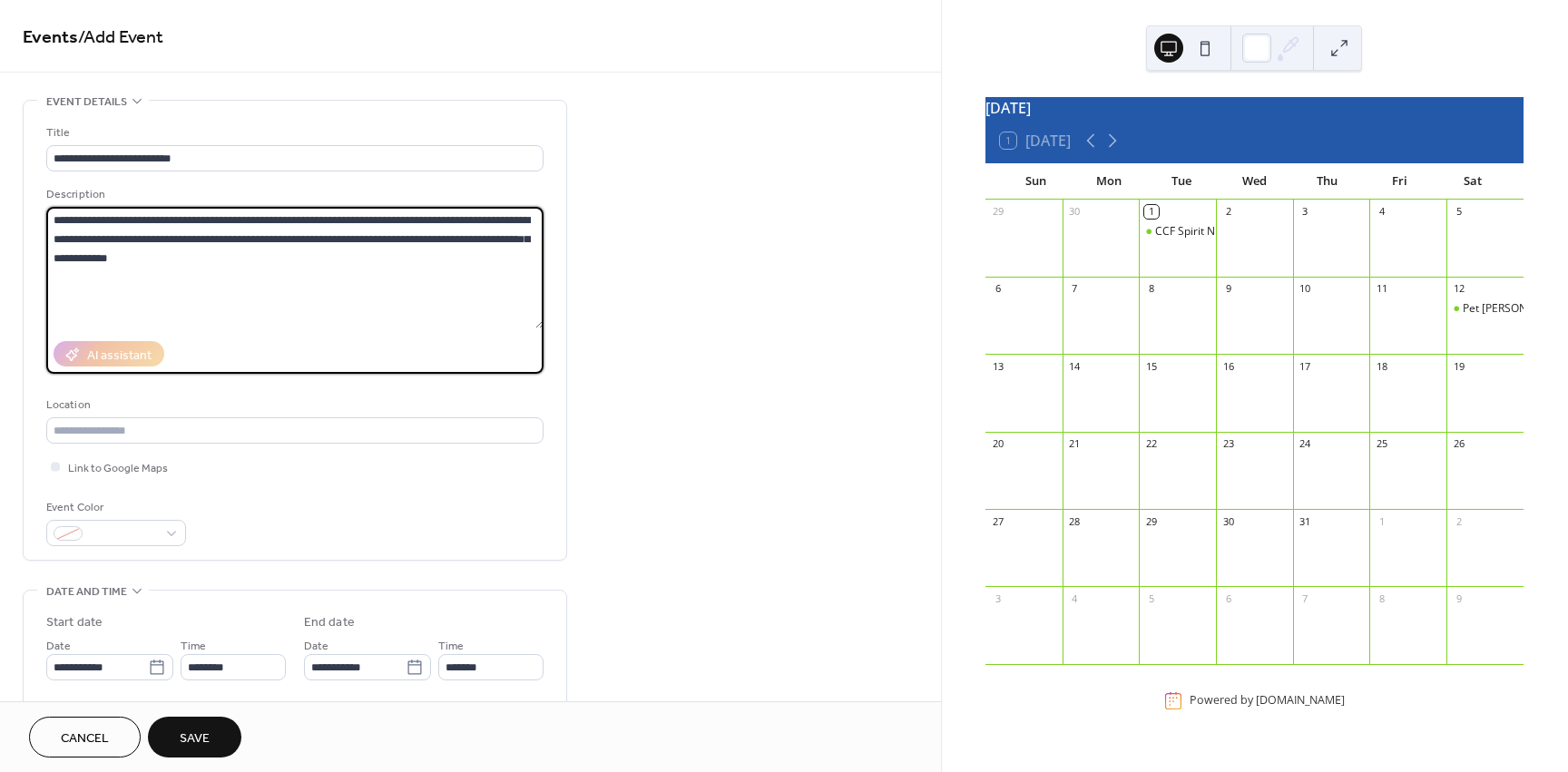 click on "**********" at bounding box center (295, 268) 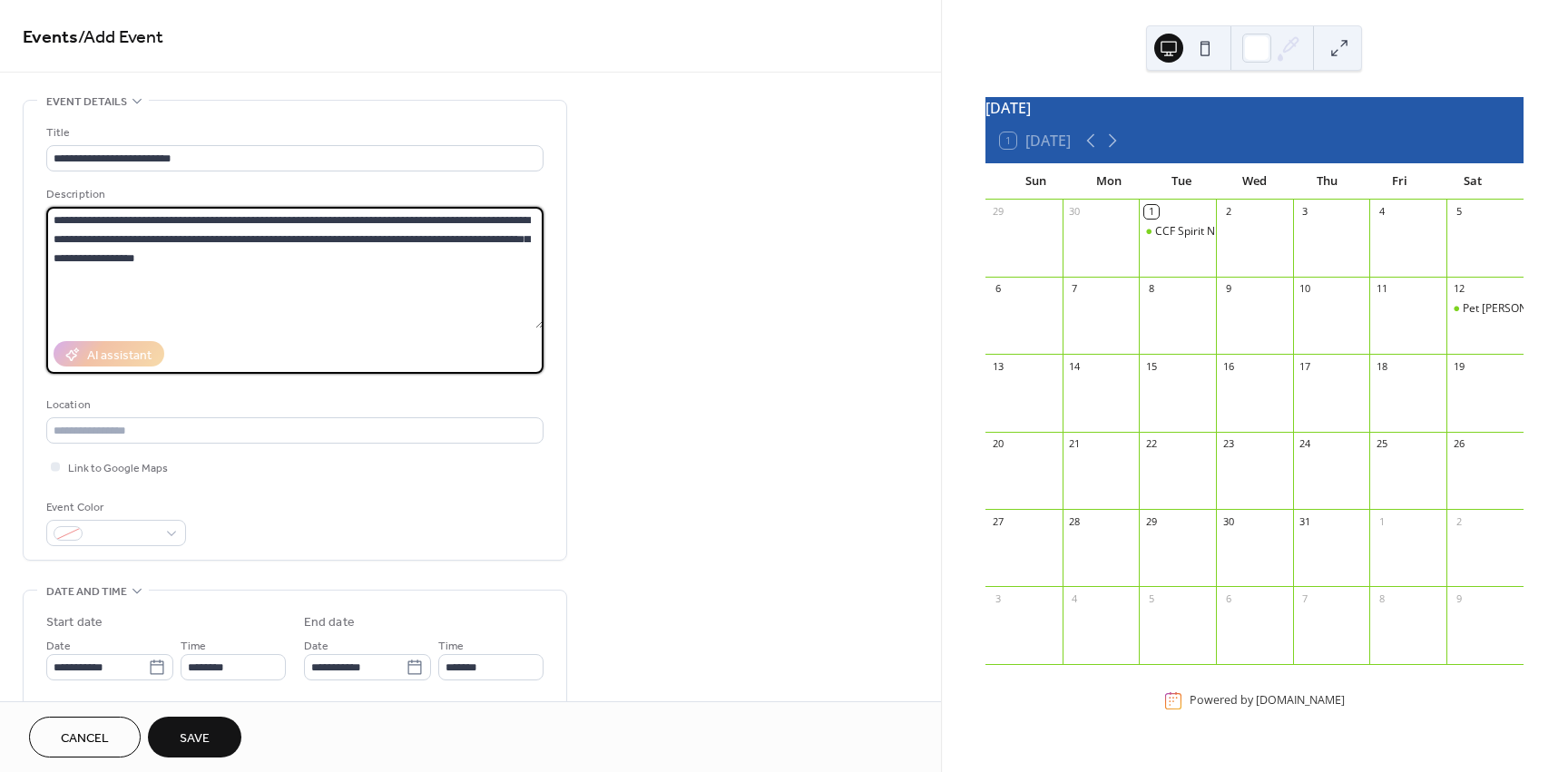 click on "**********" at bounding box center (295, 268) 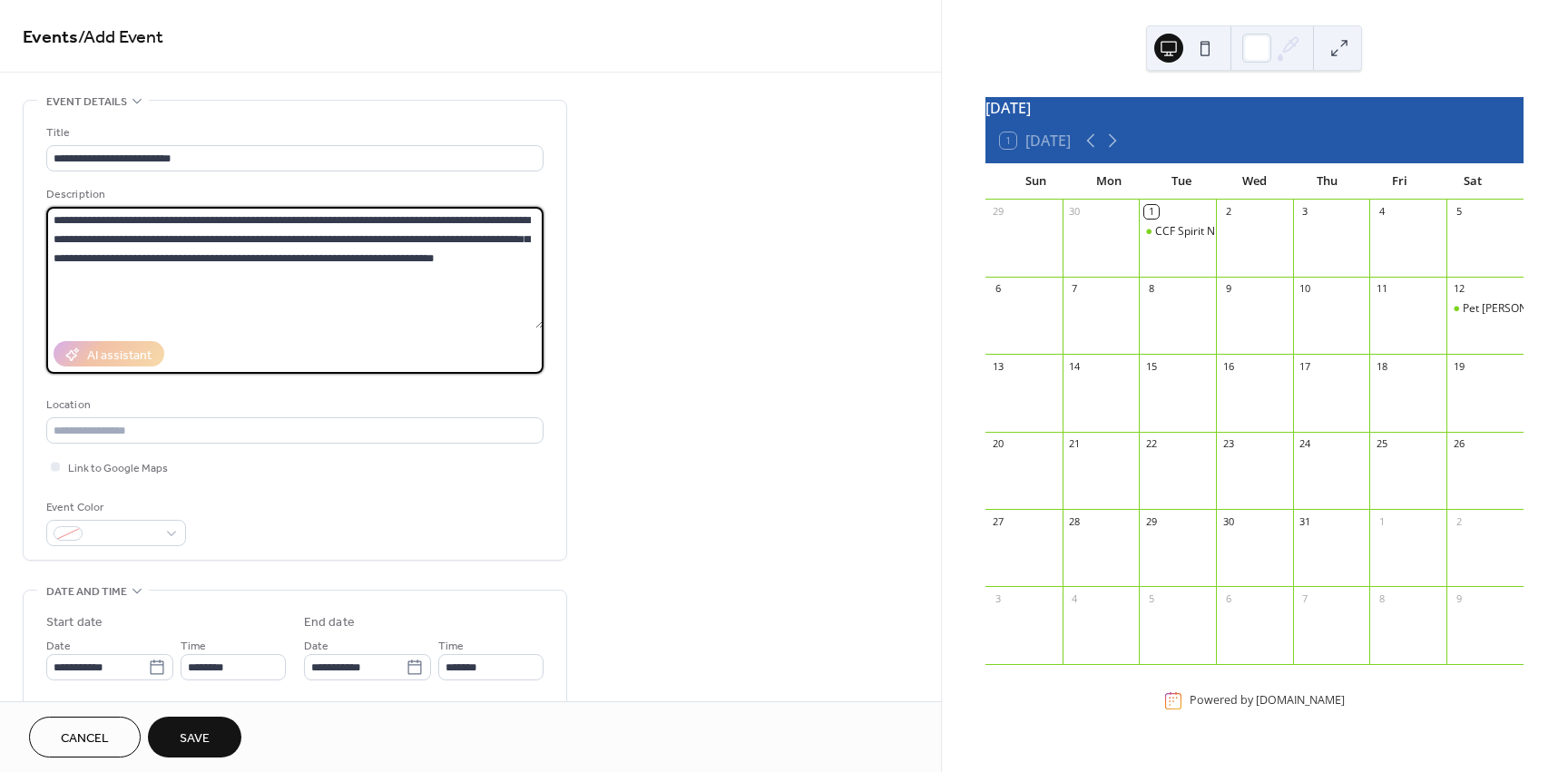 click on "**********" at bounding box center [295, 268] 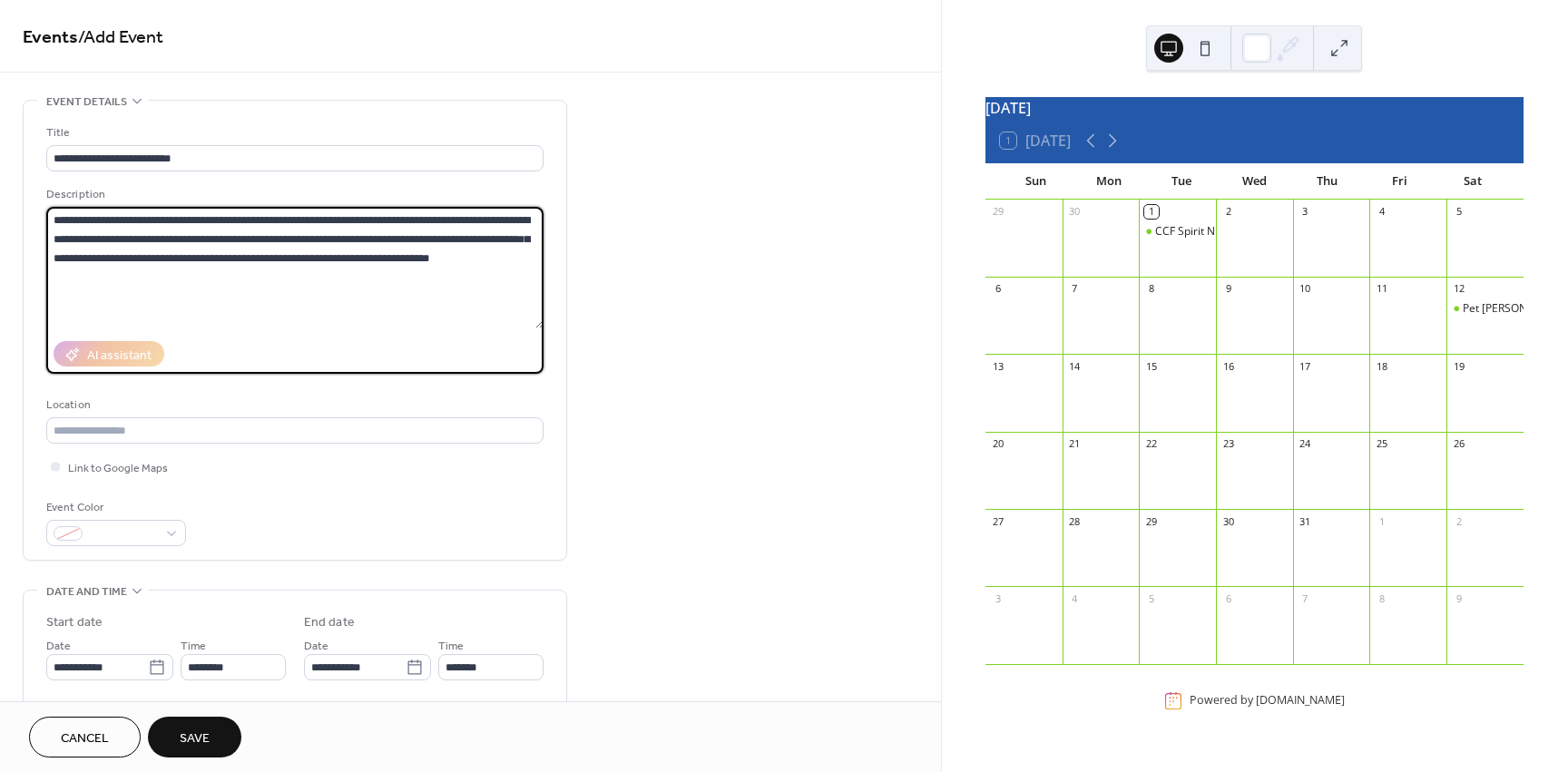 click on "**********" at bounding box center [295, 268] 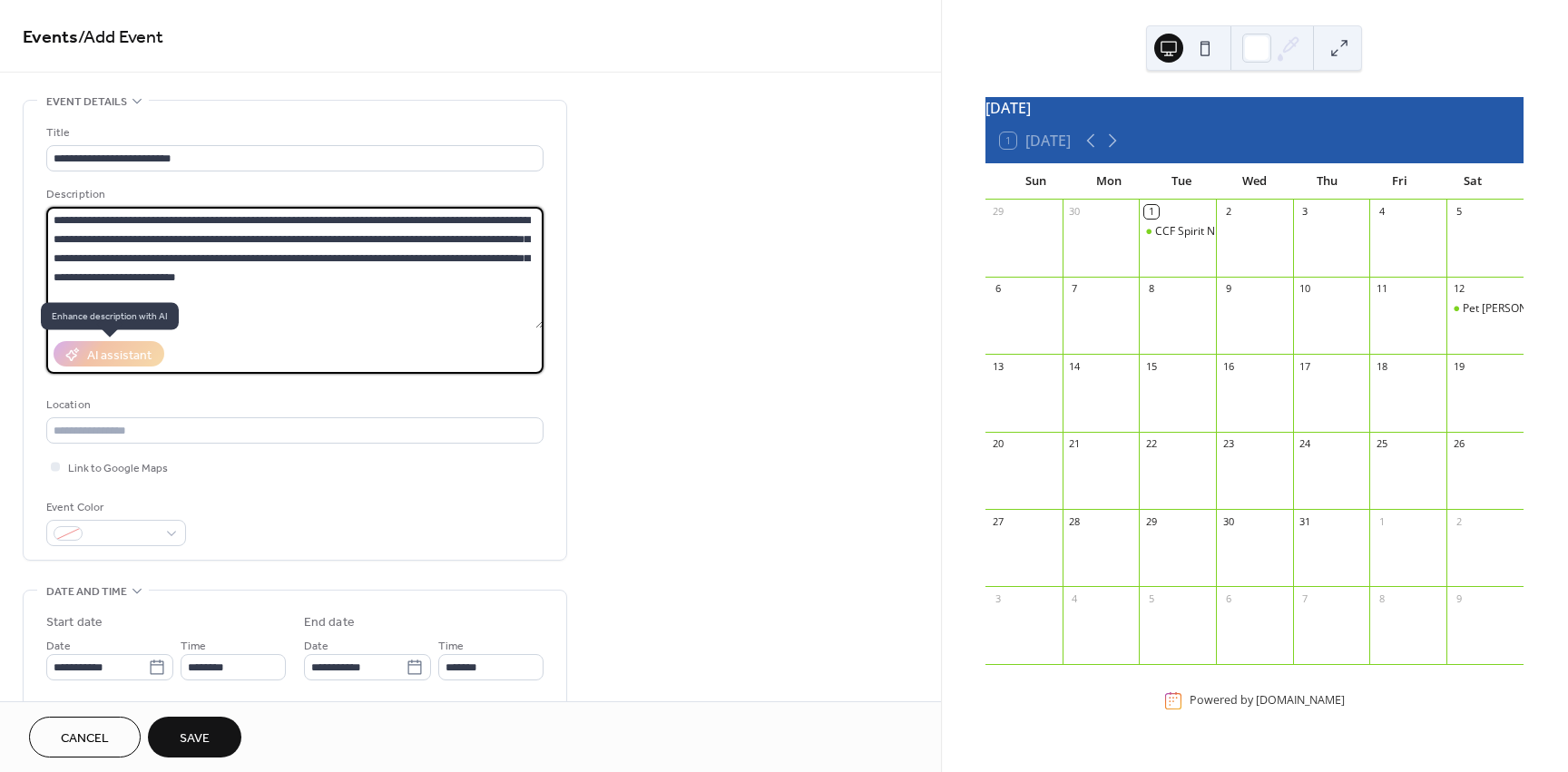 click on "AI assistant" at bounding box center (109, 354) 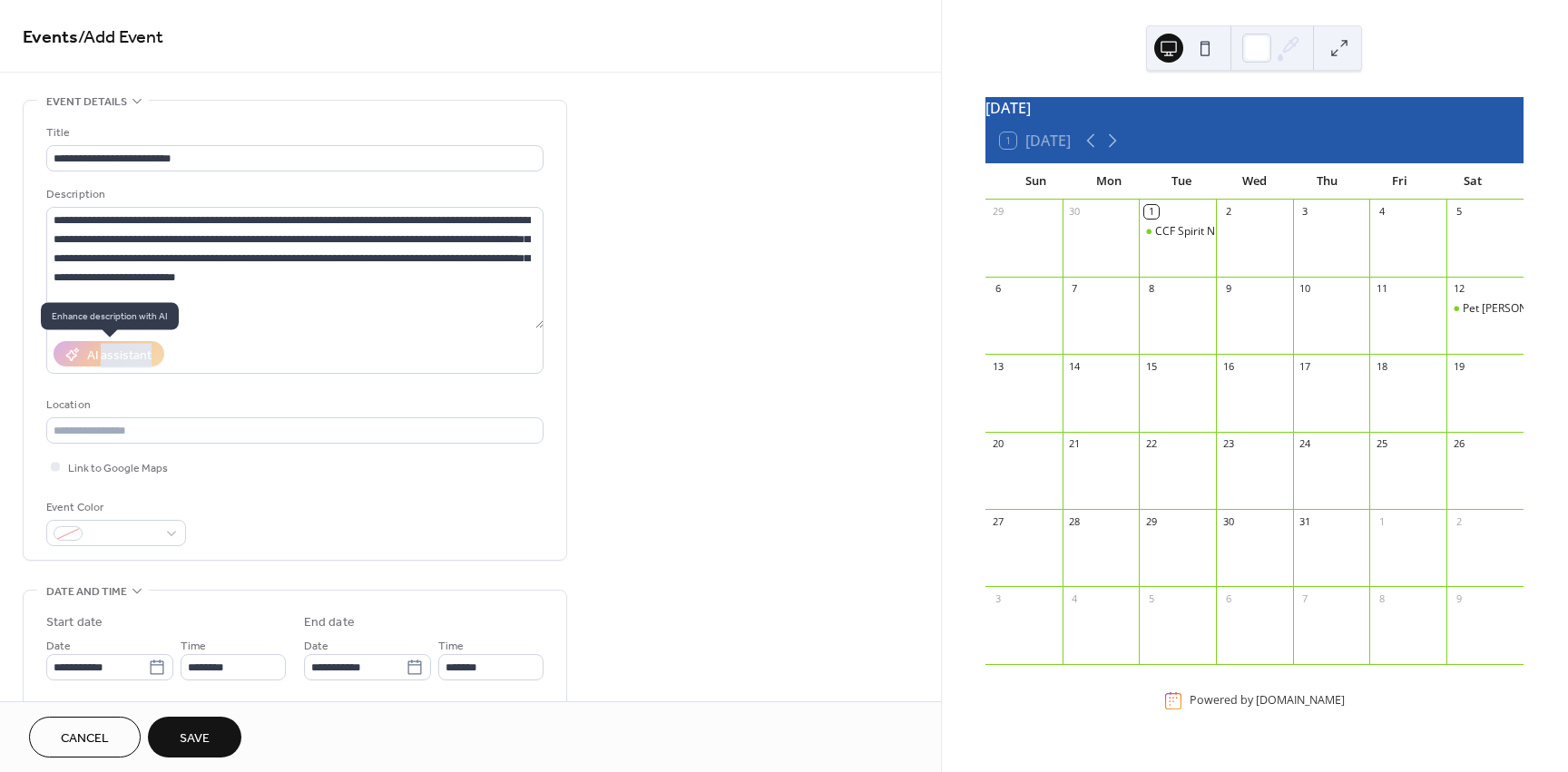 click on "AI assistant" at bounding box center (109, 354) 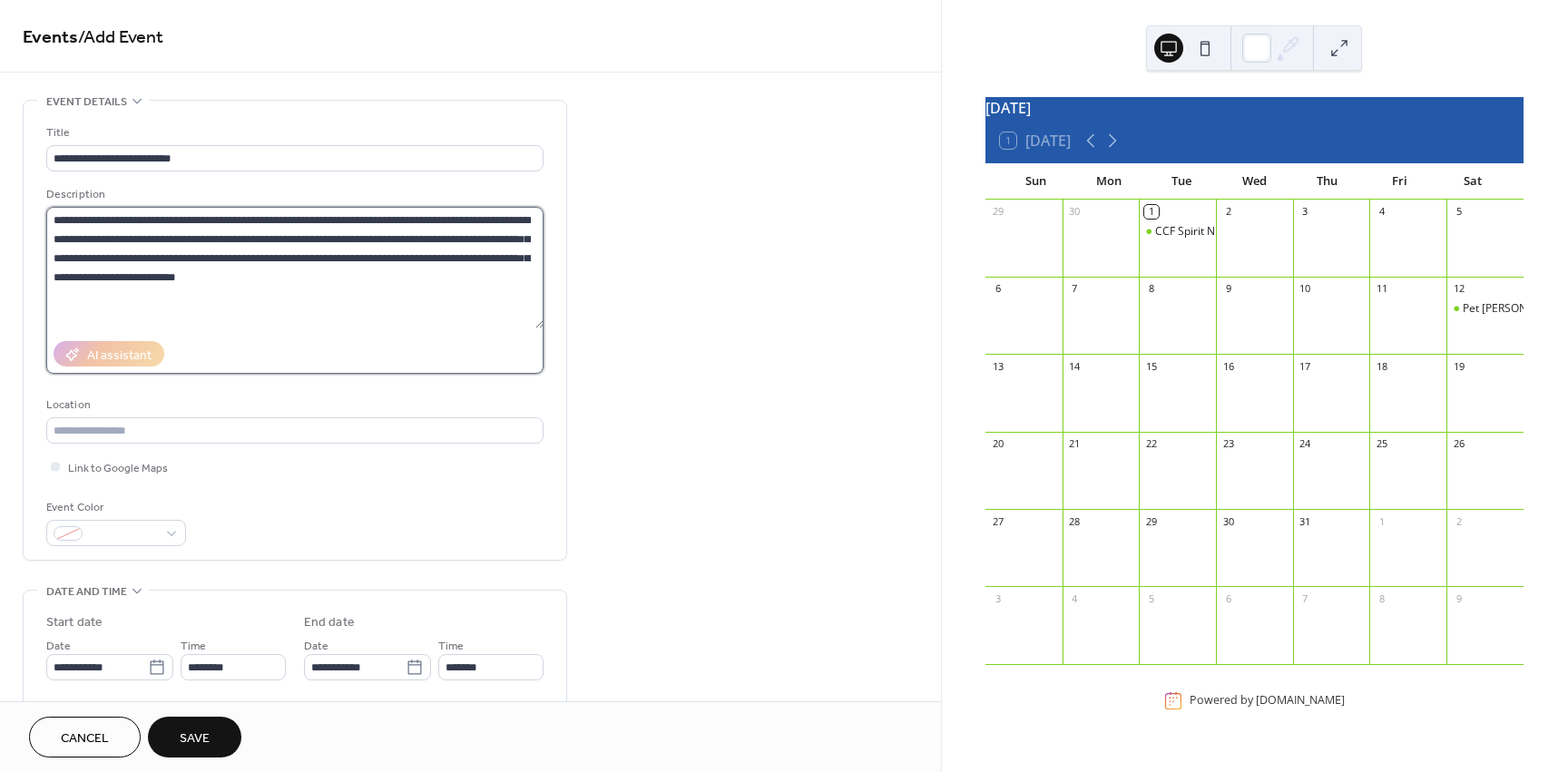 click on "**********" at bounding box center (295, 268) 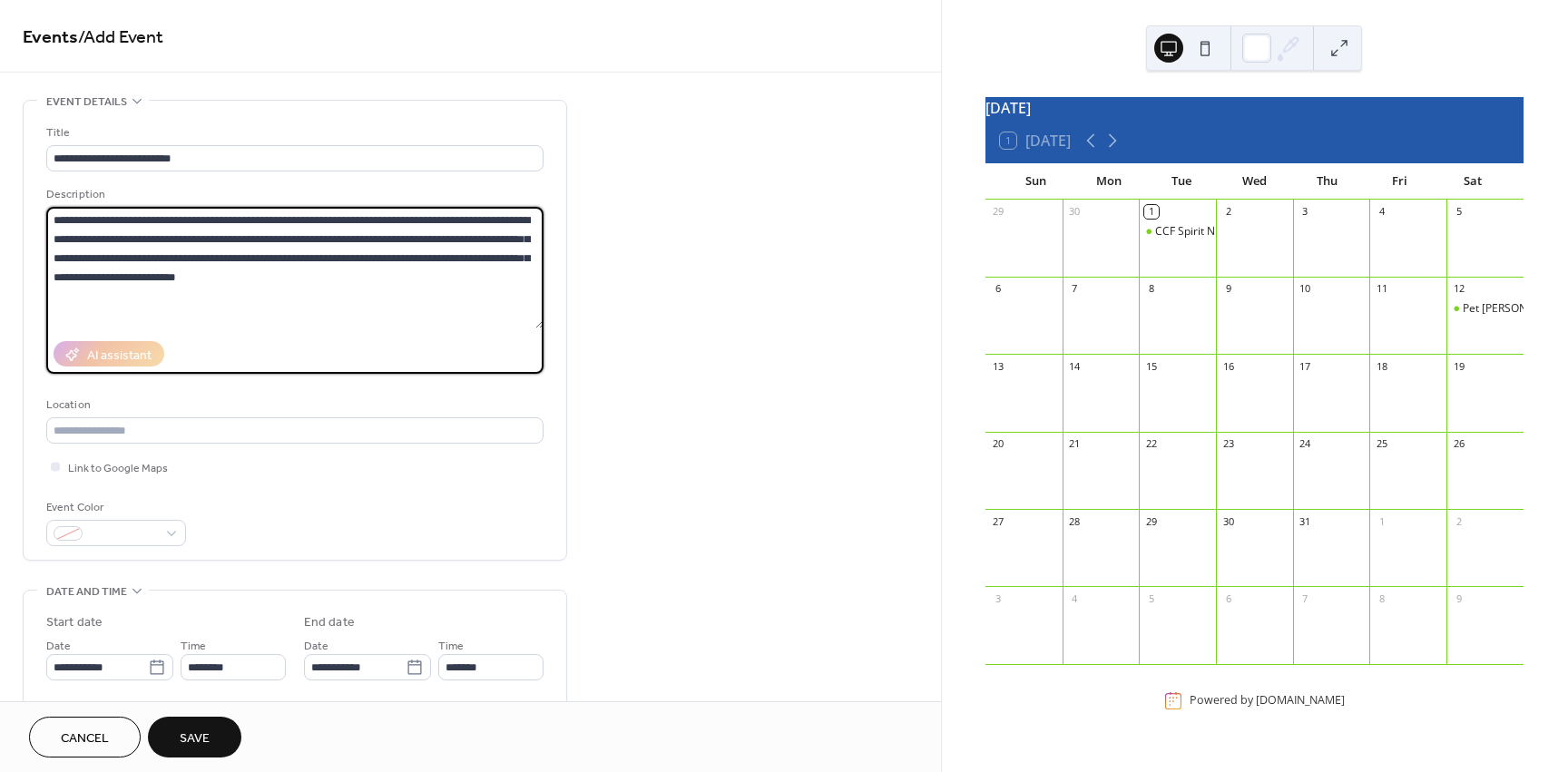 click on "**********" at bounding box center [295, 268] 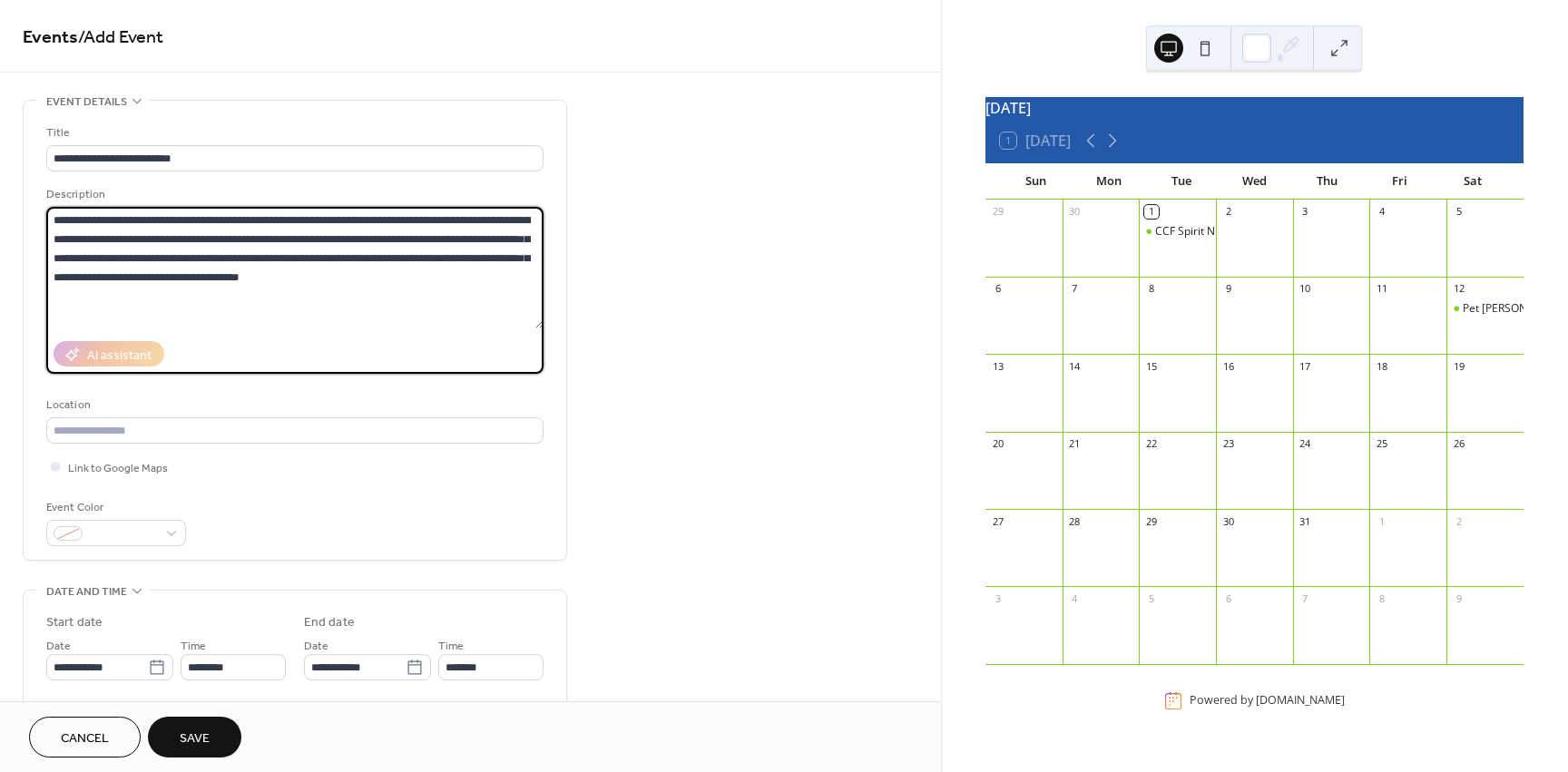 click on "**********" at bounding box center (295, 268) 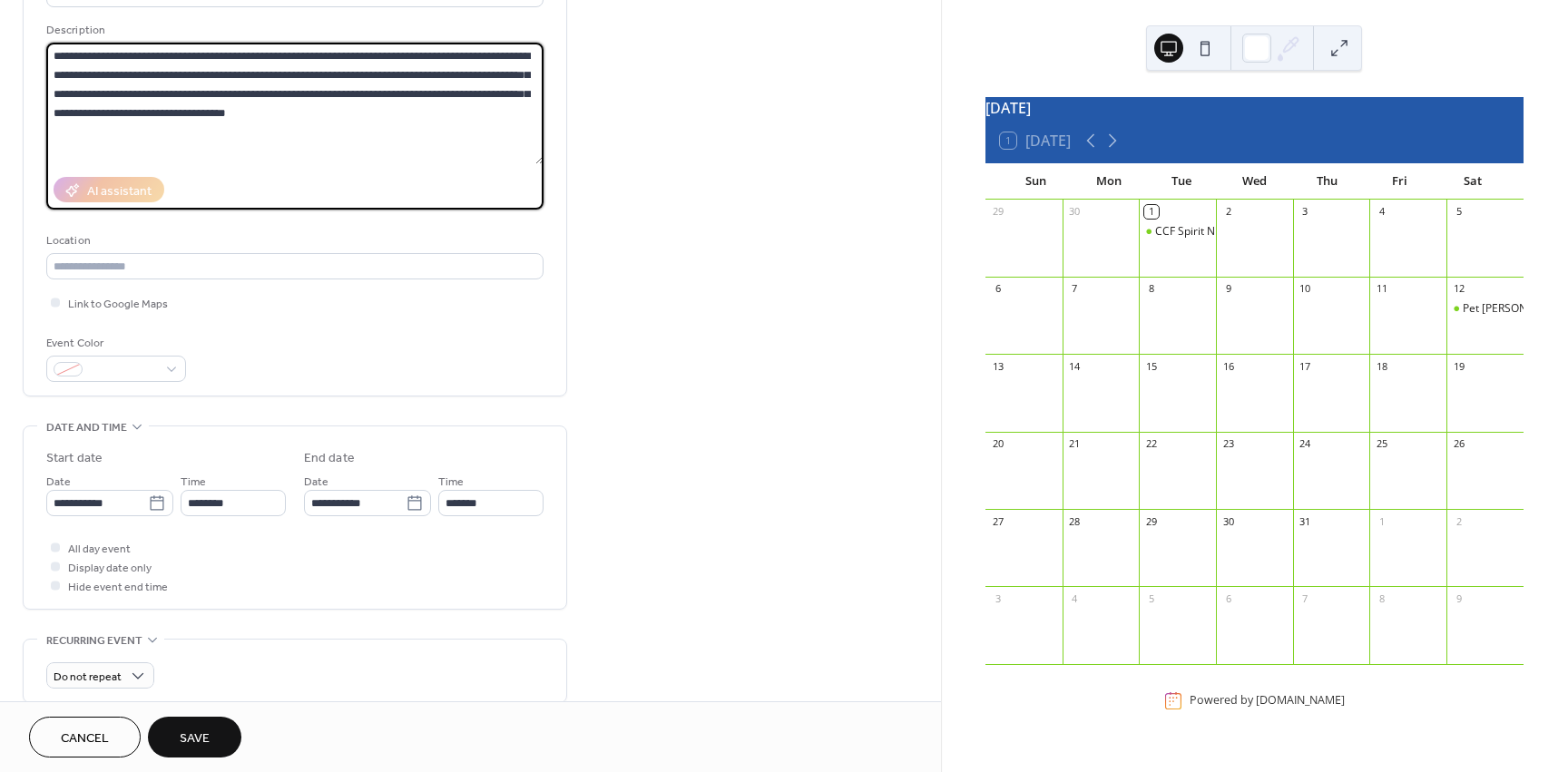 scroll, scrollTop: 181, scrollLeft: 0, axis: vertical 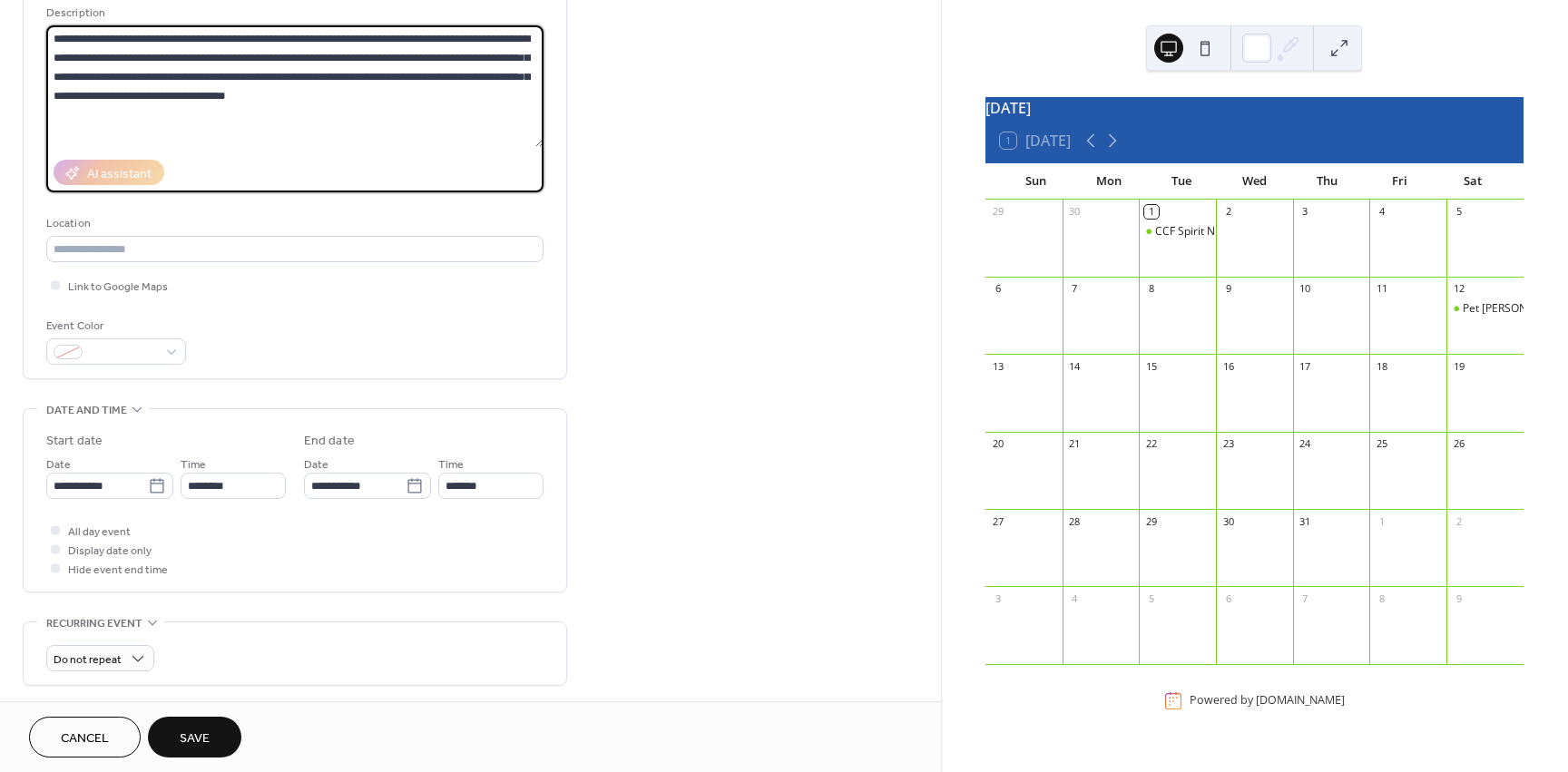 type on "**********" 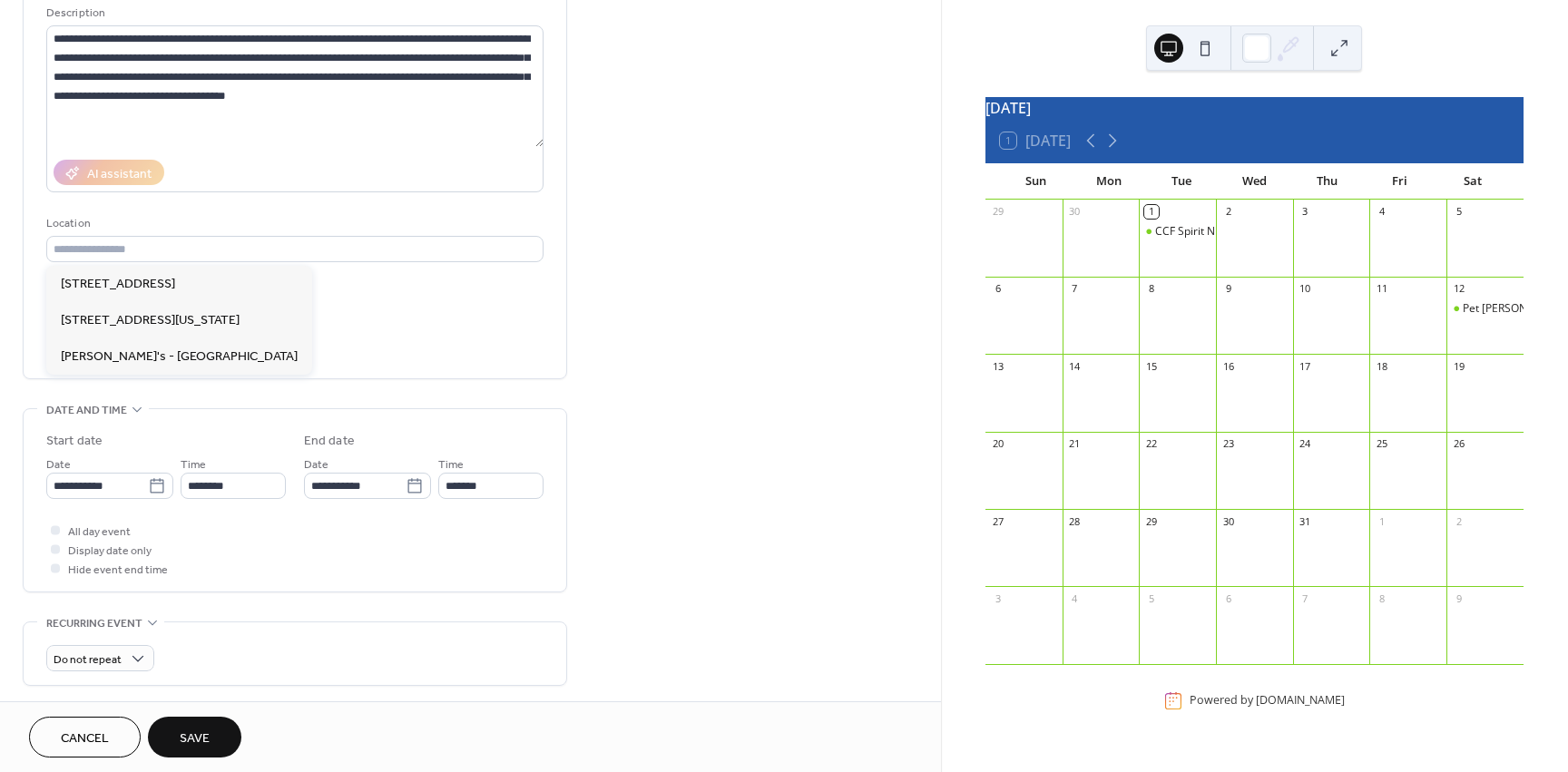 click on "Location" at bounding box center (295, 238) 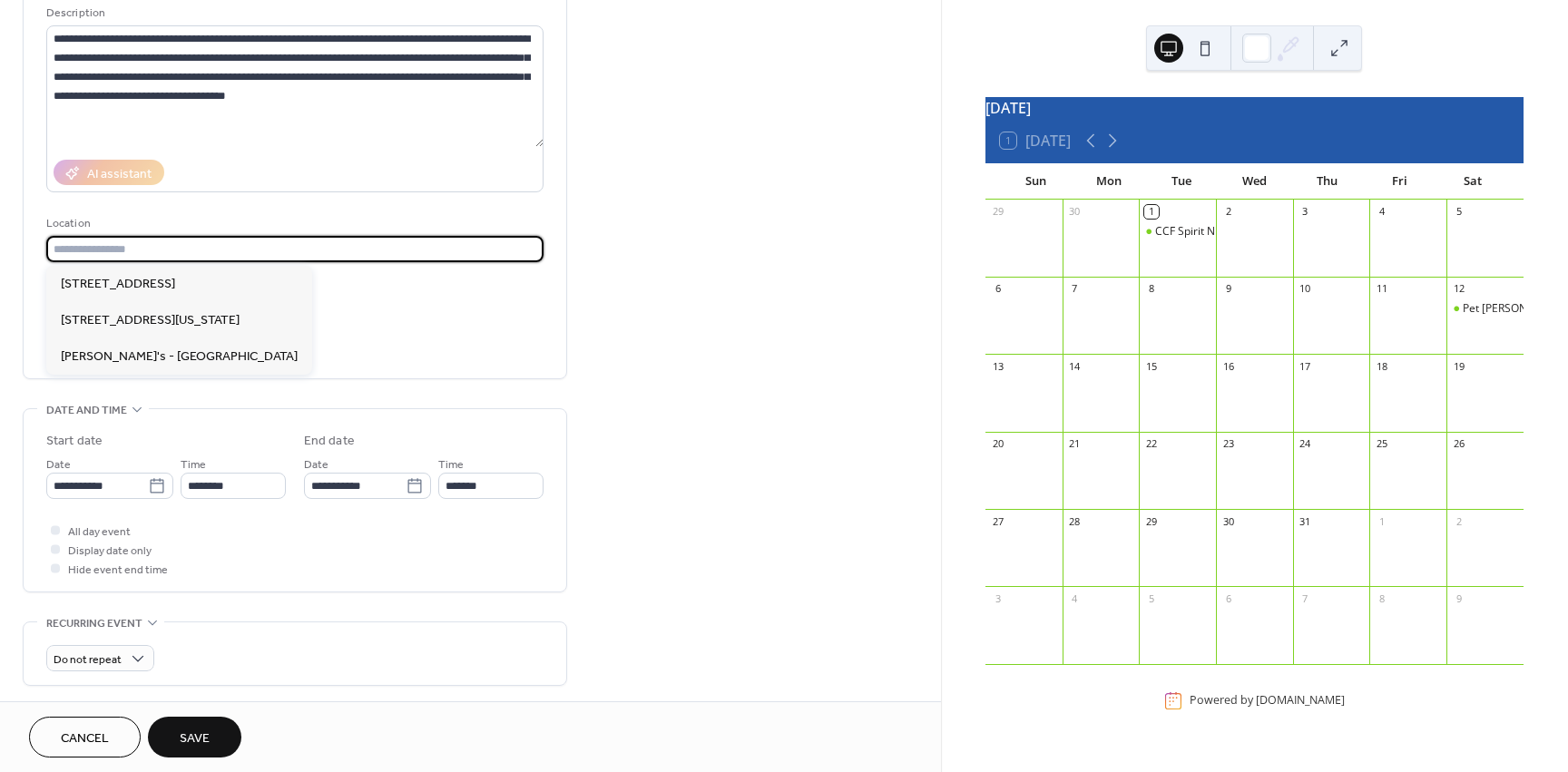 click at bounding box center [295, 249] 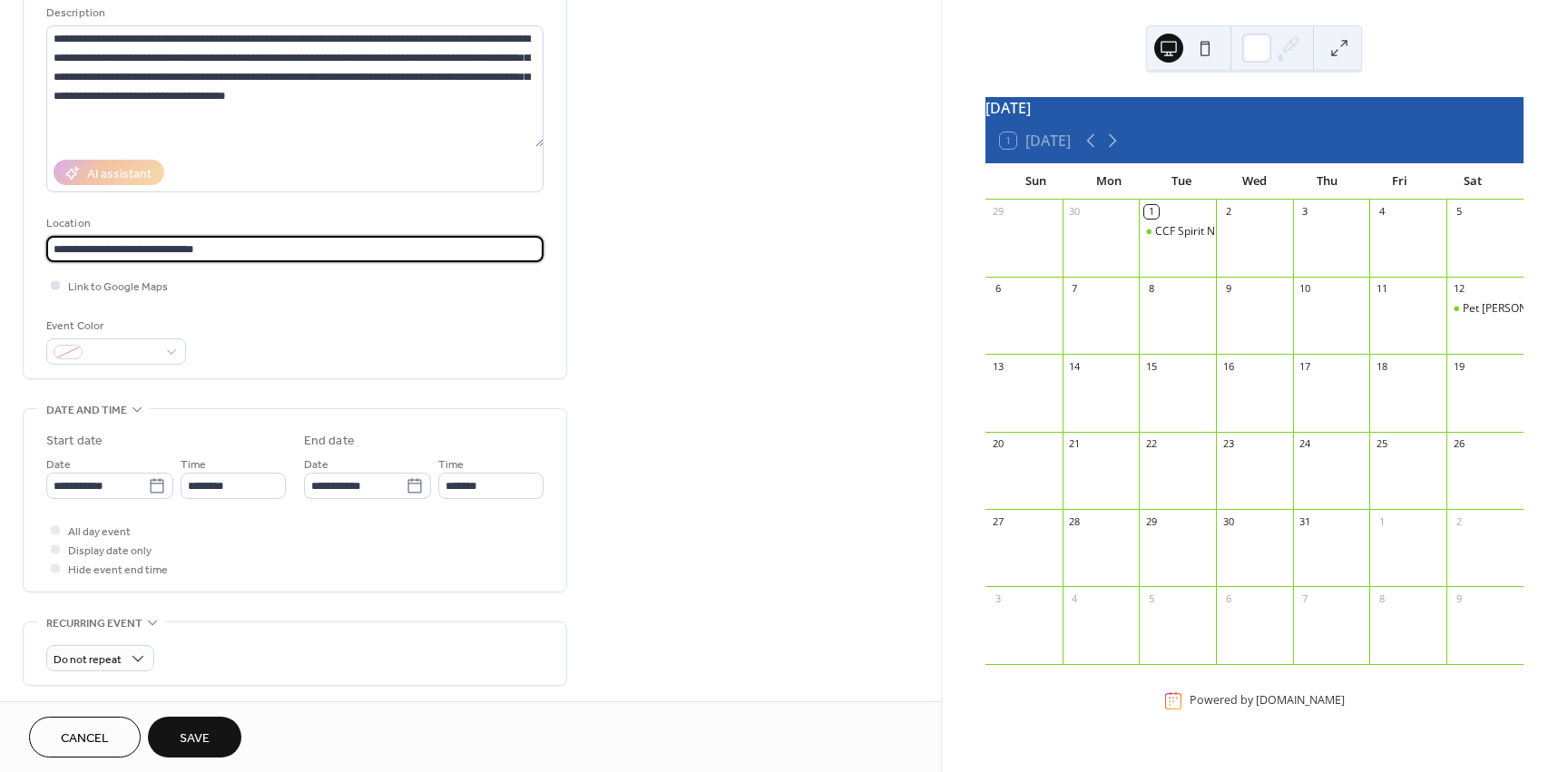 type on "**********" 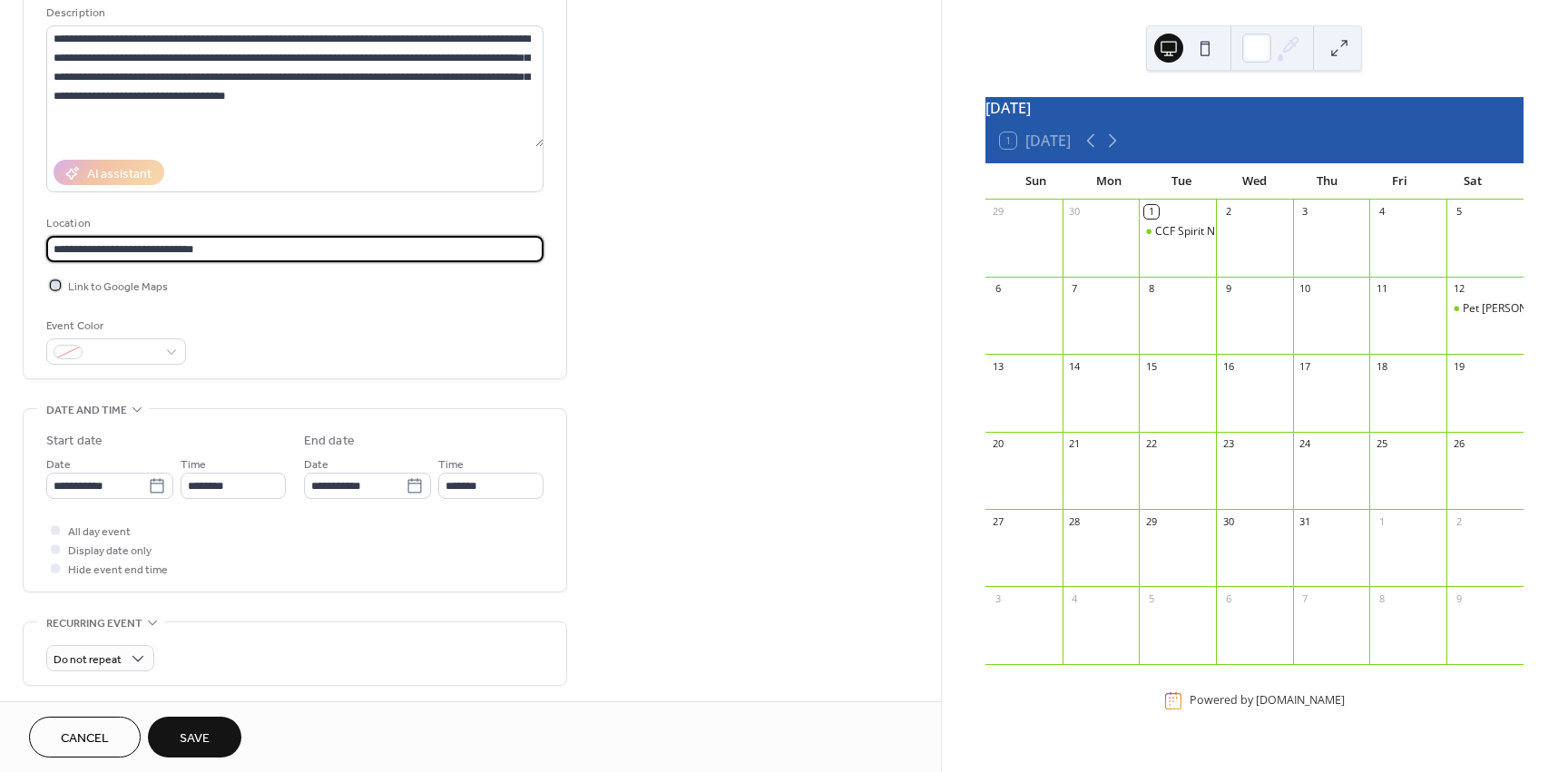 click on "Link to Google Maps" at bounding box center [118, 287] 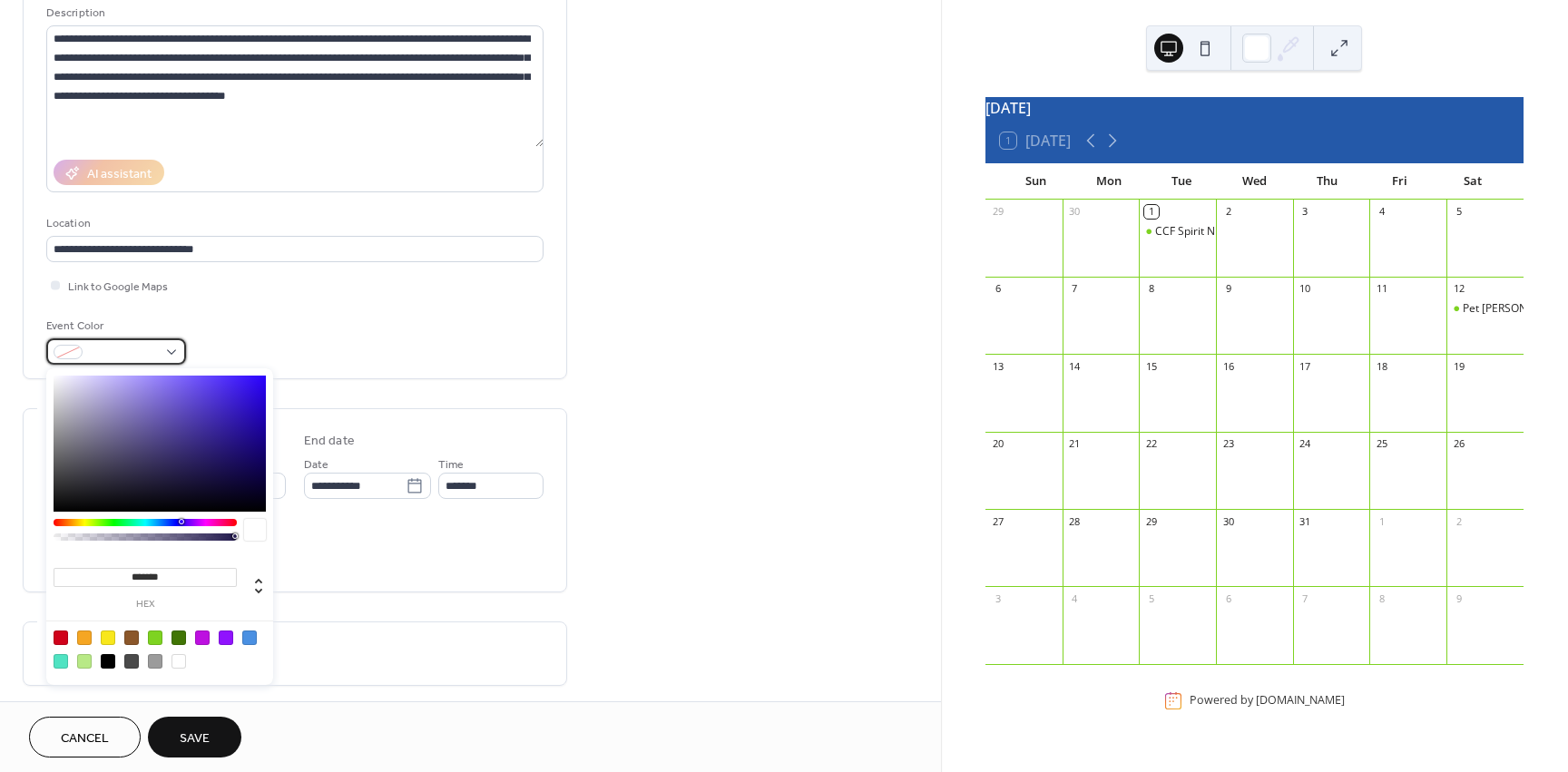 click at bounding box center [123, 353] 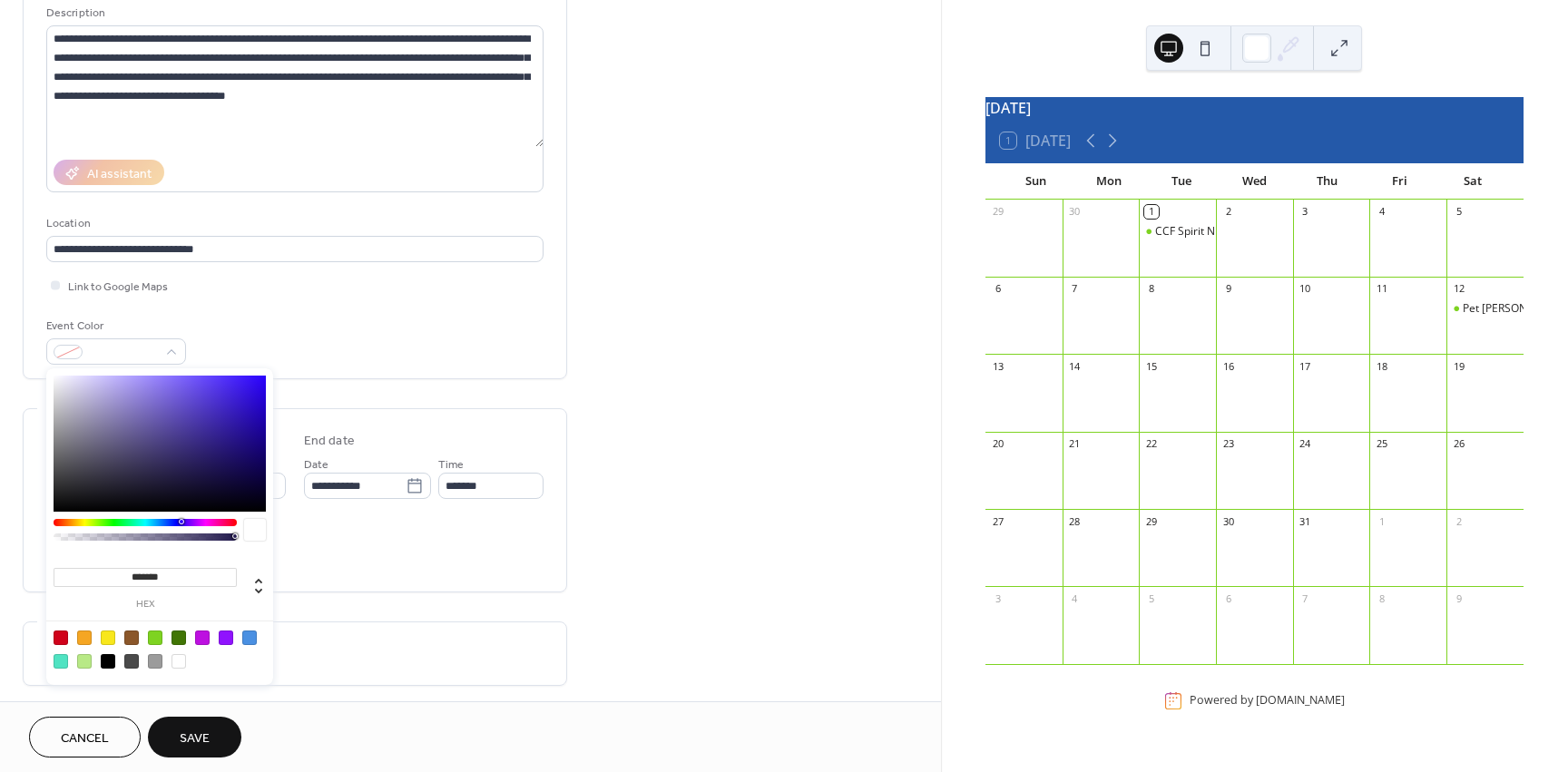 click at bounding box center (155, 638) 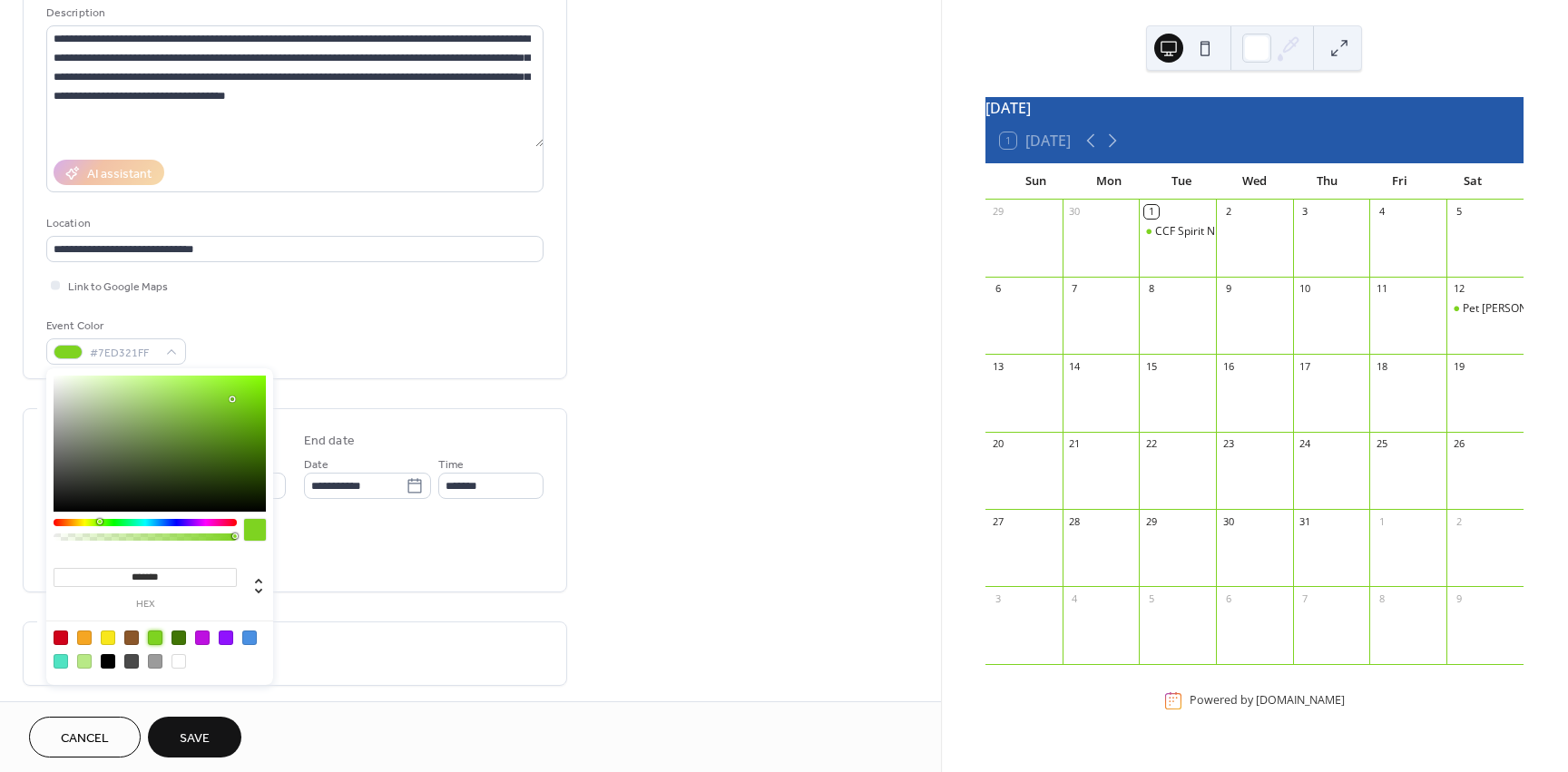 click on "**********" at bounding box center [295, 533] 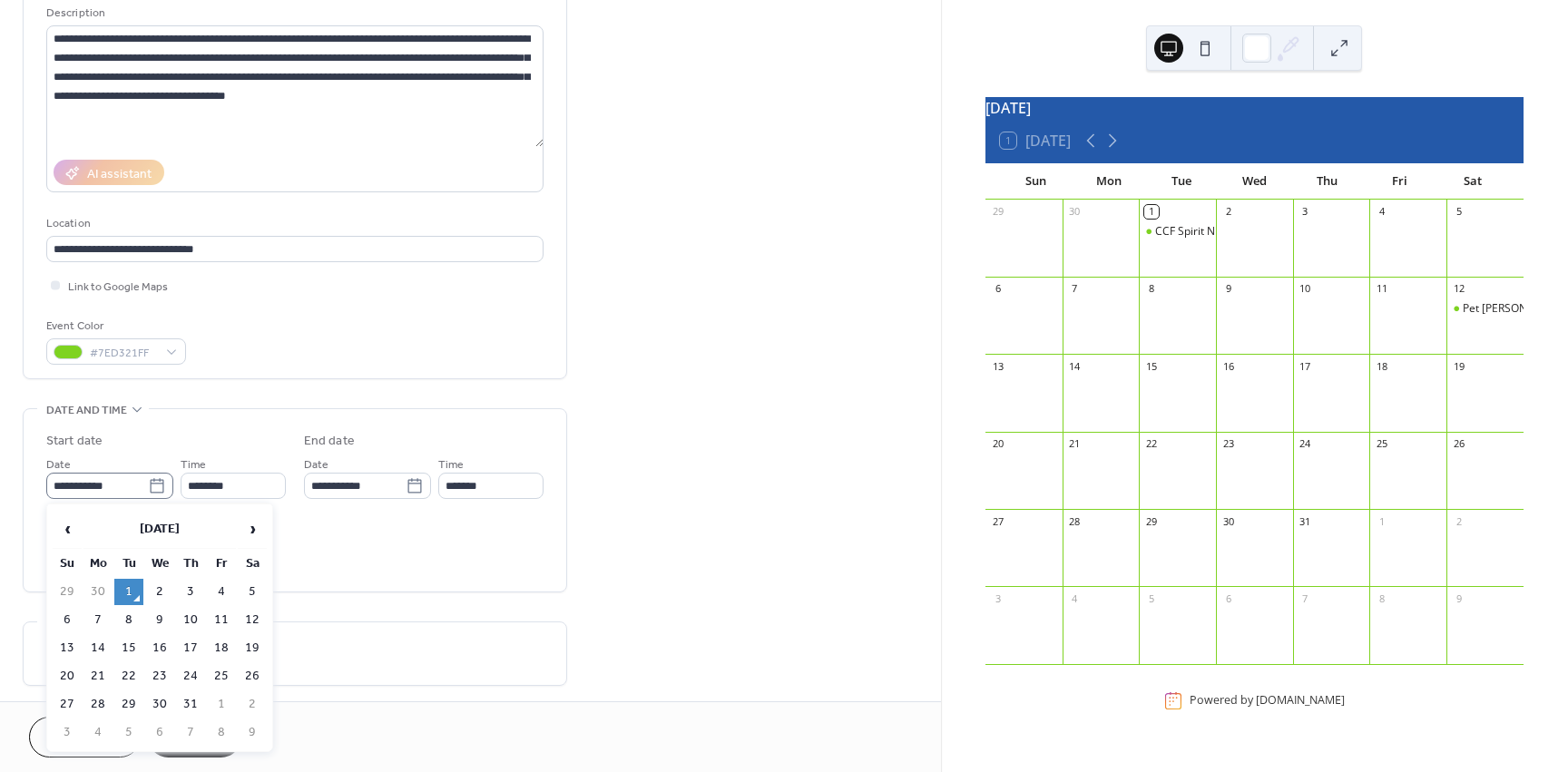 click 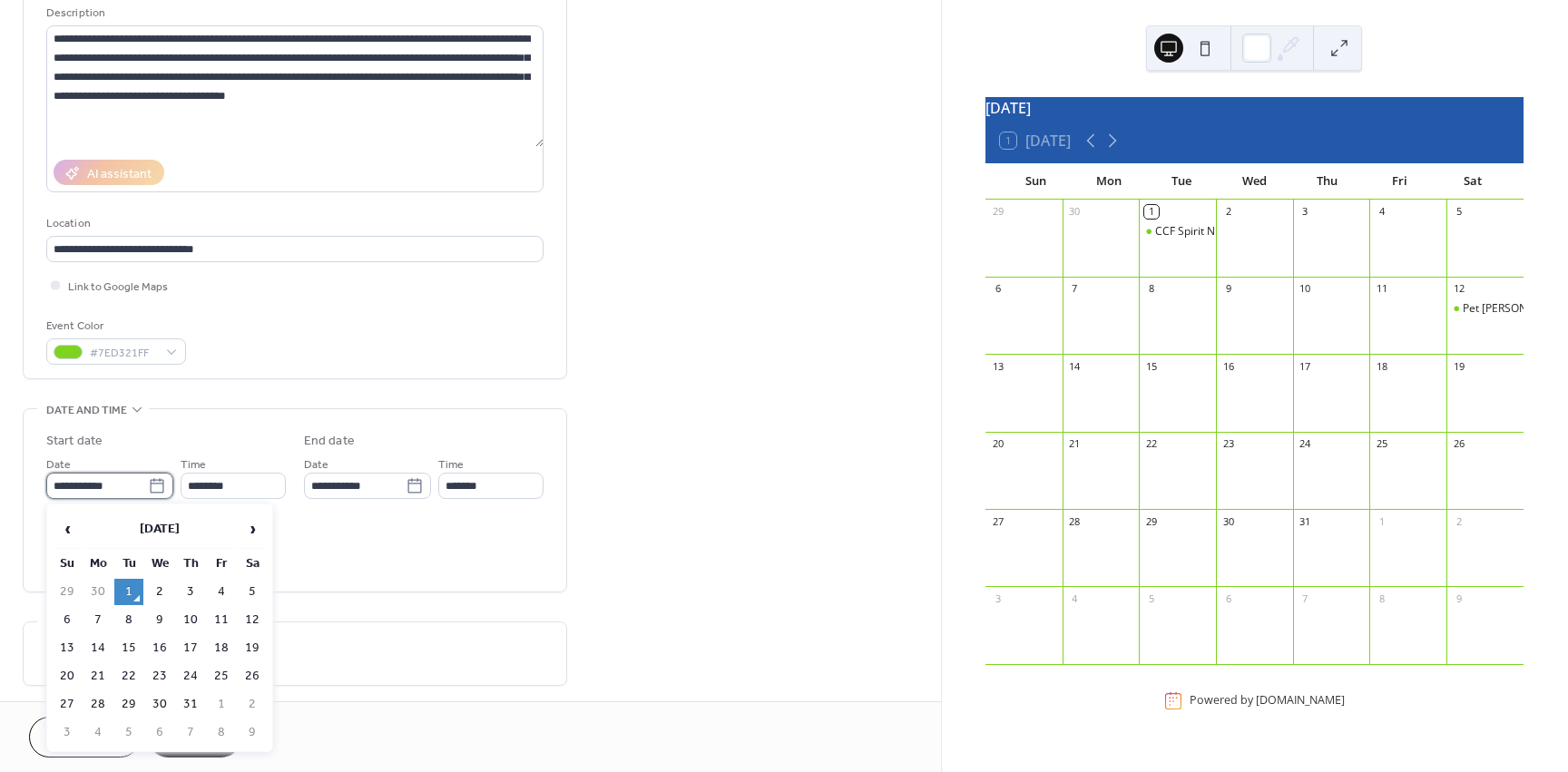 click on "**********" at bounding box center [97, 485] 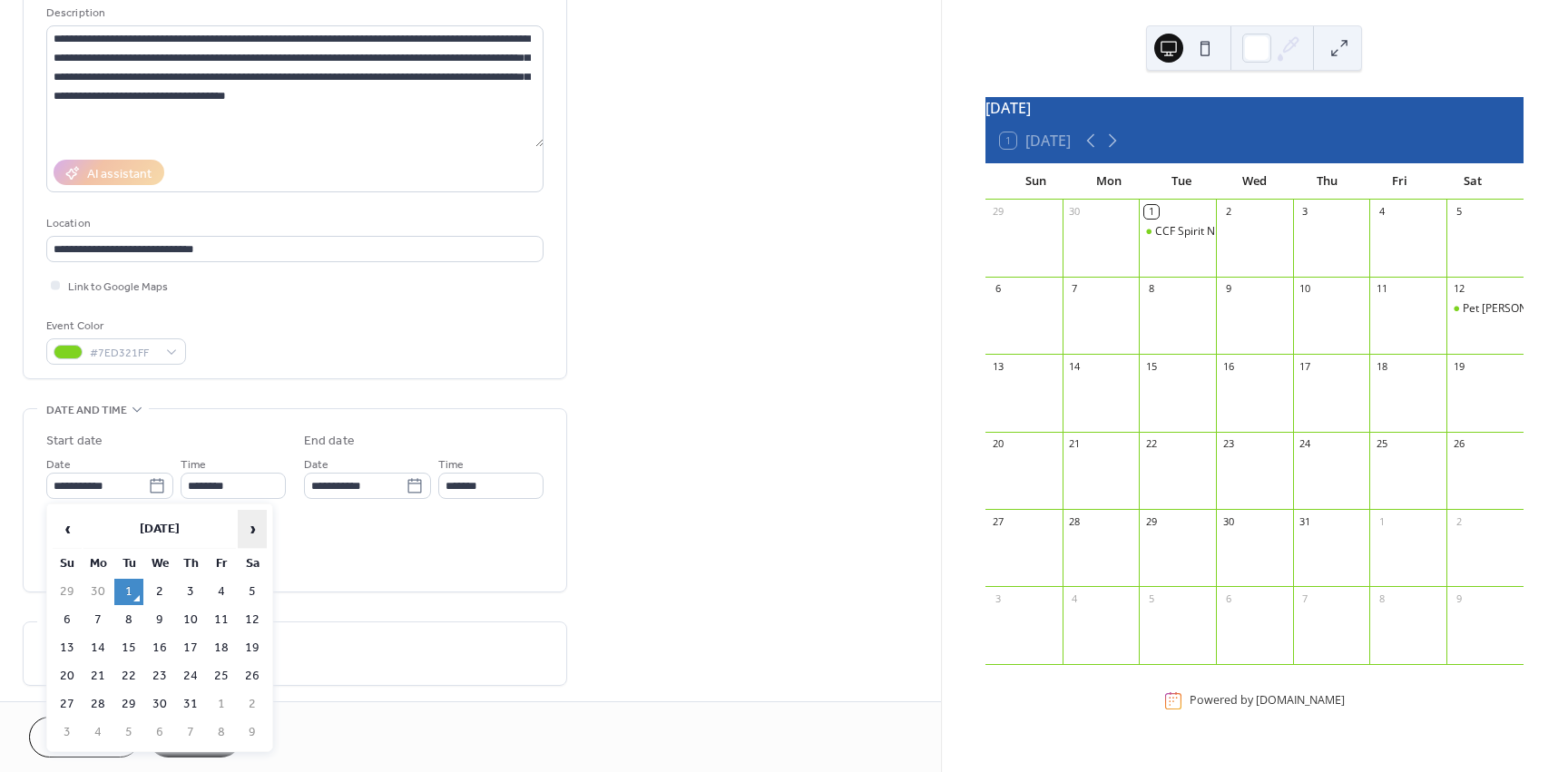 click on "›" at bounding box center [252, 529] 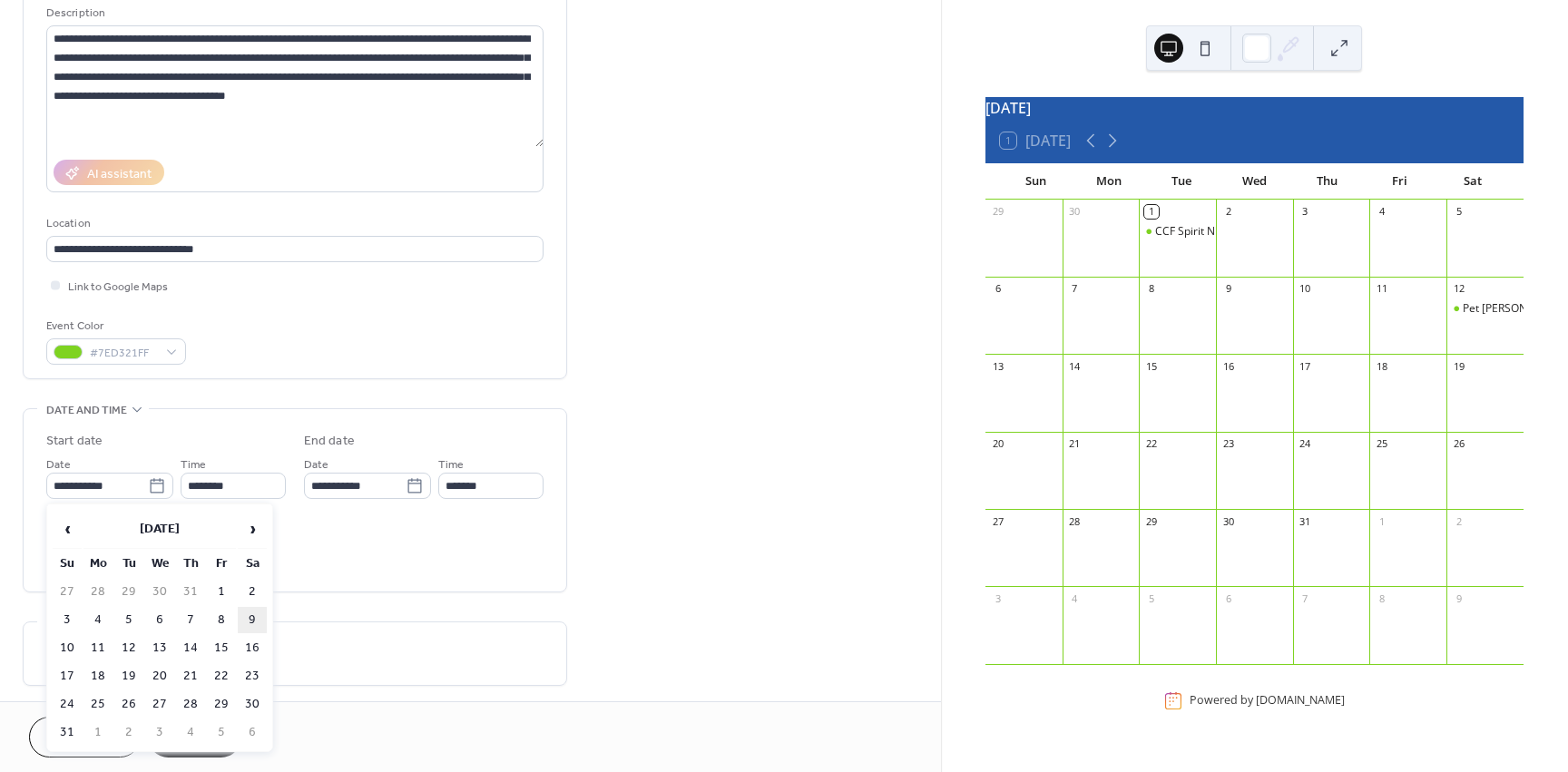 click on "9" at bounding box center (252, 620) 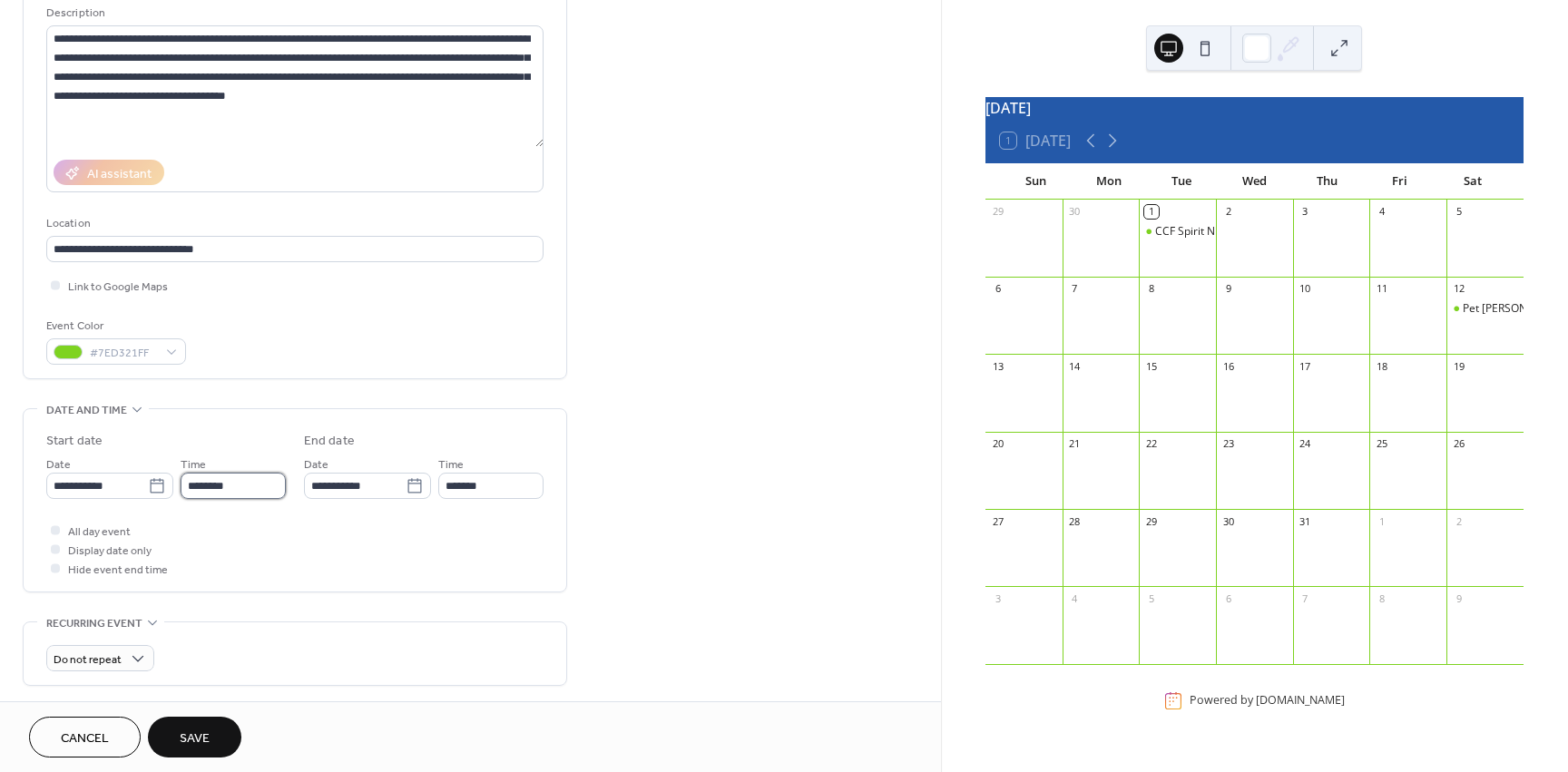 click on "********" at bounding box center [233, 485] 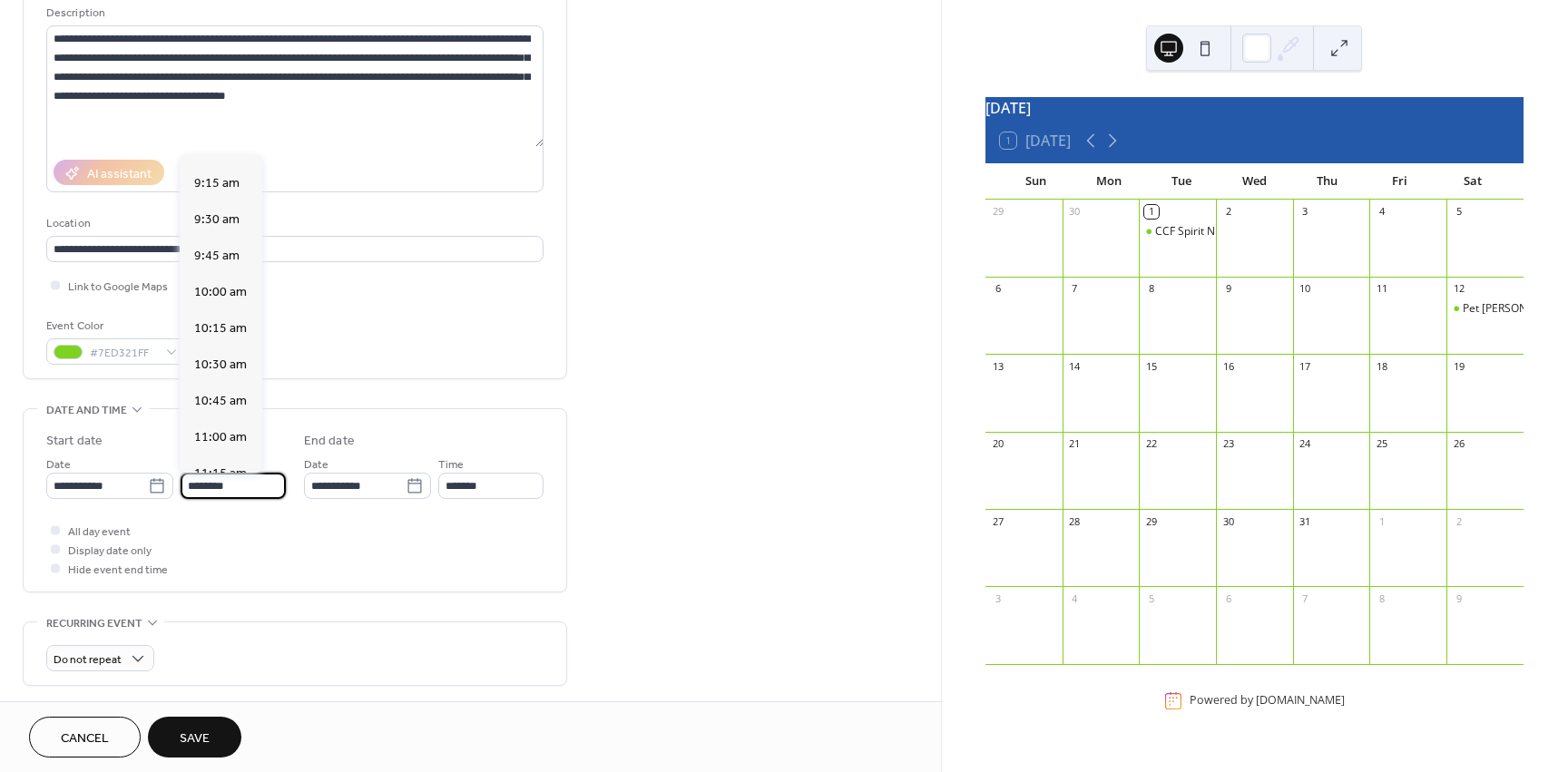 scroll, scrollTop: 1332, scrollLeft: 0, axis: vertical 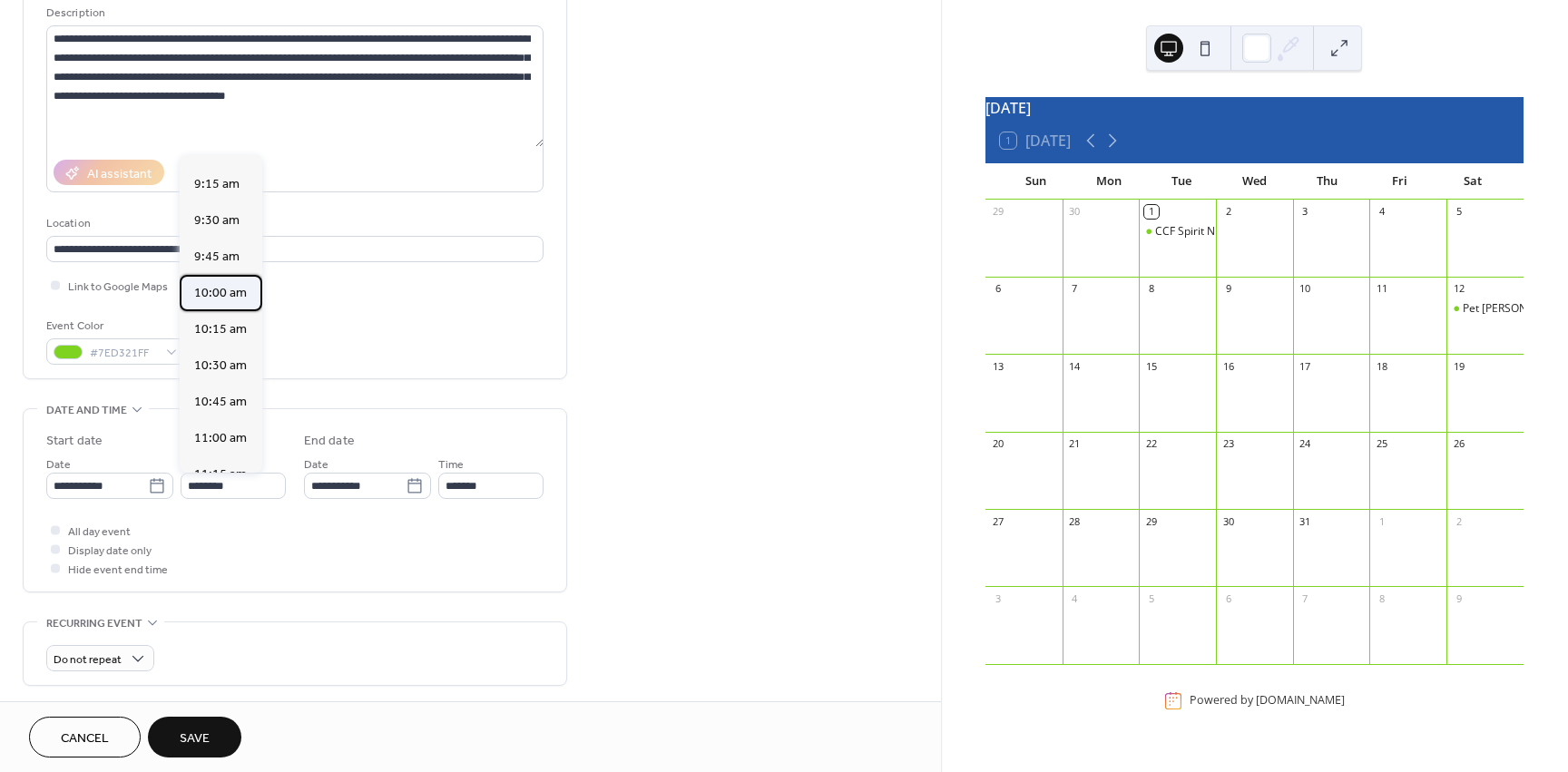 click on "10:00 am" at bounding box center (220, 293) 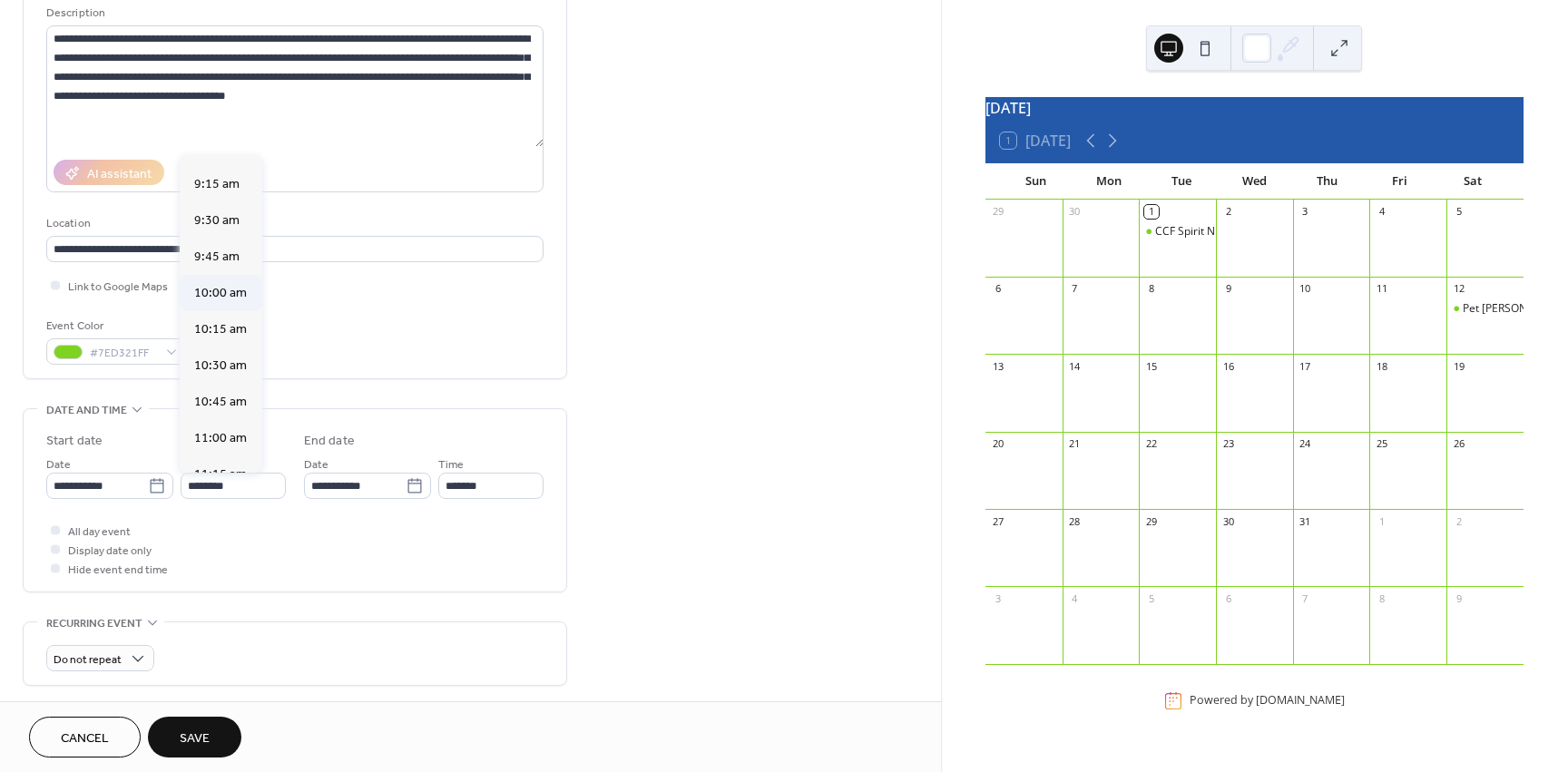 type on "********" 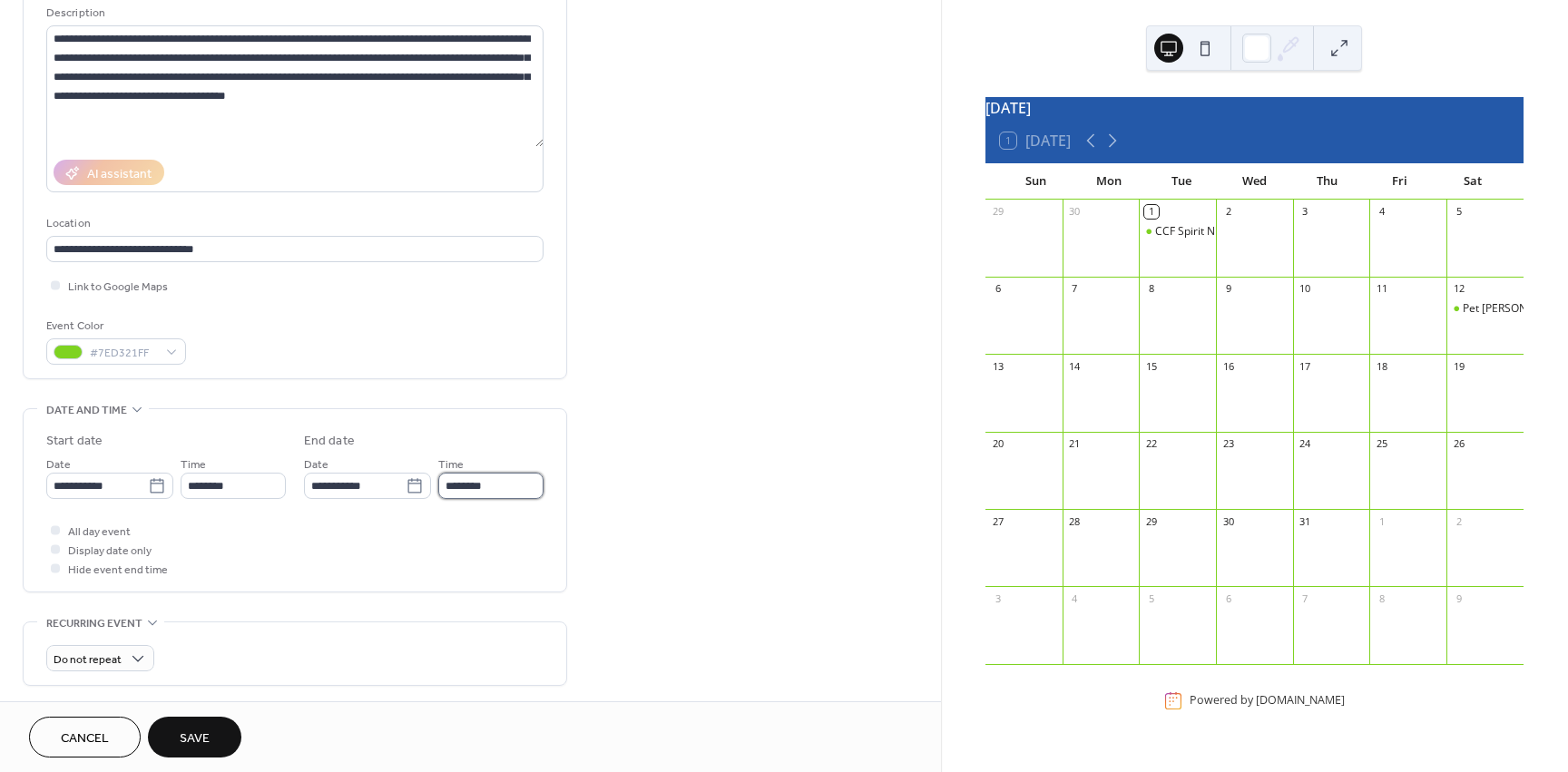 click on "********" at bounding box center (491, 485) 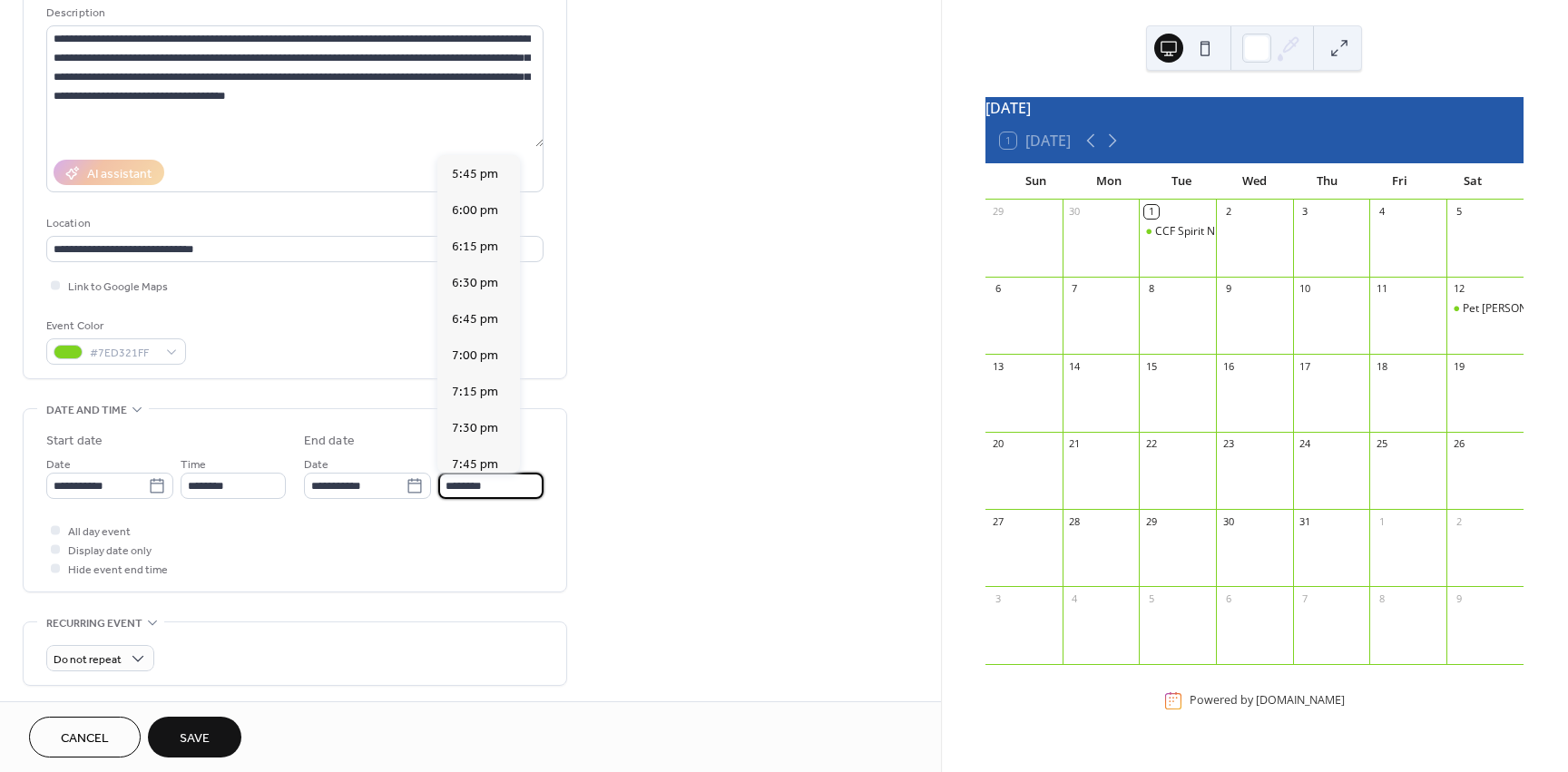 scroll, scrollTop: 1089, scrollLeft: 0, axis: vertical 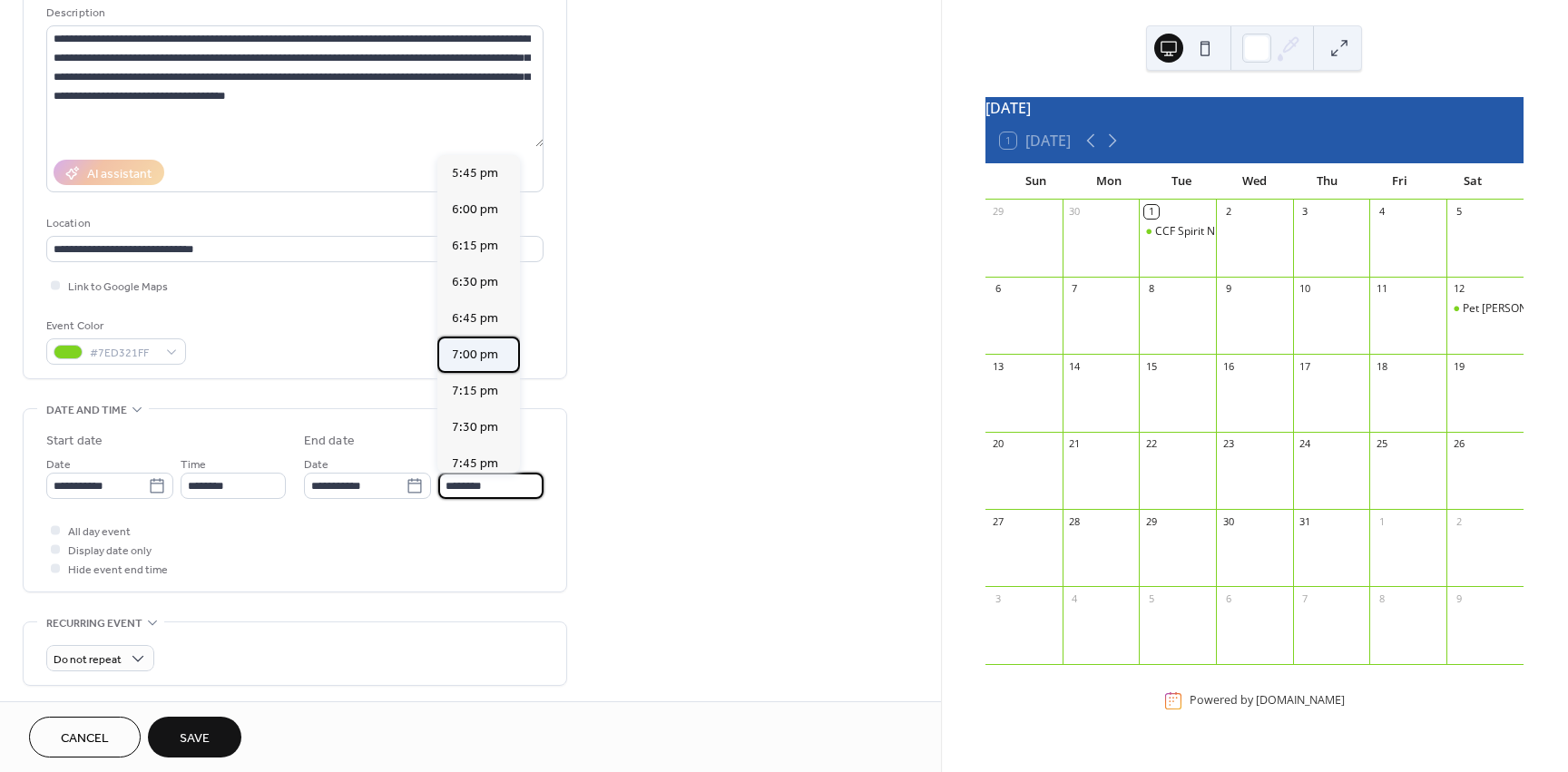 click on "7:00 pm" at bounding box center (475, 355) 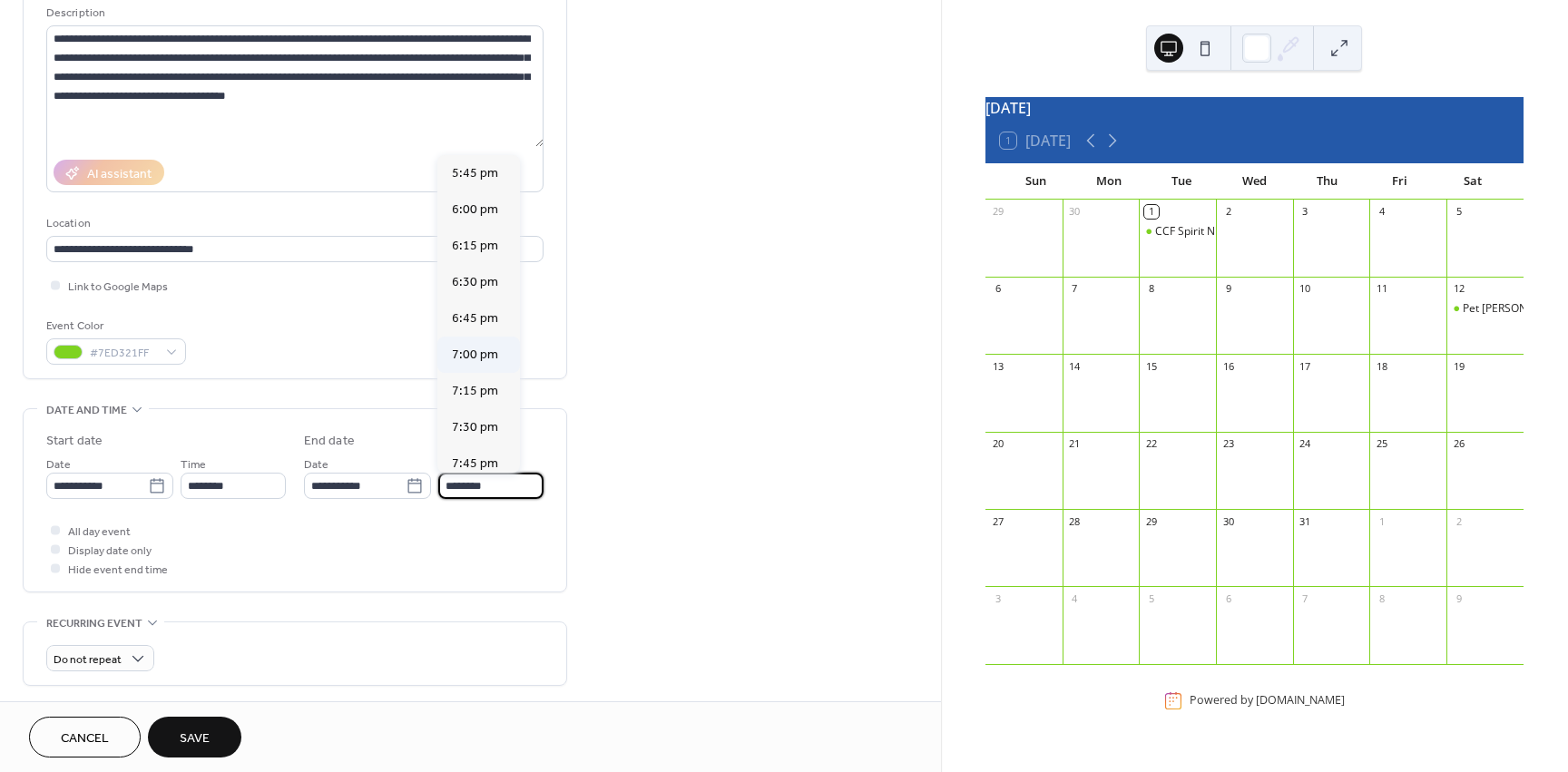 type on "*******" 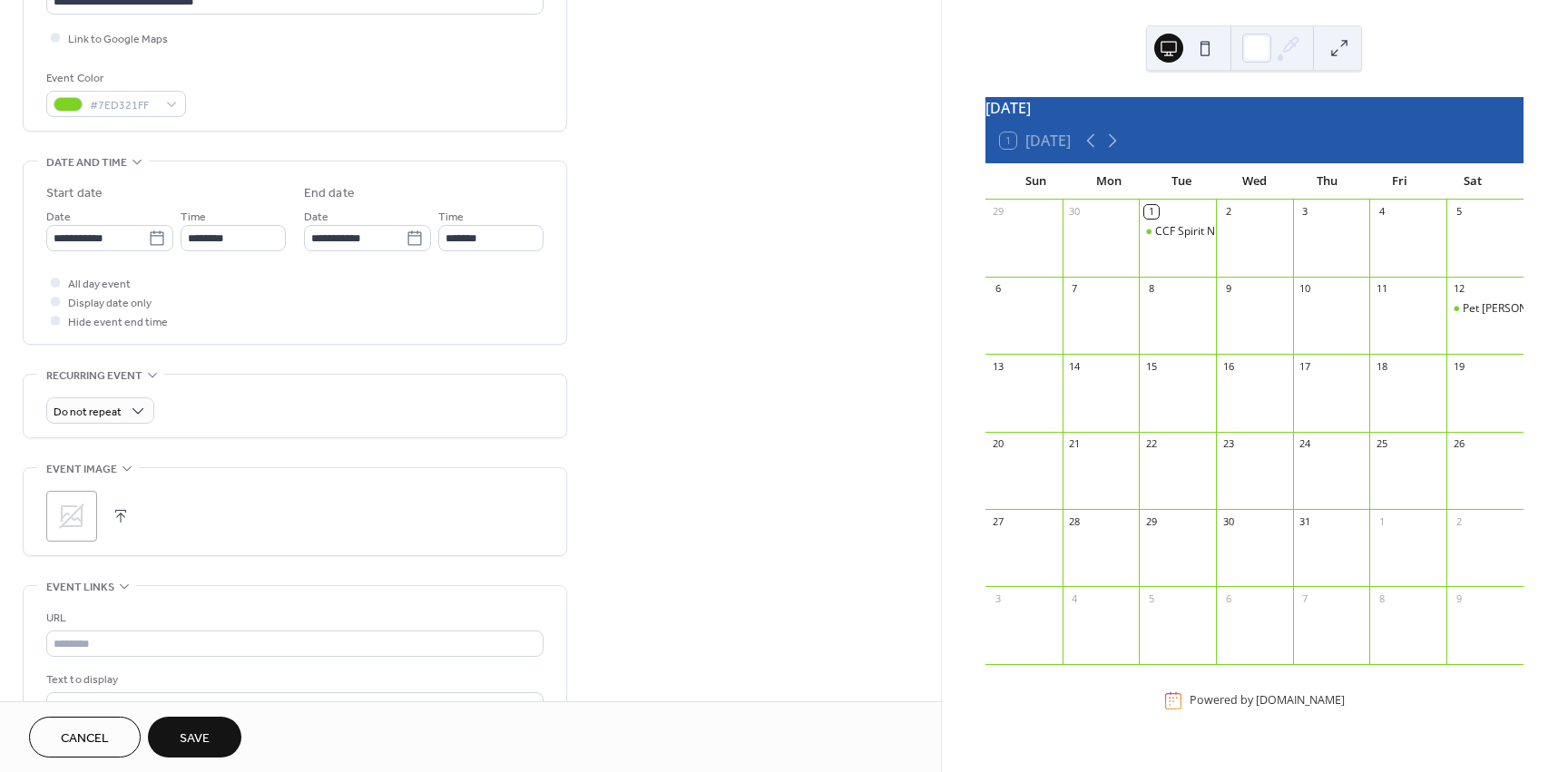 scroll, scrollTop: 454, scrollLeft: 0, axis: vertical 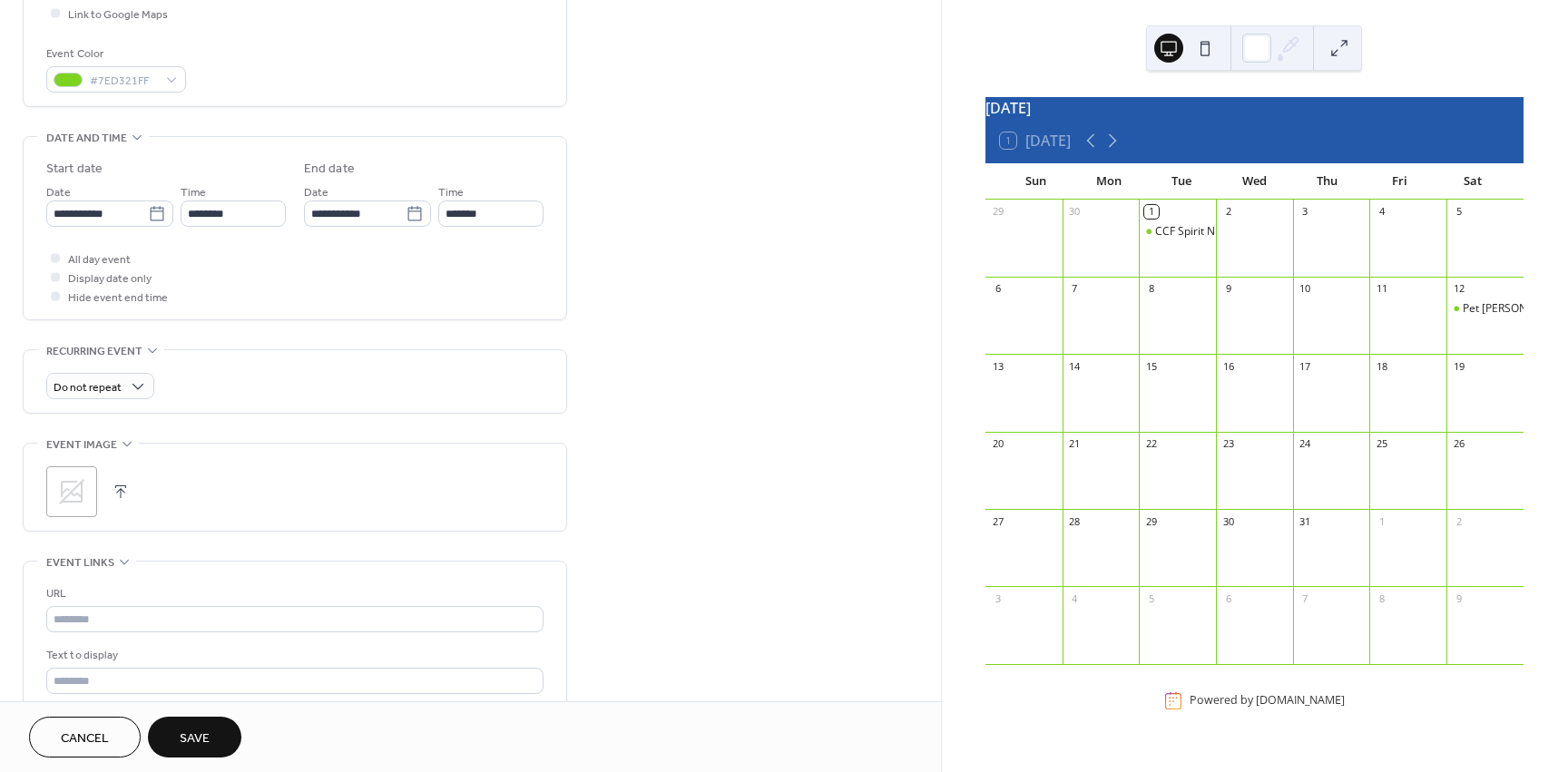 click on ";" at bounding box center [72, 492] 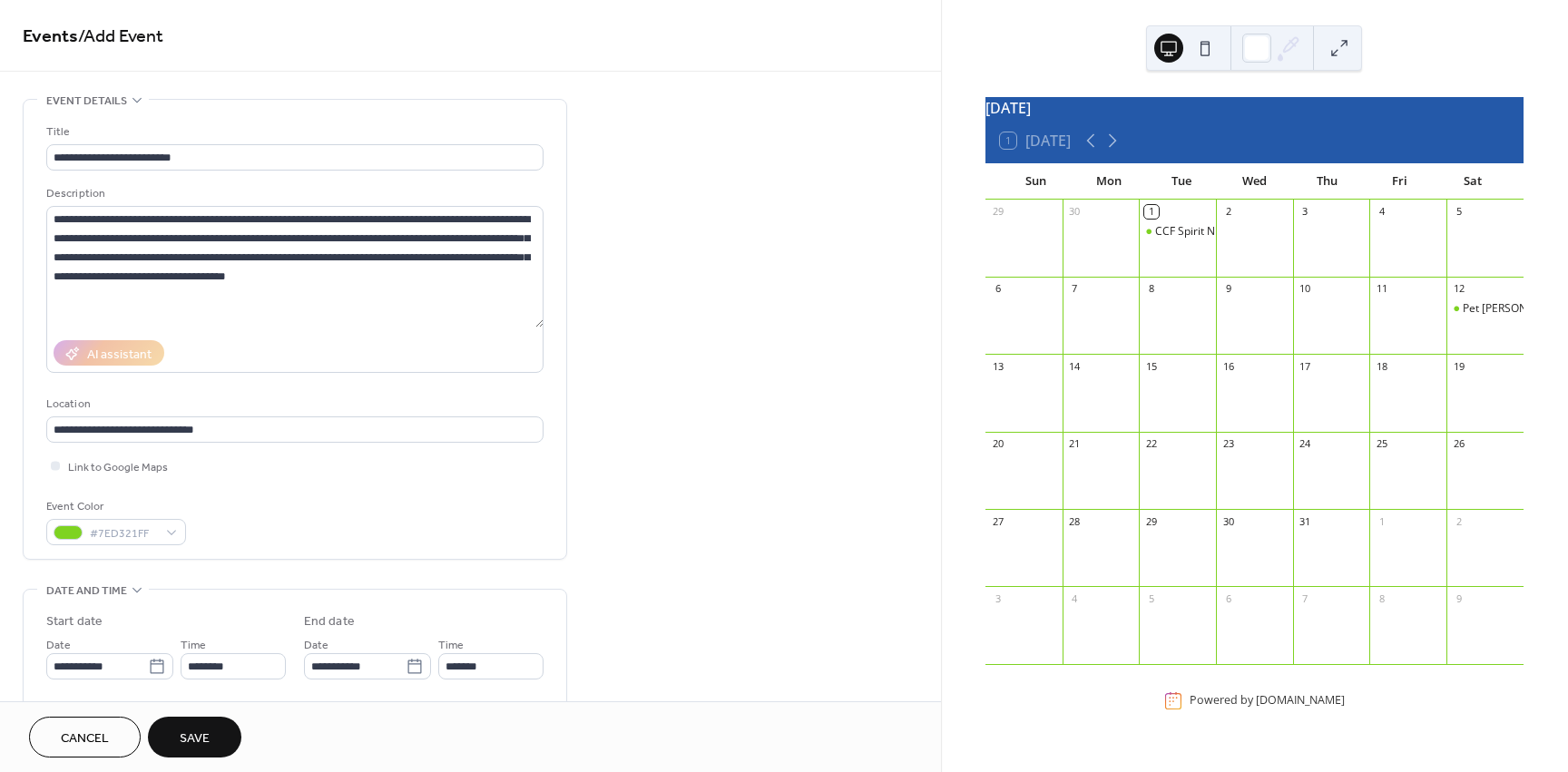 scroll, scrollTop: 0, scrollLeft: 0, axis: both 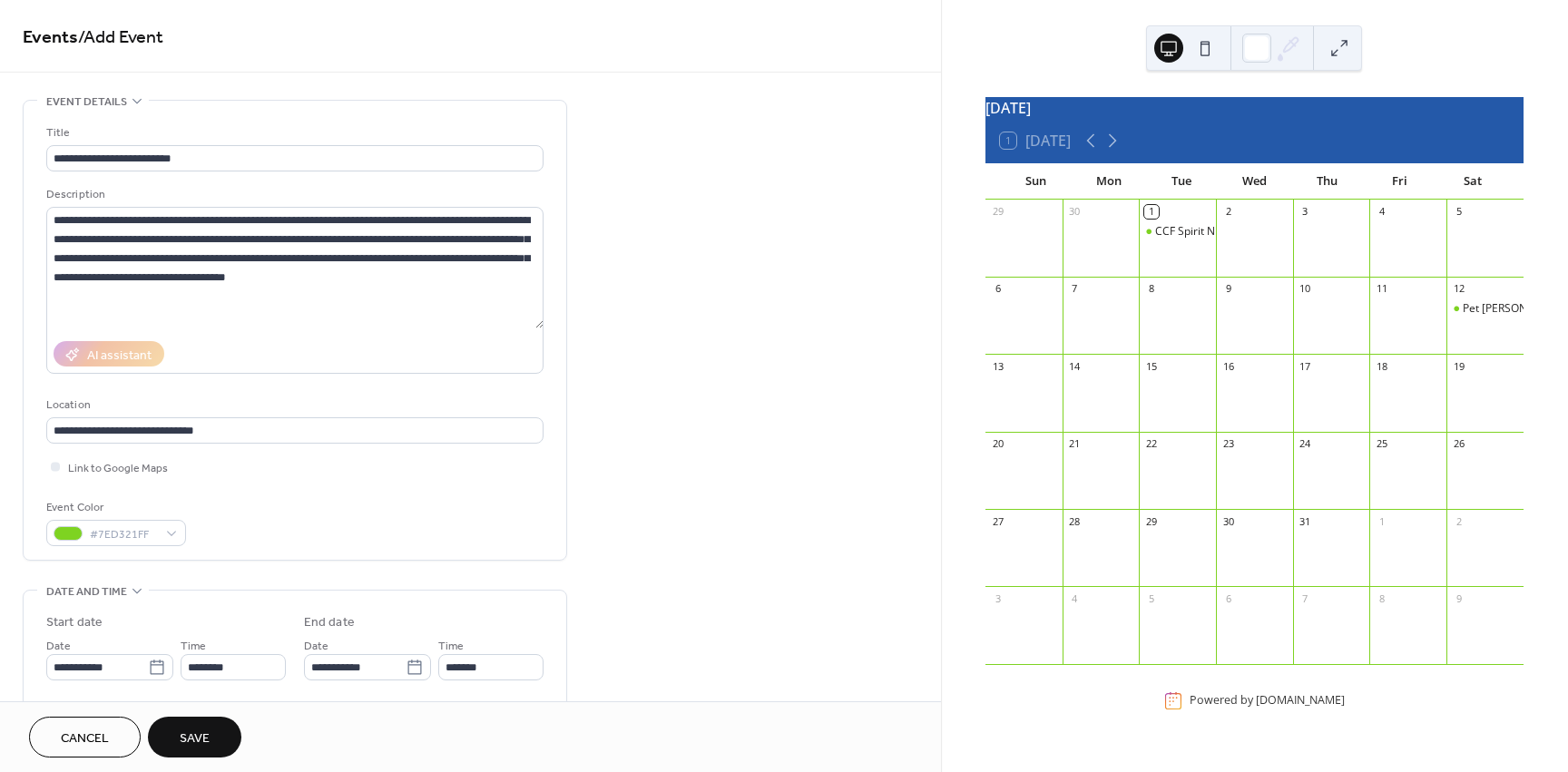 click on "Save" at bounding box center [194, 737] 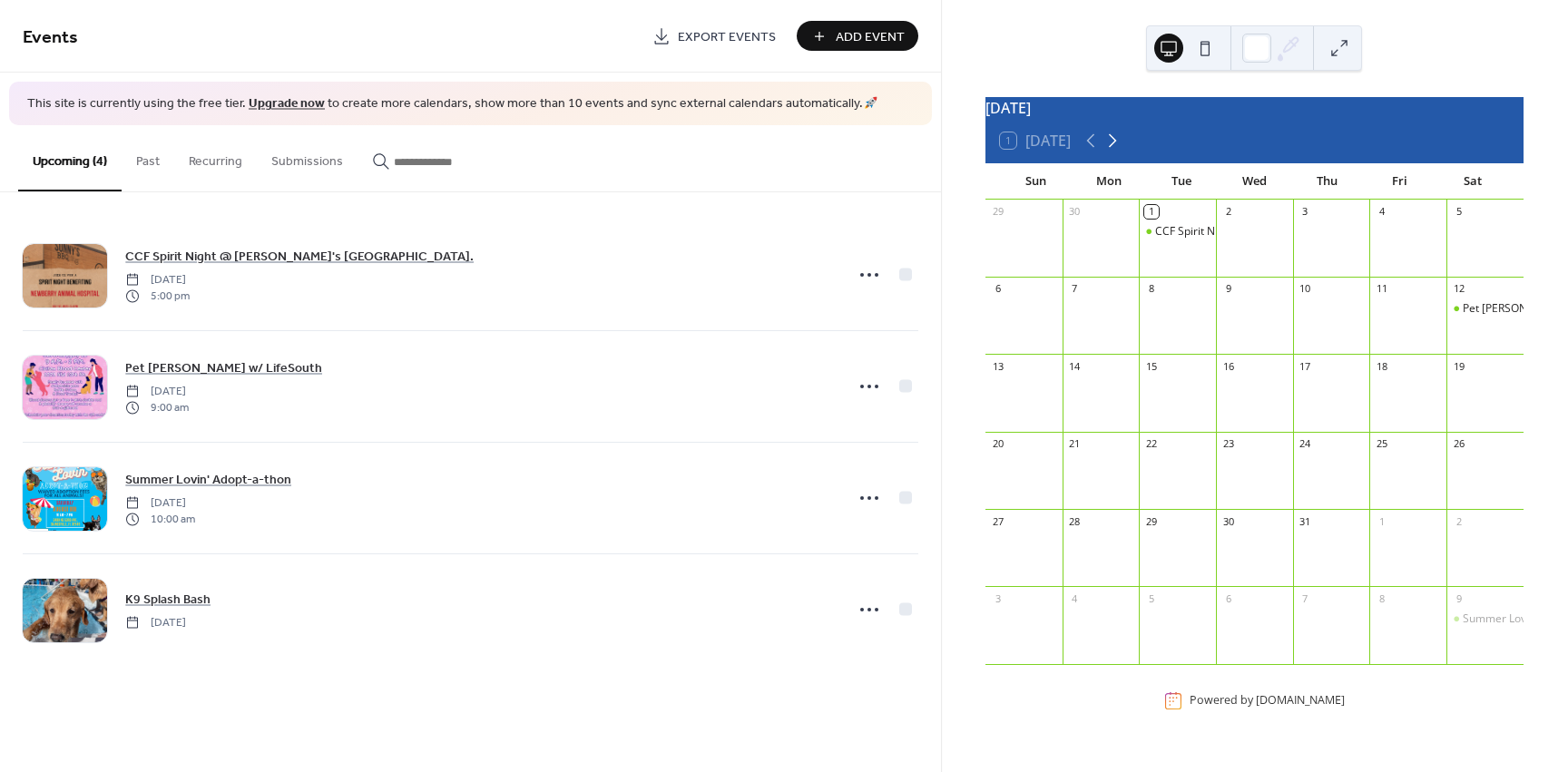 click 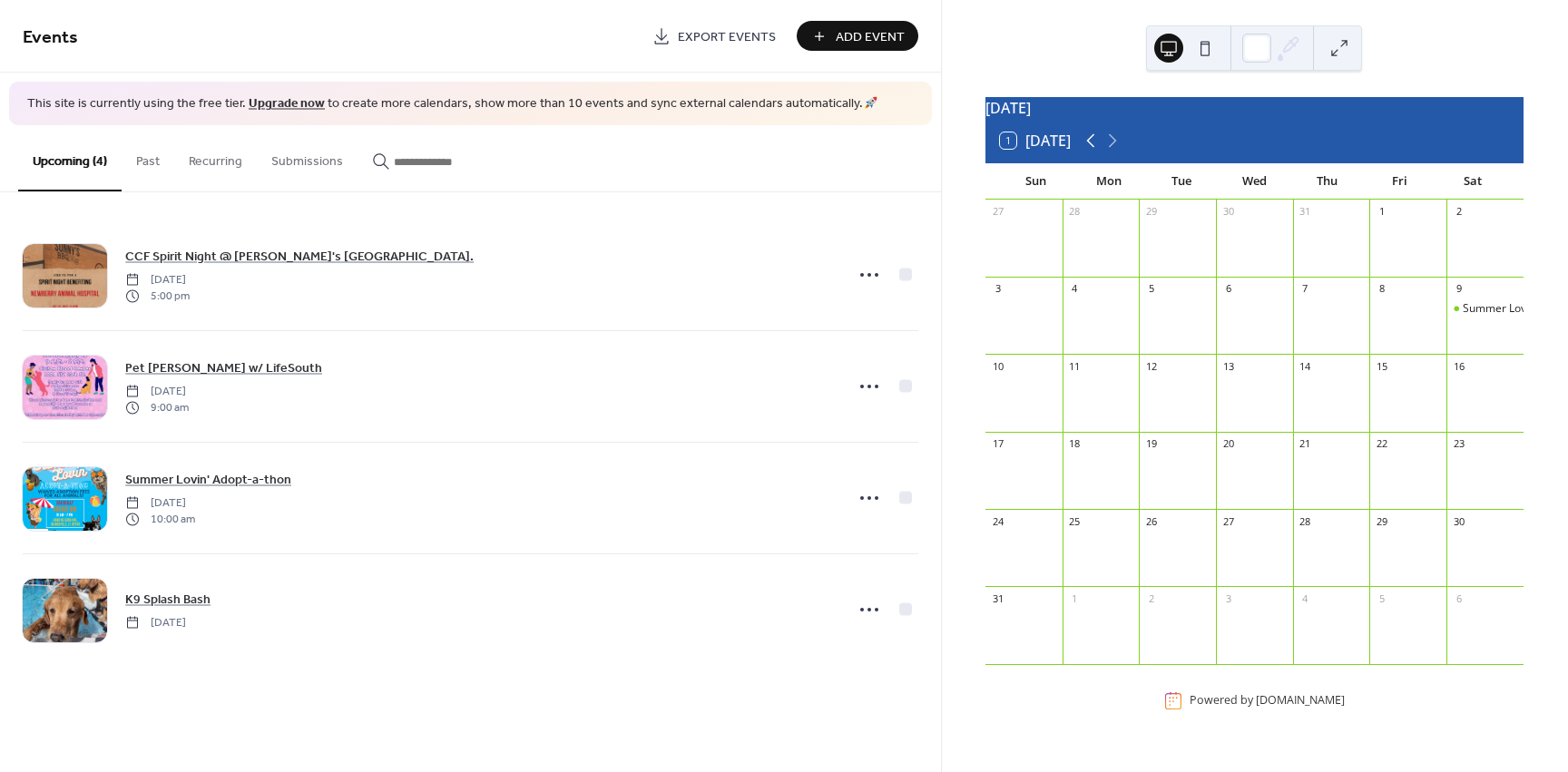 click 